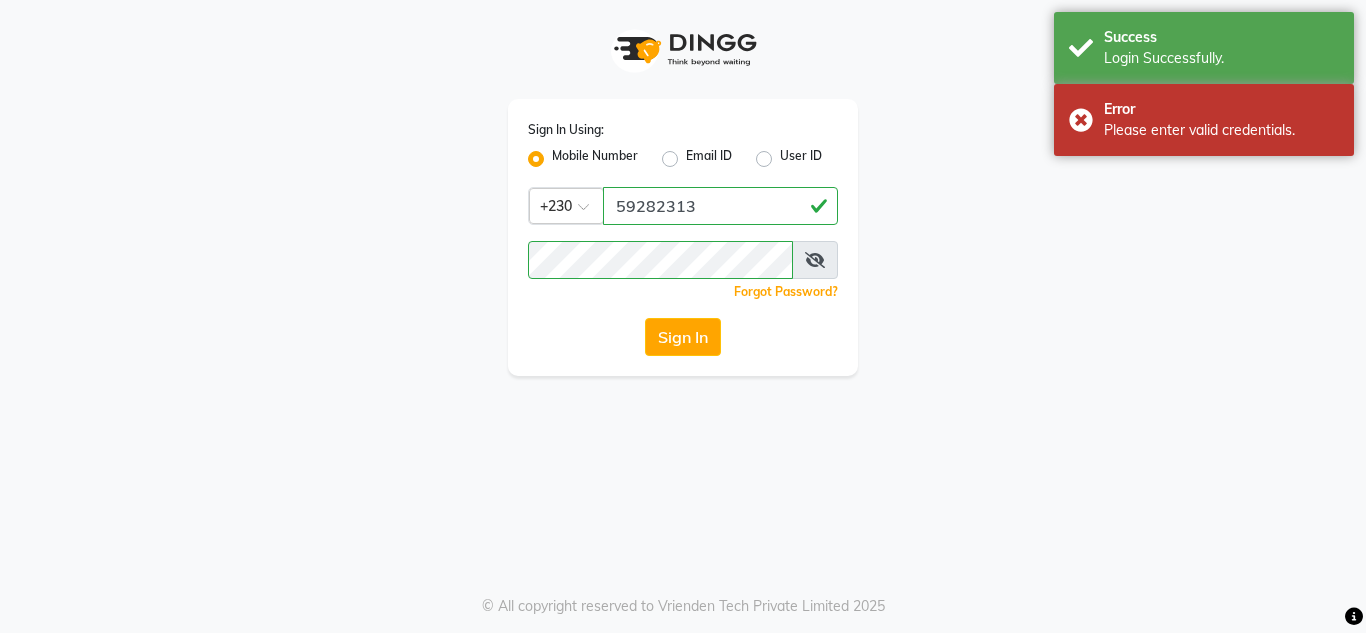 scroll, scrollTop: 0, scrollLeft: 0, axis: both 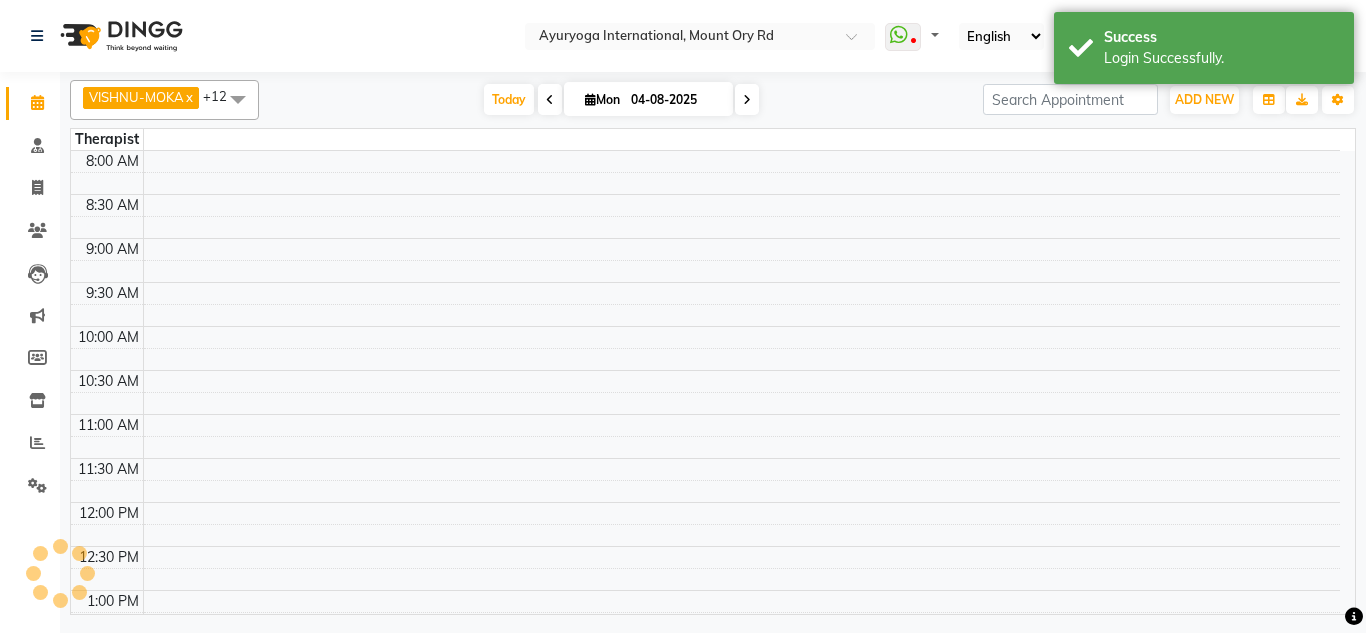 select on "en" 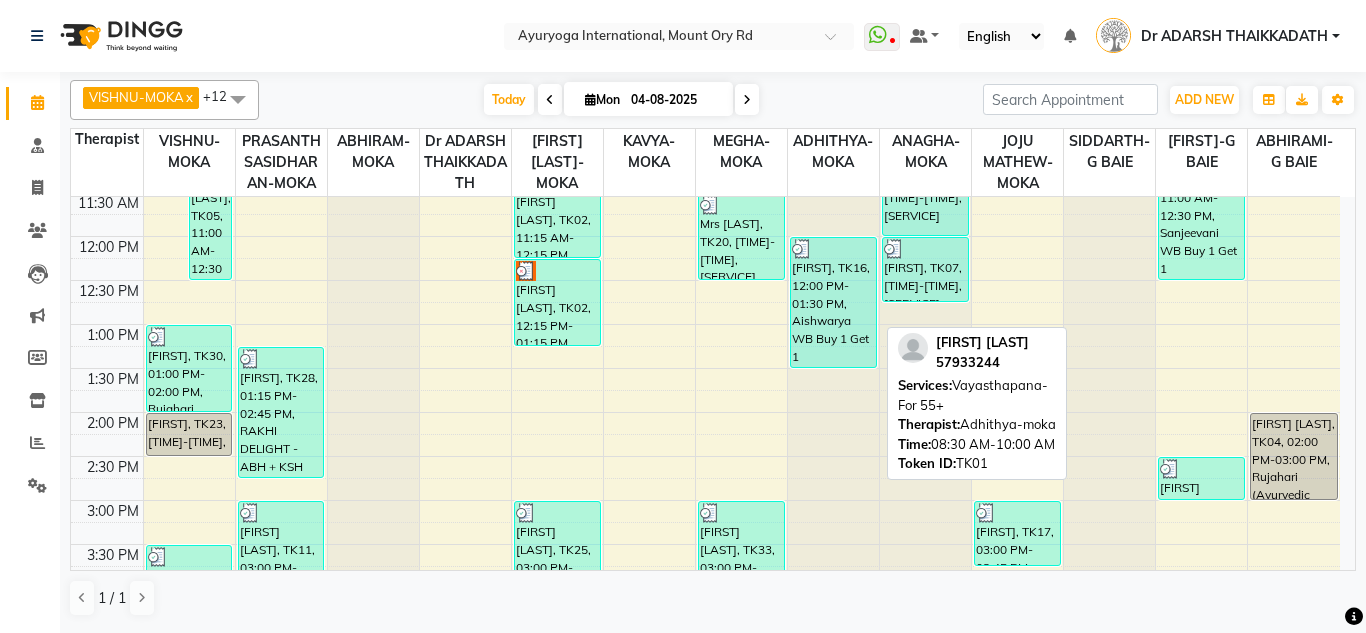 scroll, scrollTop: 700, scrollLeft: 0, axis: vertical 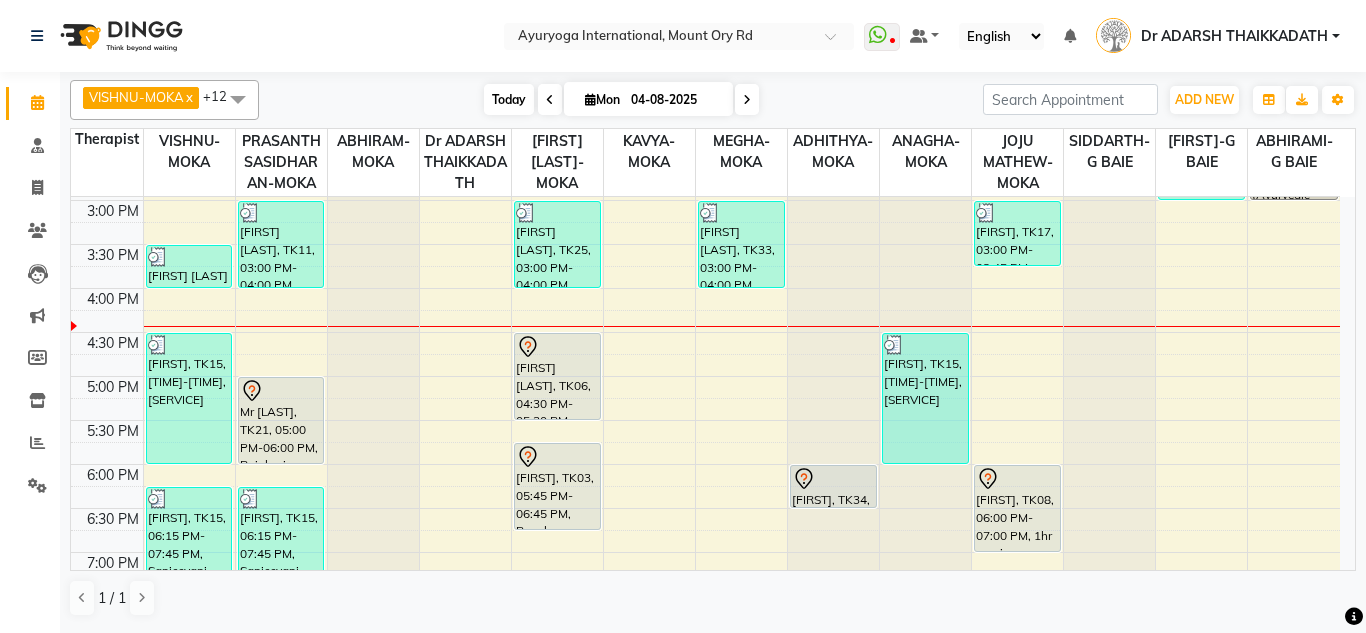 click on "Today" at bounding box center (509, 99) 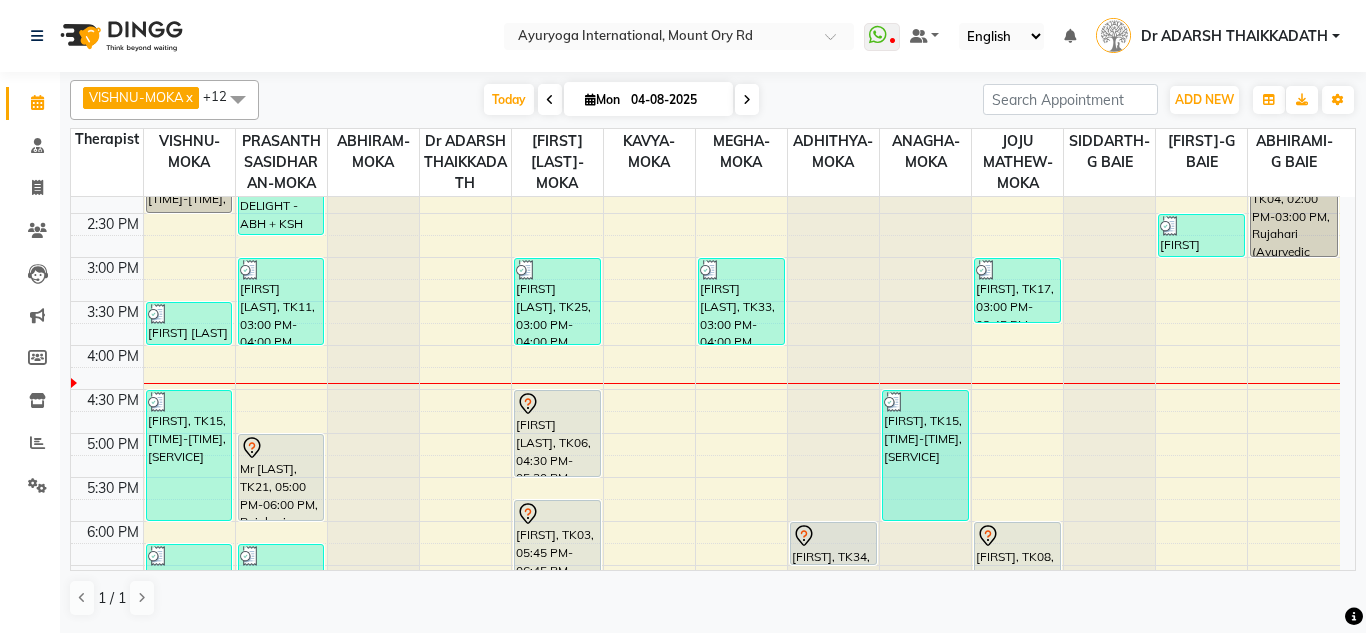scroll, scrollTop: 593, scrollLeft: 0, axis: vertical 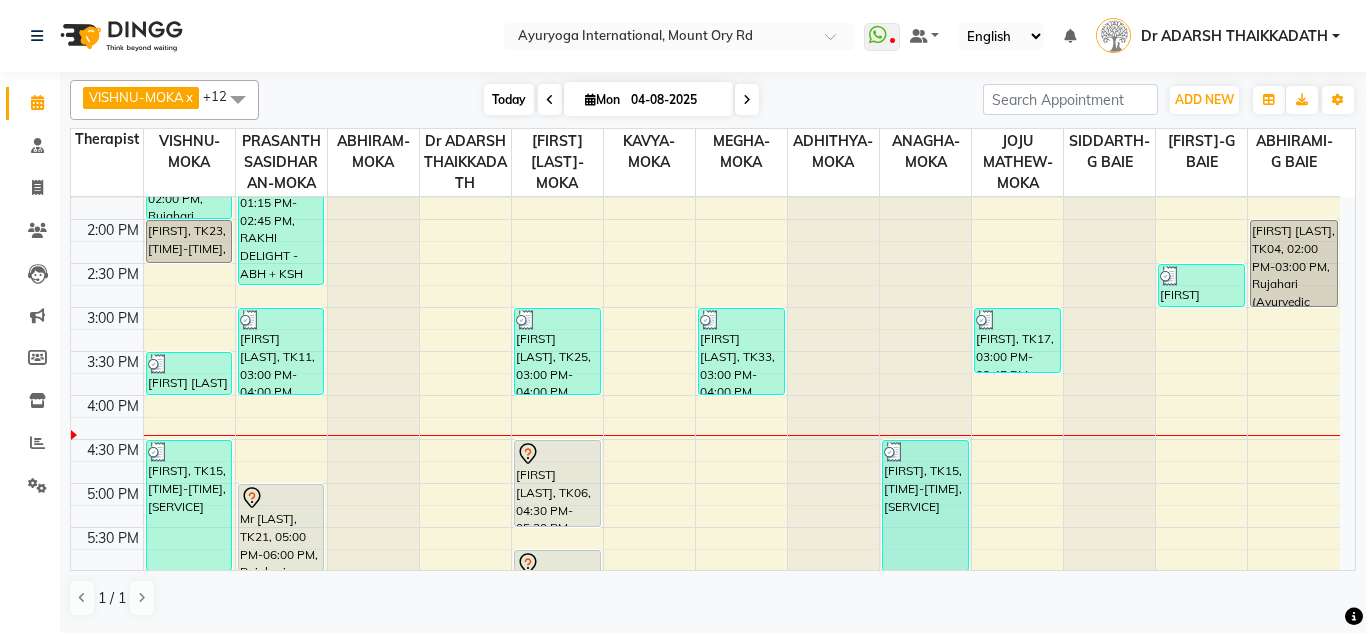 click on "Today" at bounding box center (509, 99) 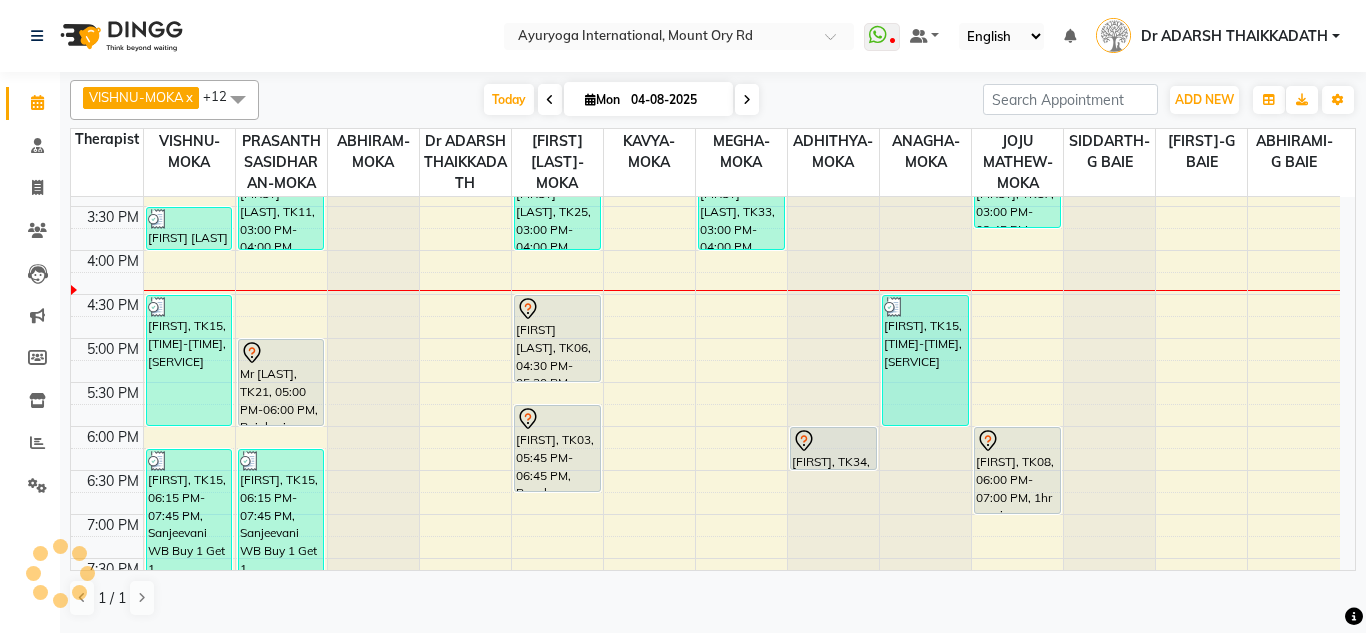 scroll, scrollTop: 693, scrollLeft: 0, axis: vertical 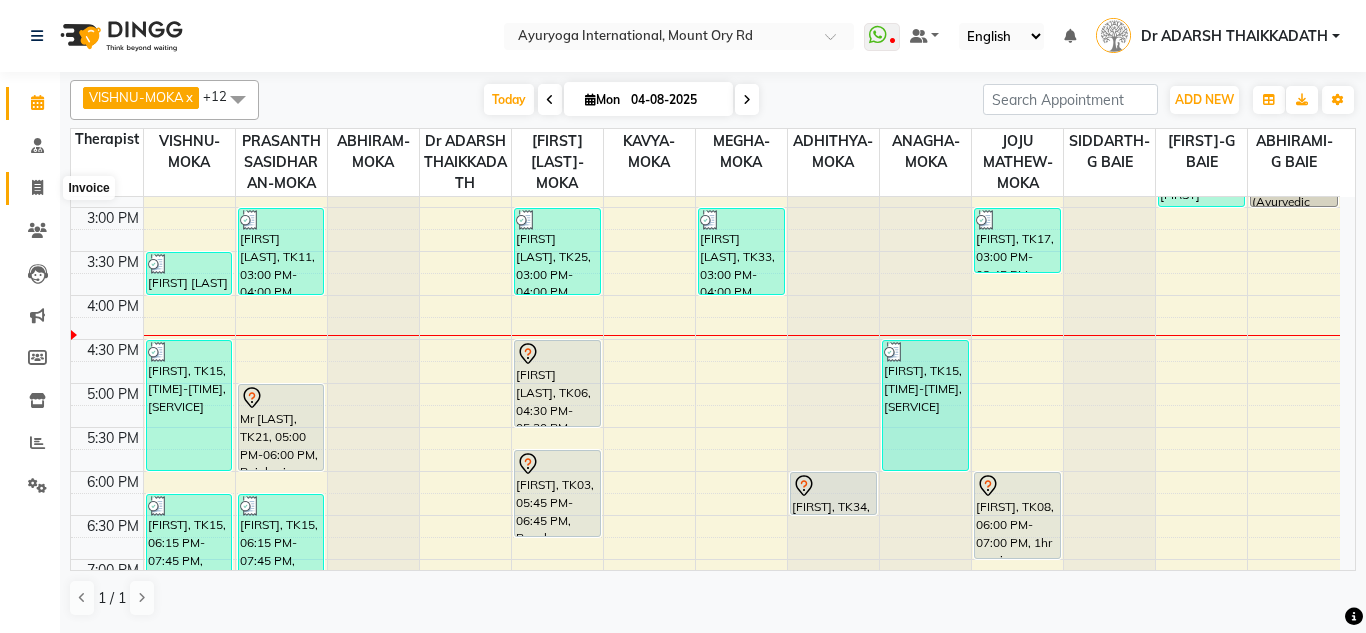 click 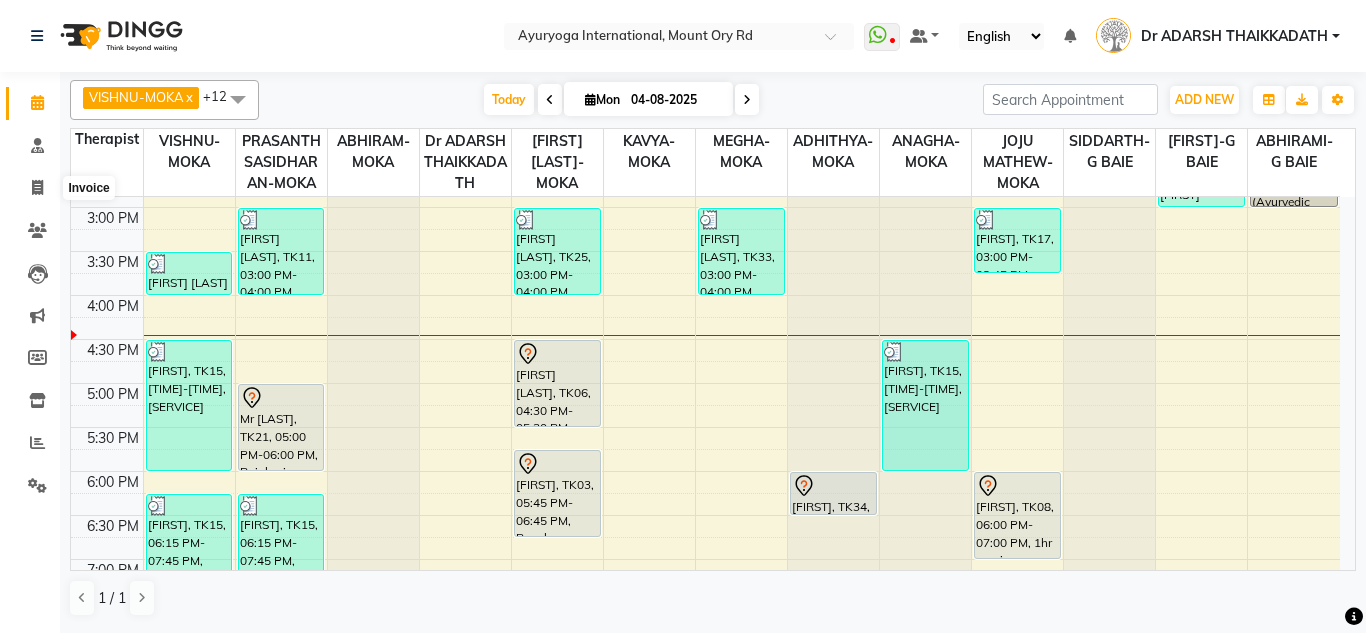 select on "service" 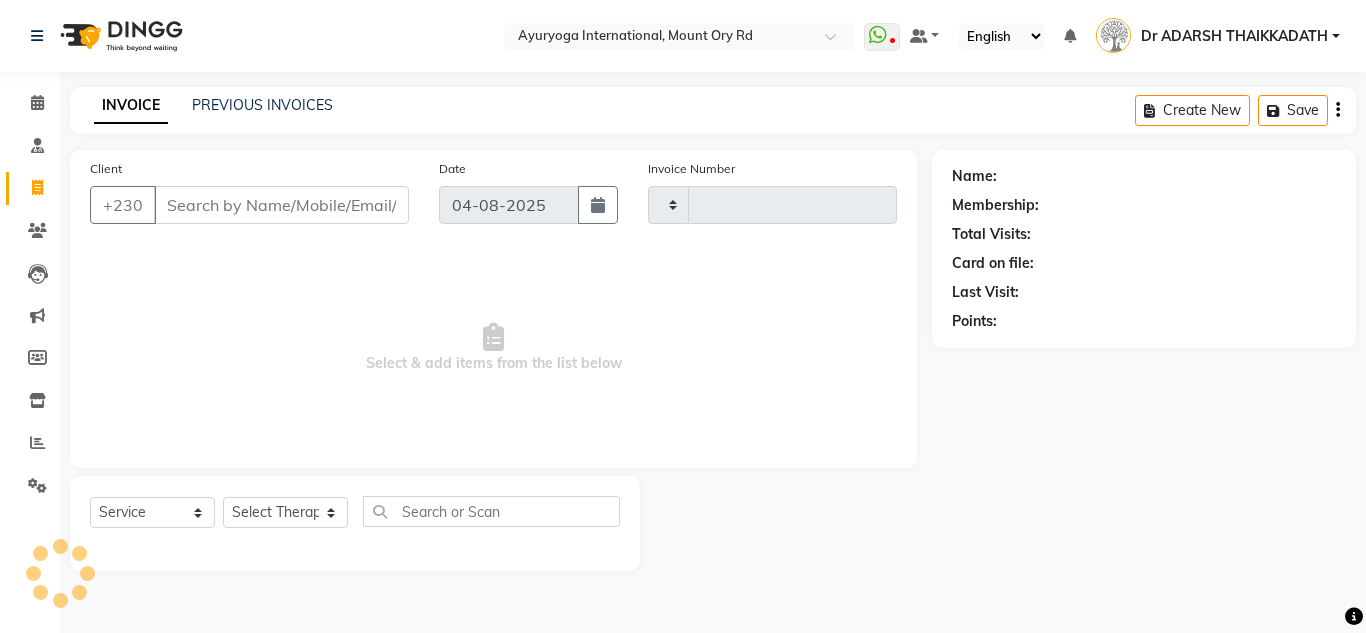 type on "4274" 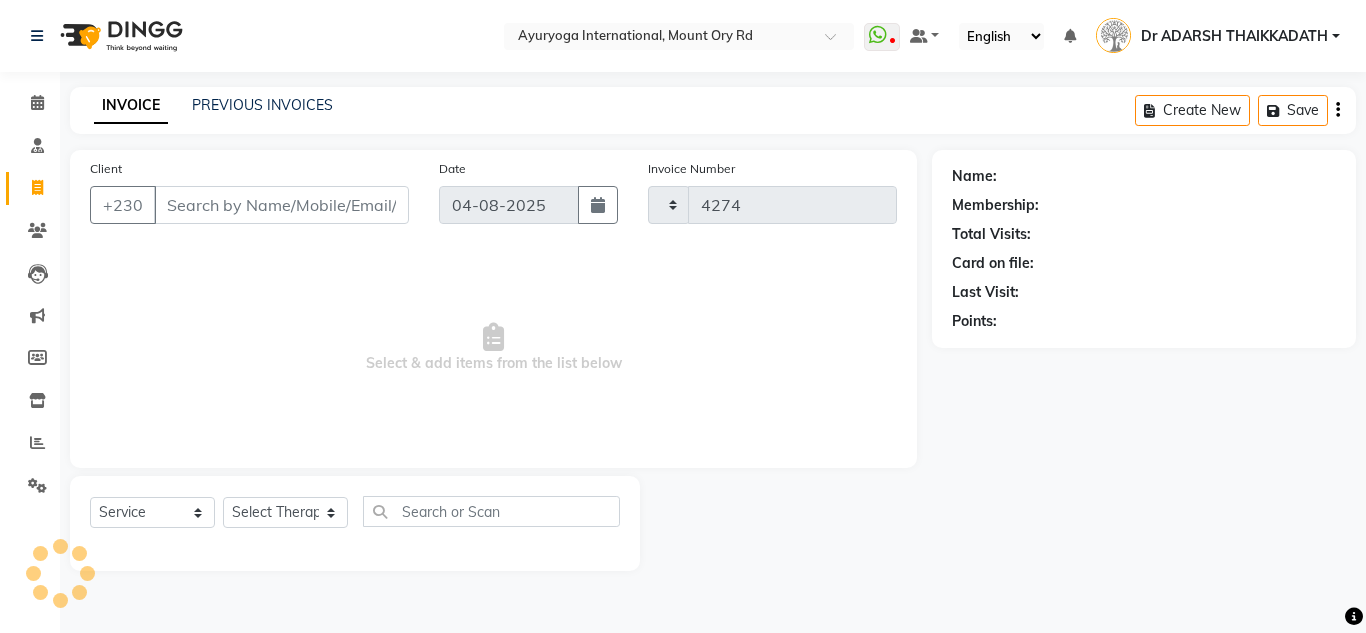 select on "730" 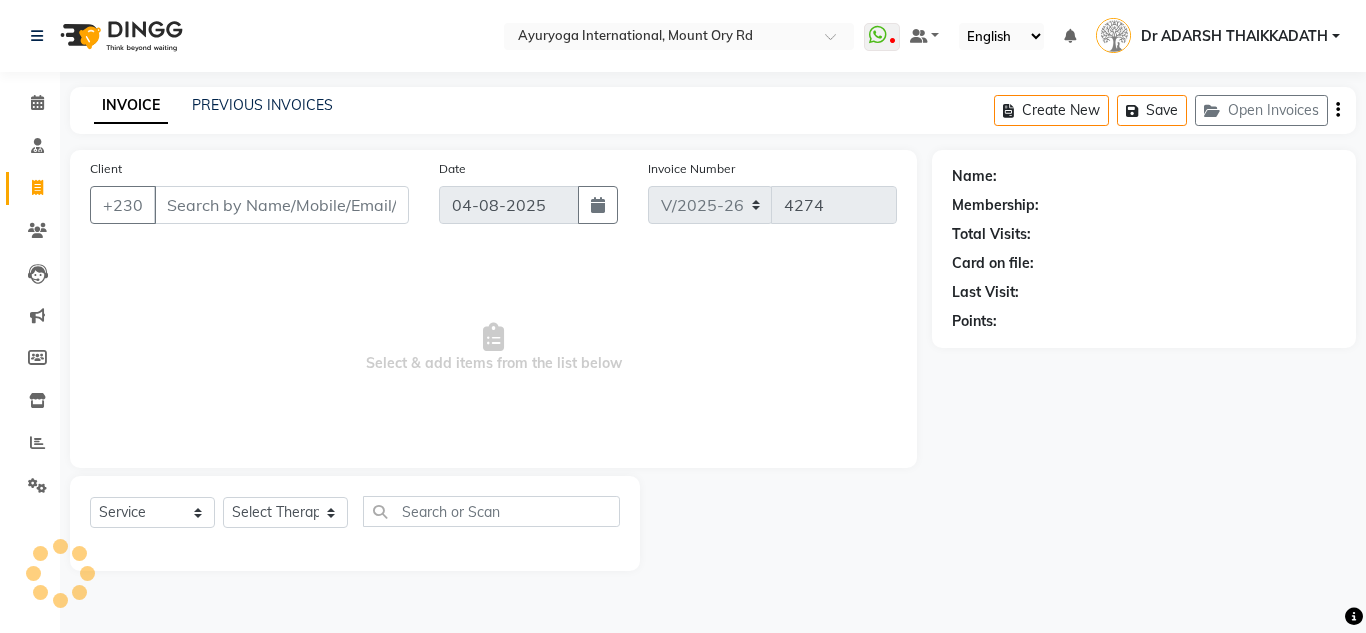 click on "INVOICE PREVIOUS INVOICES Create New   Save   Open Invoices" 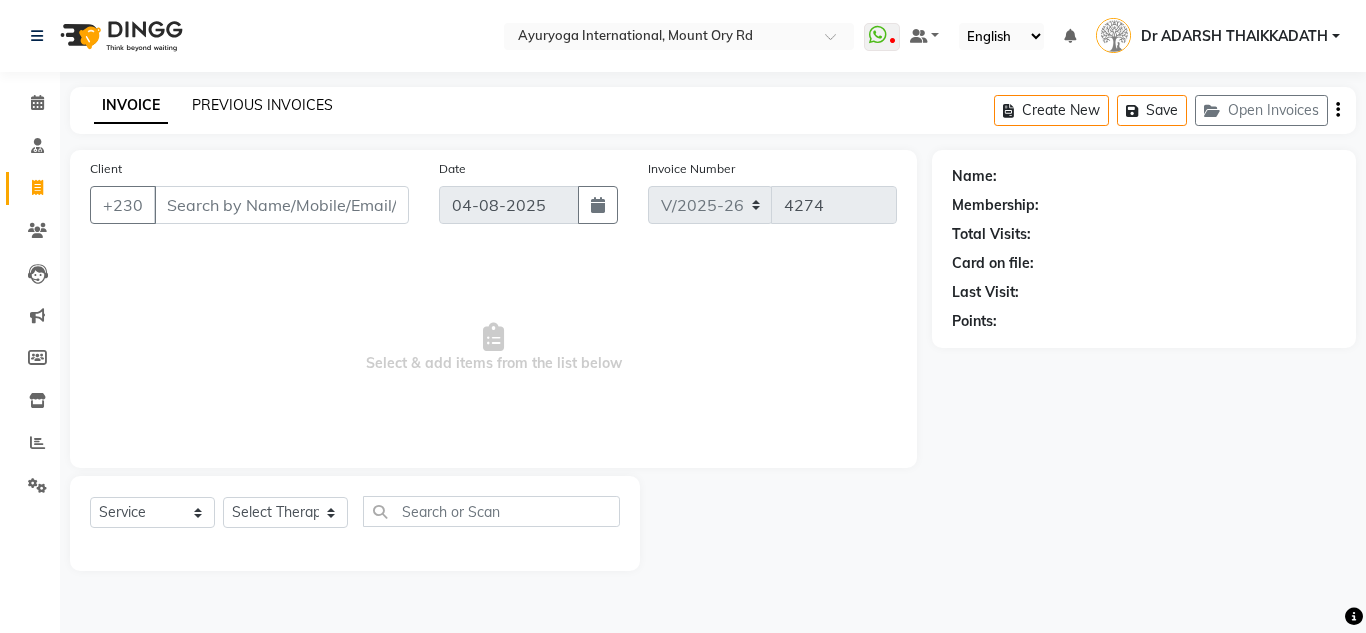 click on "PREVIOUS INVOICES" 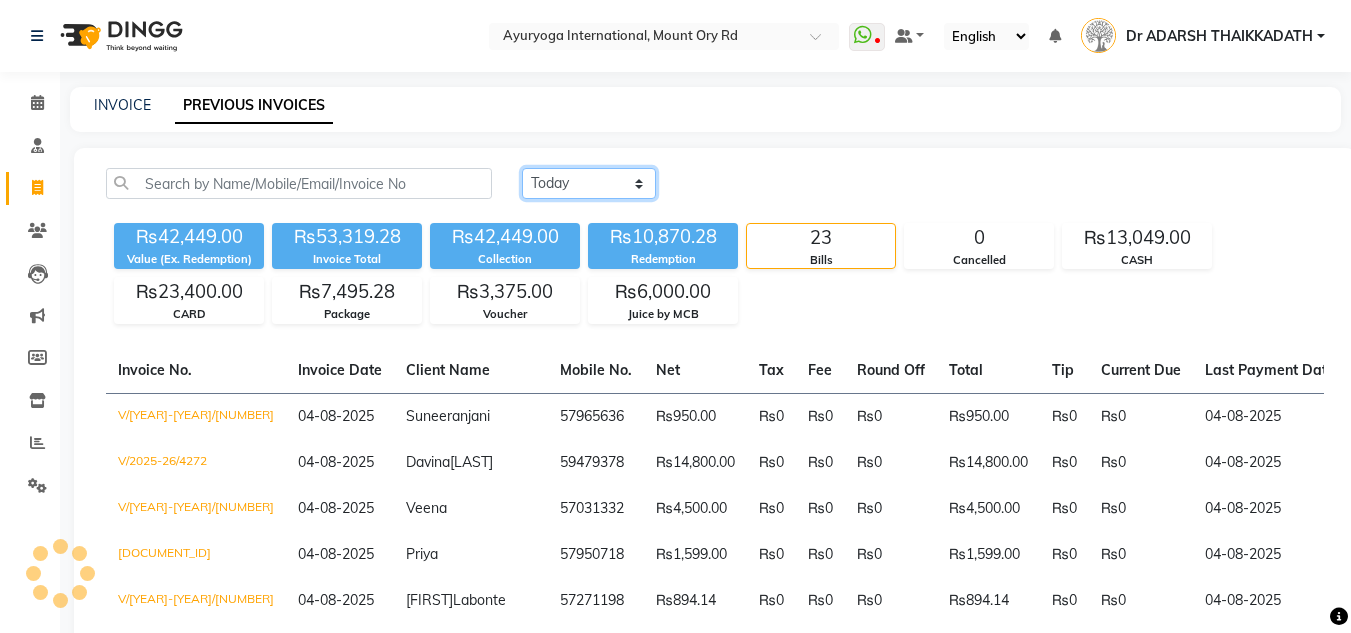 click on "Today Yesterday Custom Range" 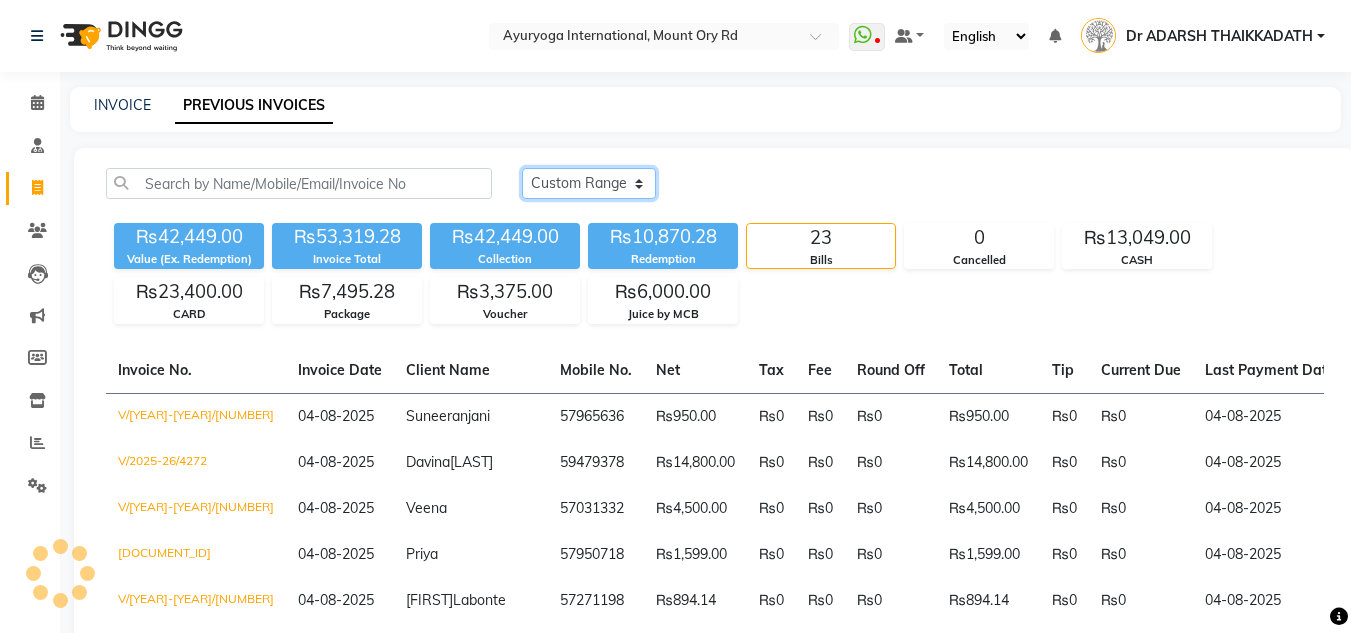 click on "Today Yesterday Custom Range" 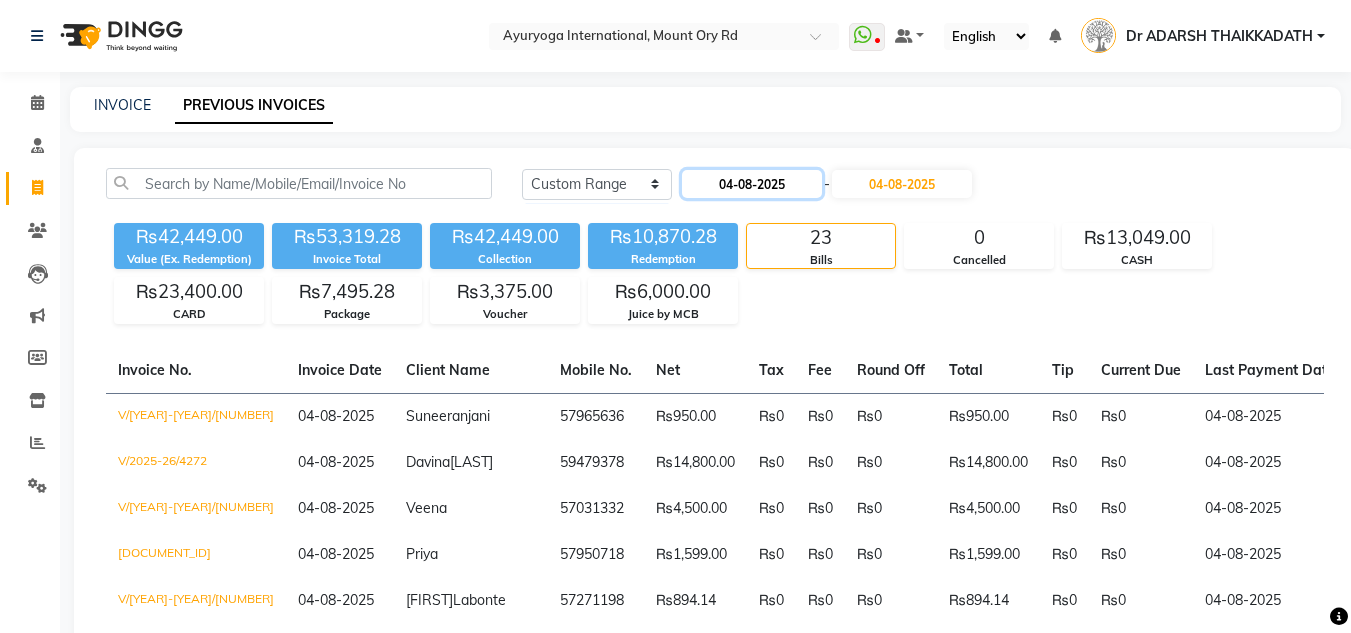click on "04-08-2025" 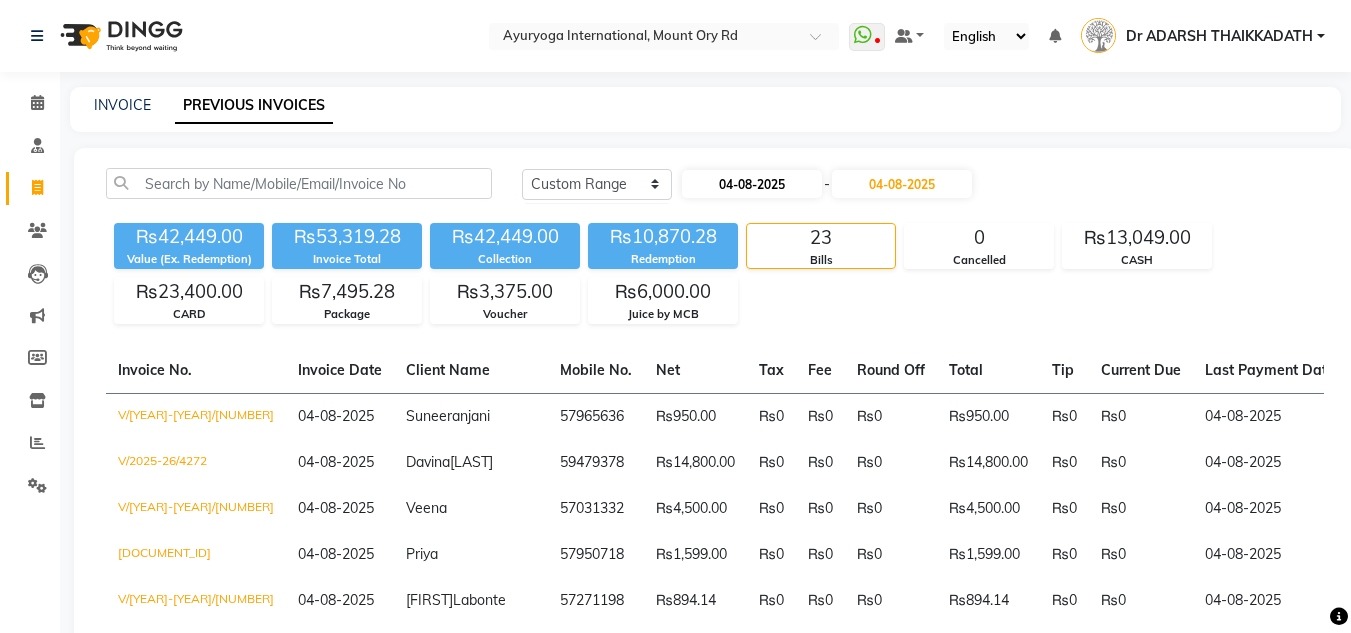select on "8" 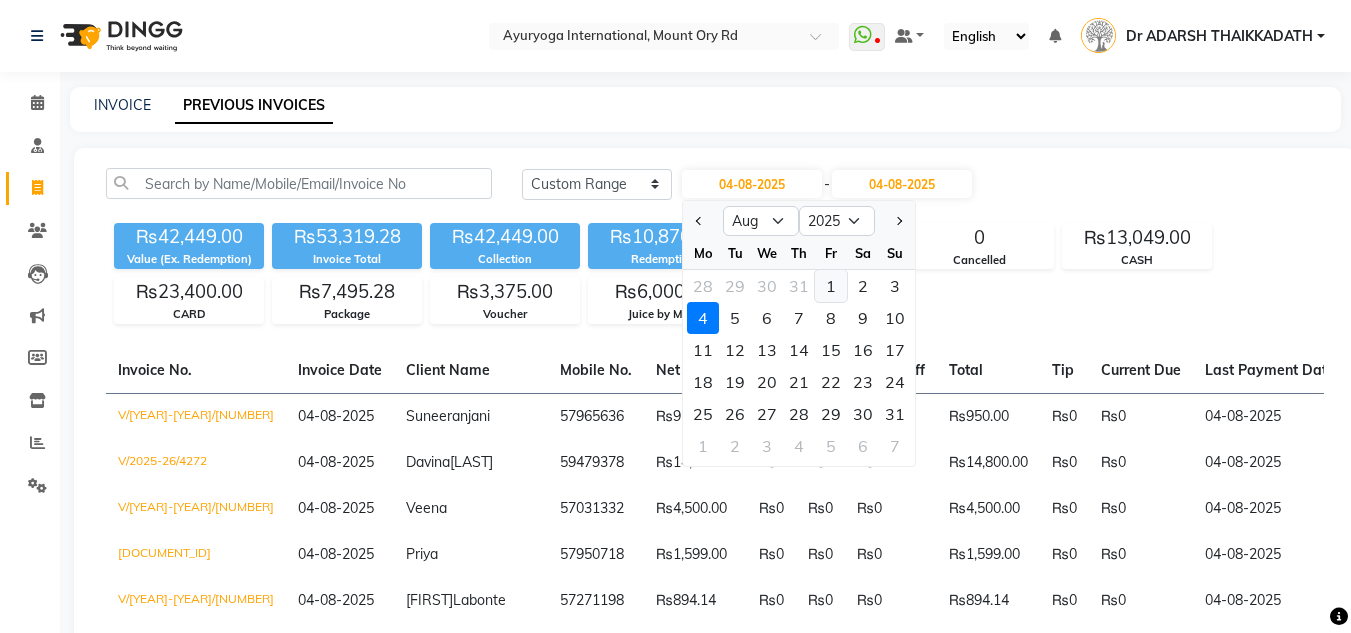 click on "1" 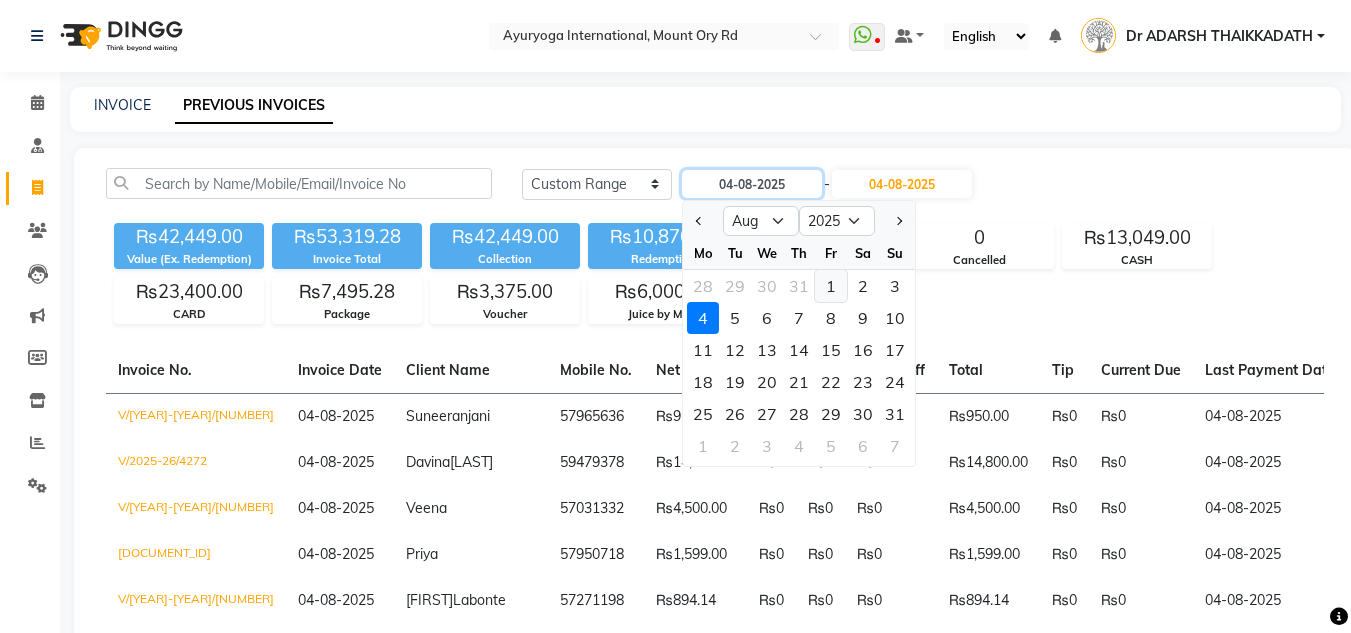 type on "01-08-2025" 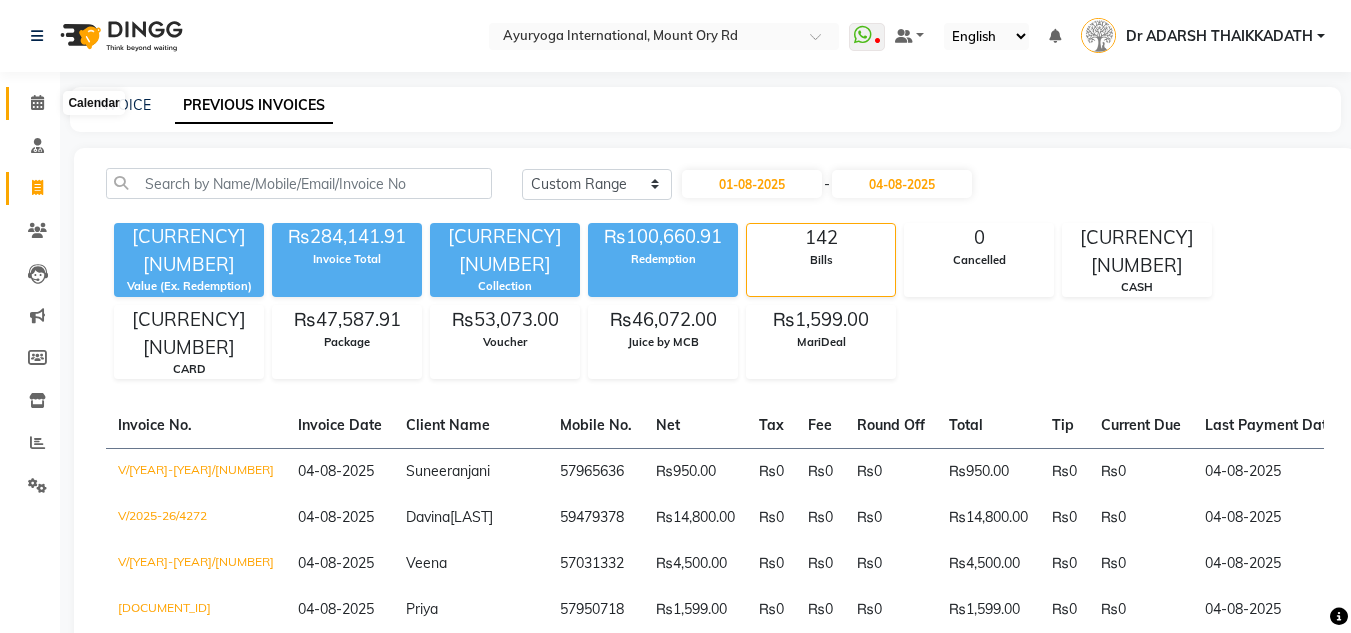 click 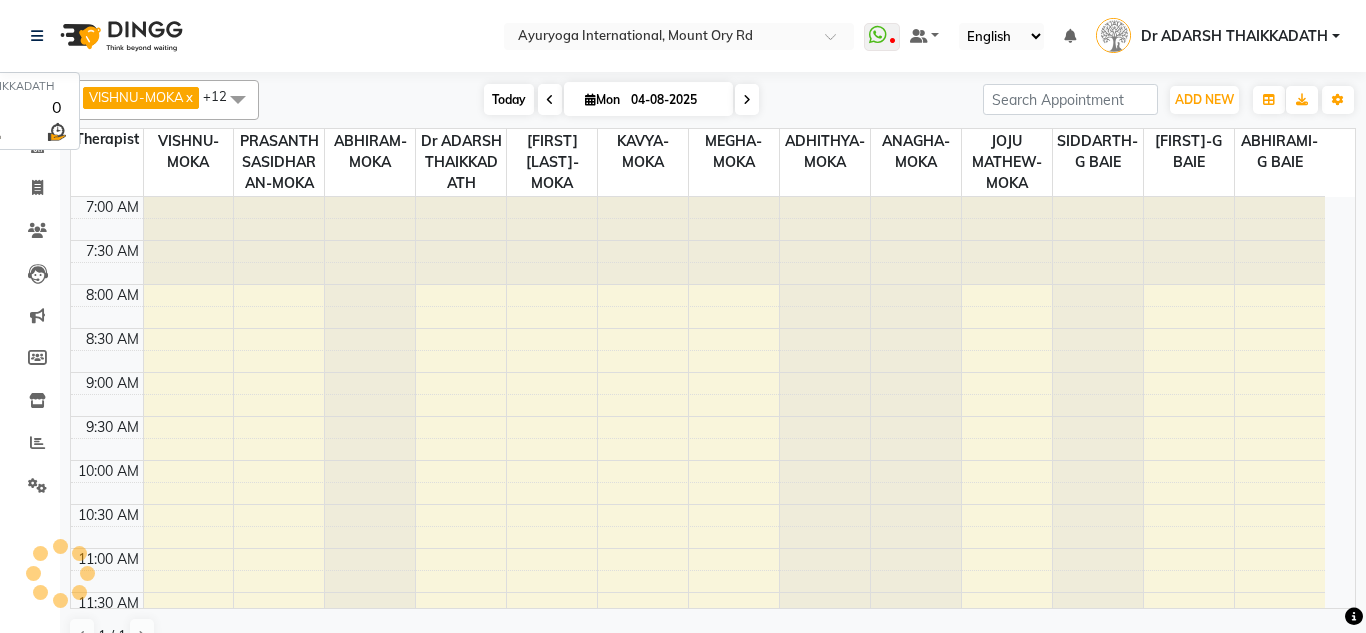 scroll, scrollTop: 0, scrollLeft: 0, axis: both 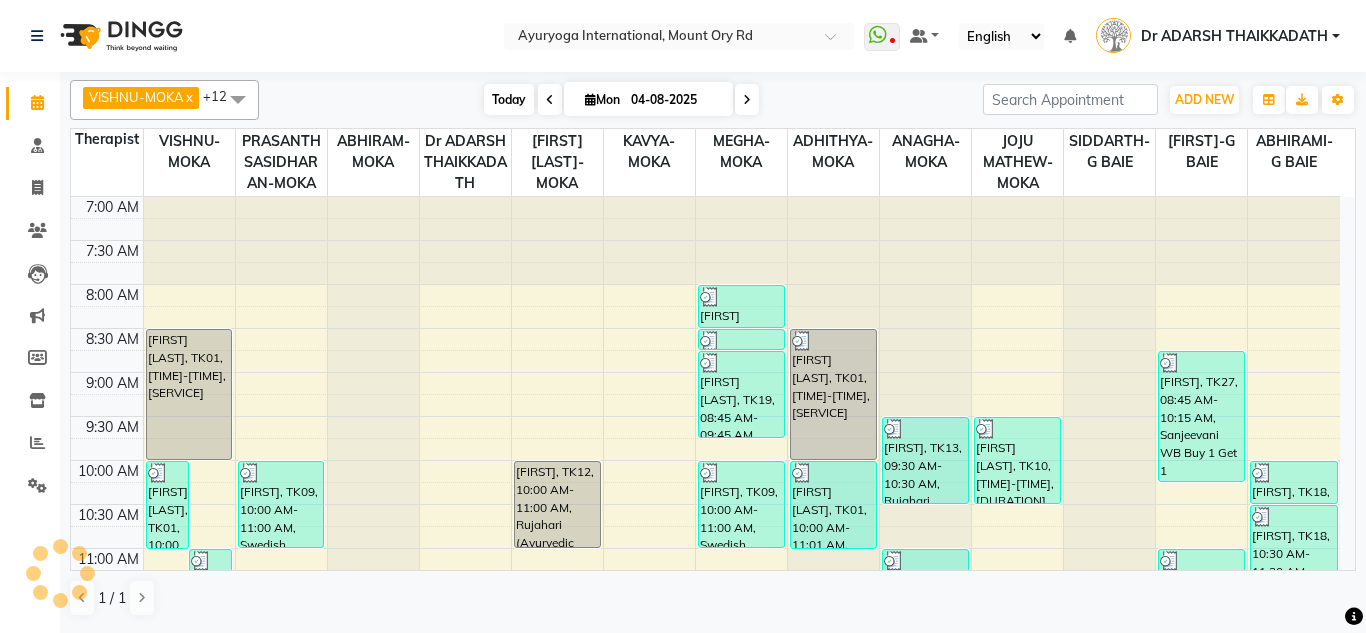 click on "Today" at bounding box center [509, 99] 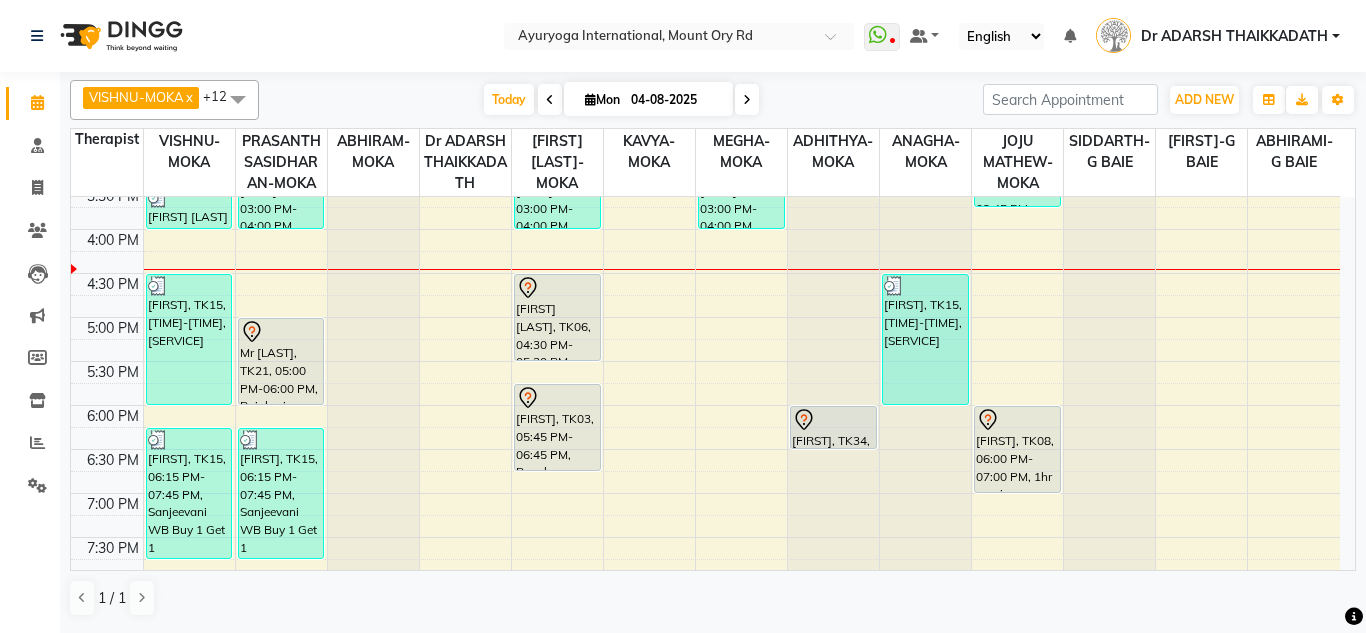 scroll, scrollTop: 758, scrollLeft: 0, axis: vertical 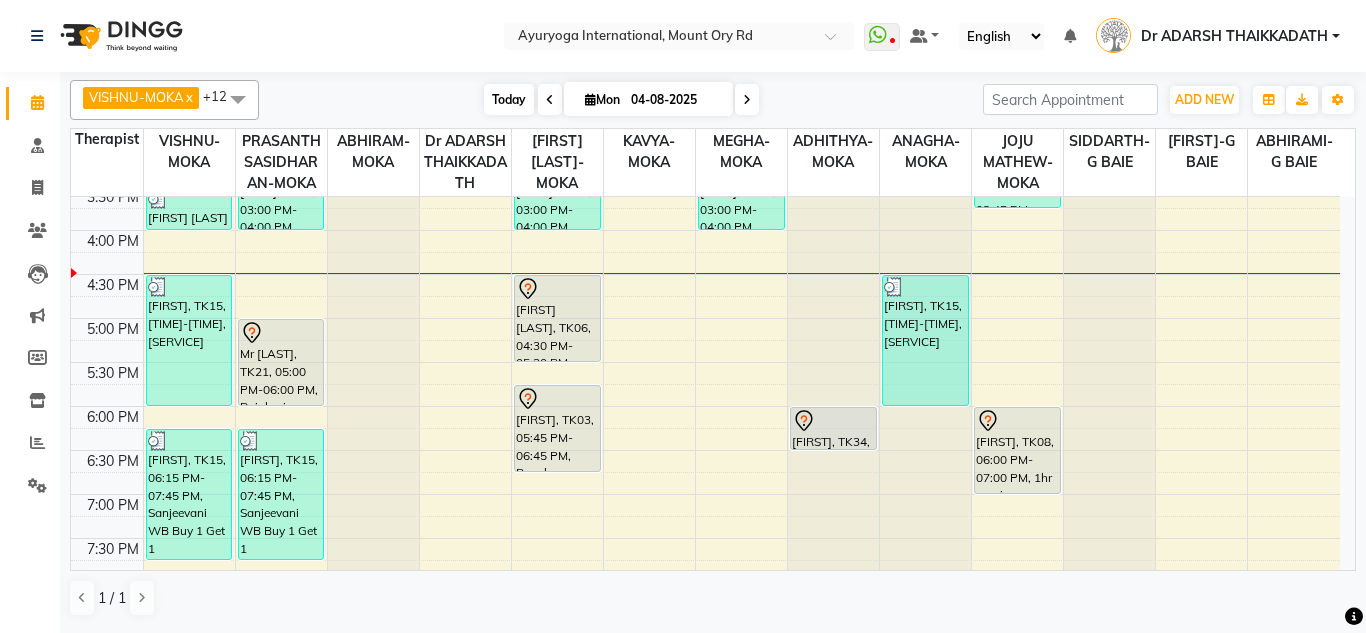 click on "Today" at bounding box center [509, 99] 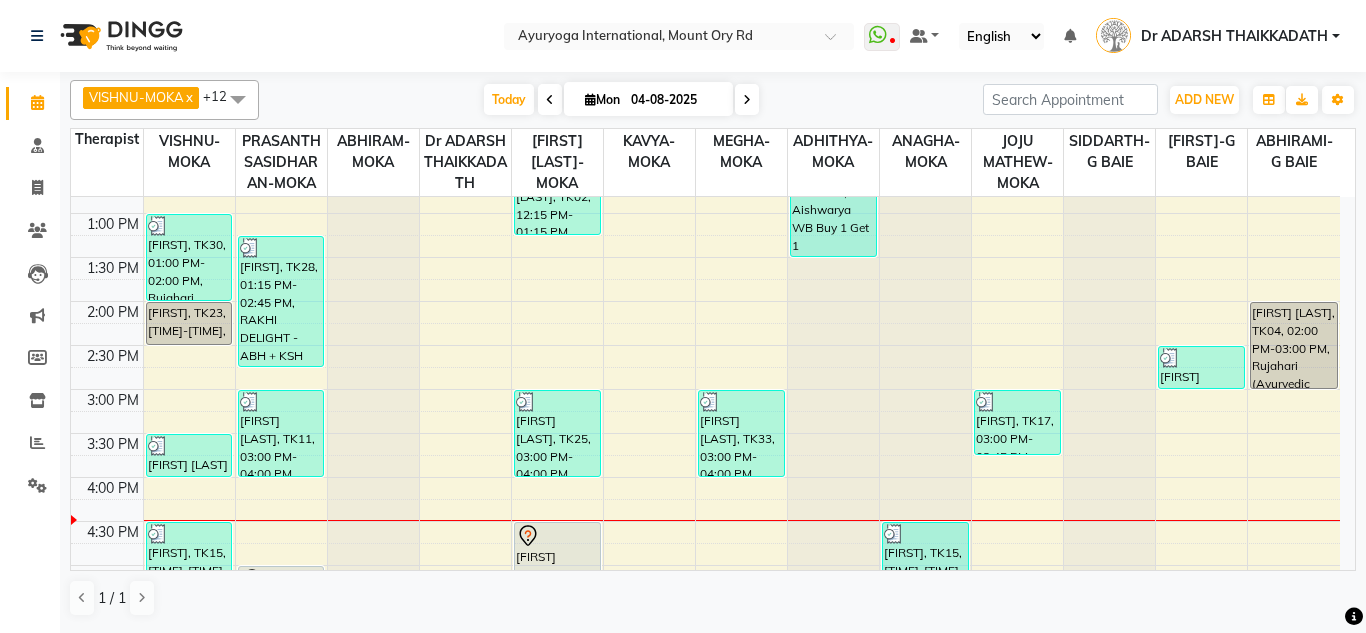scroll, scrollTop: 493, scrollLeft: 0, axis: vertical 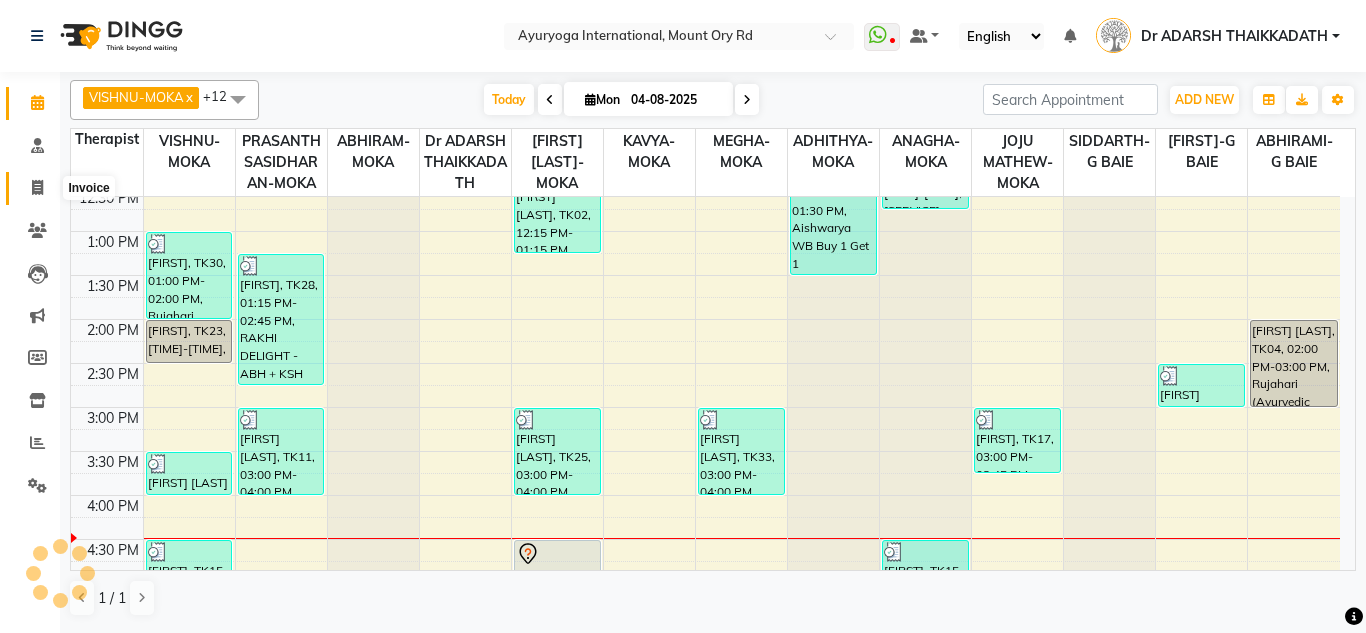 click 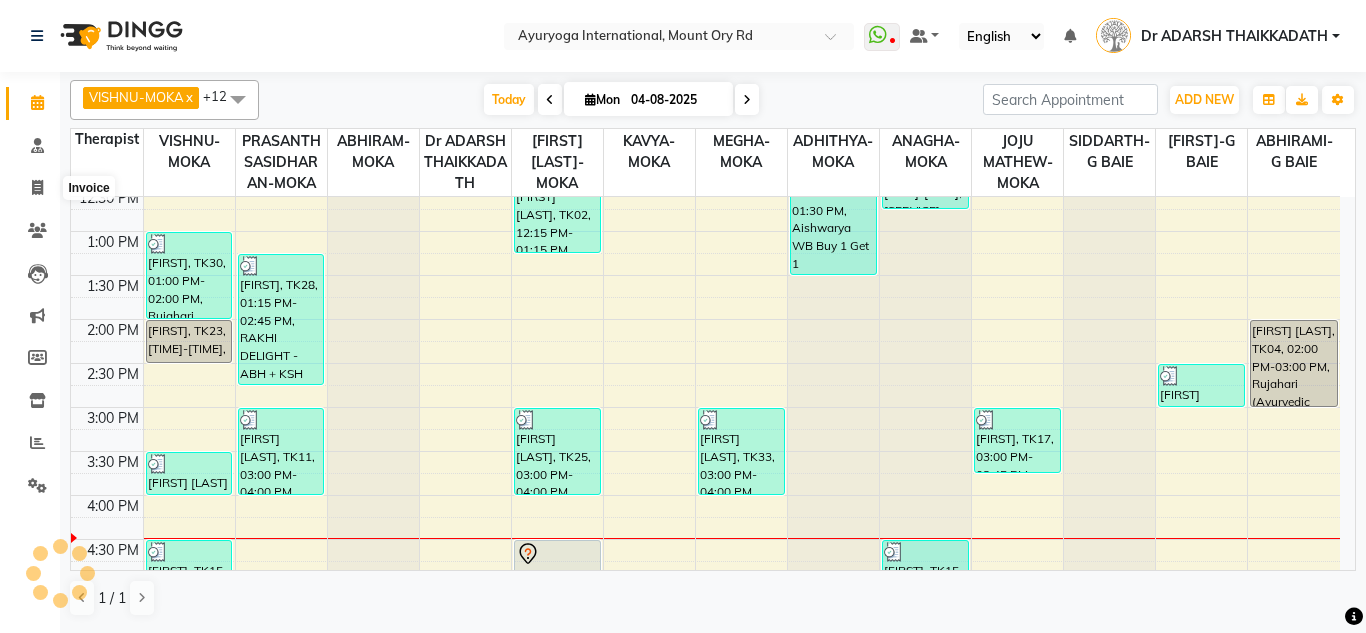 select on "service" 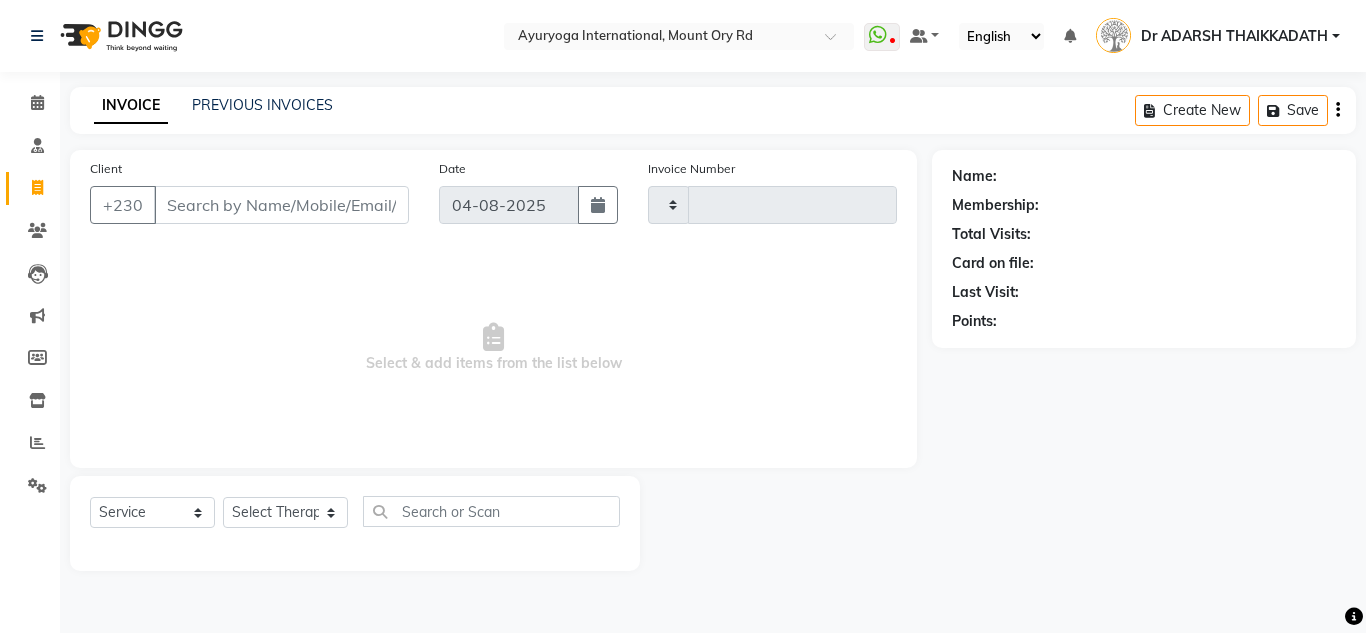type on "4274" 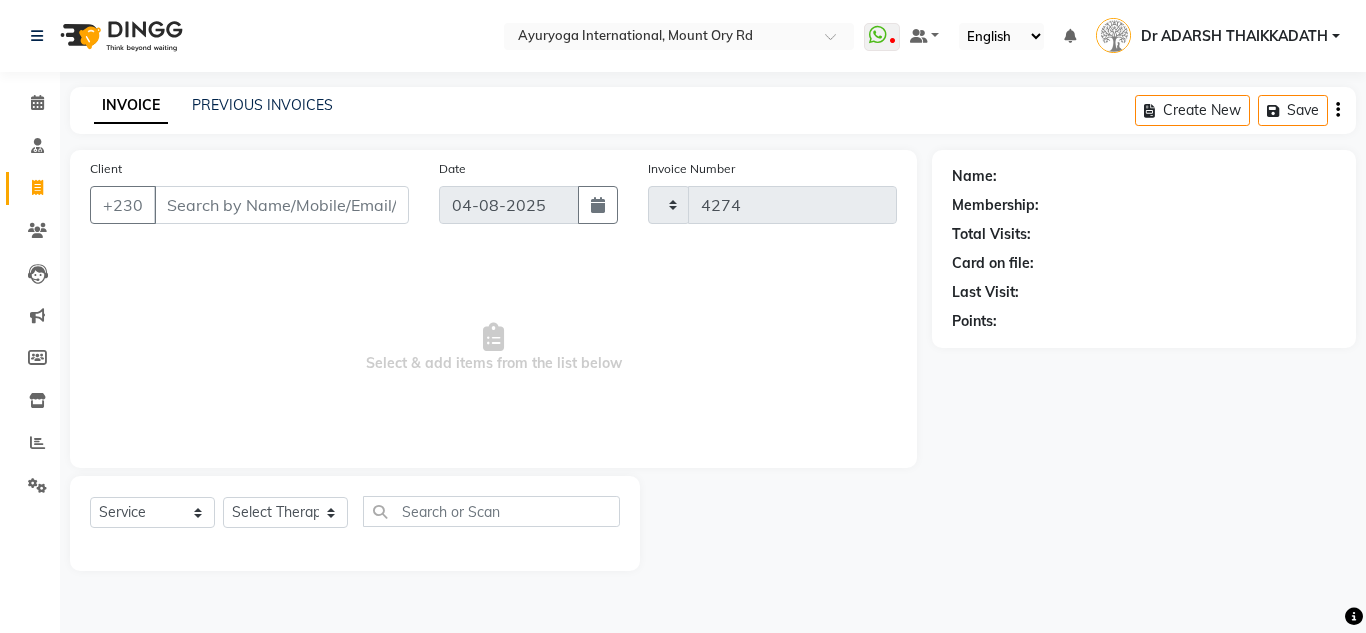 select on "730" 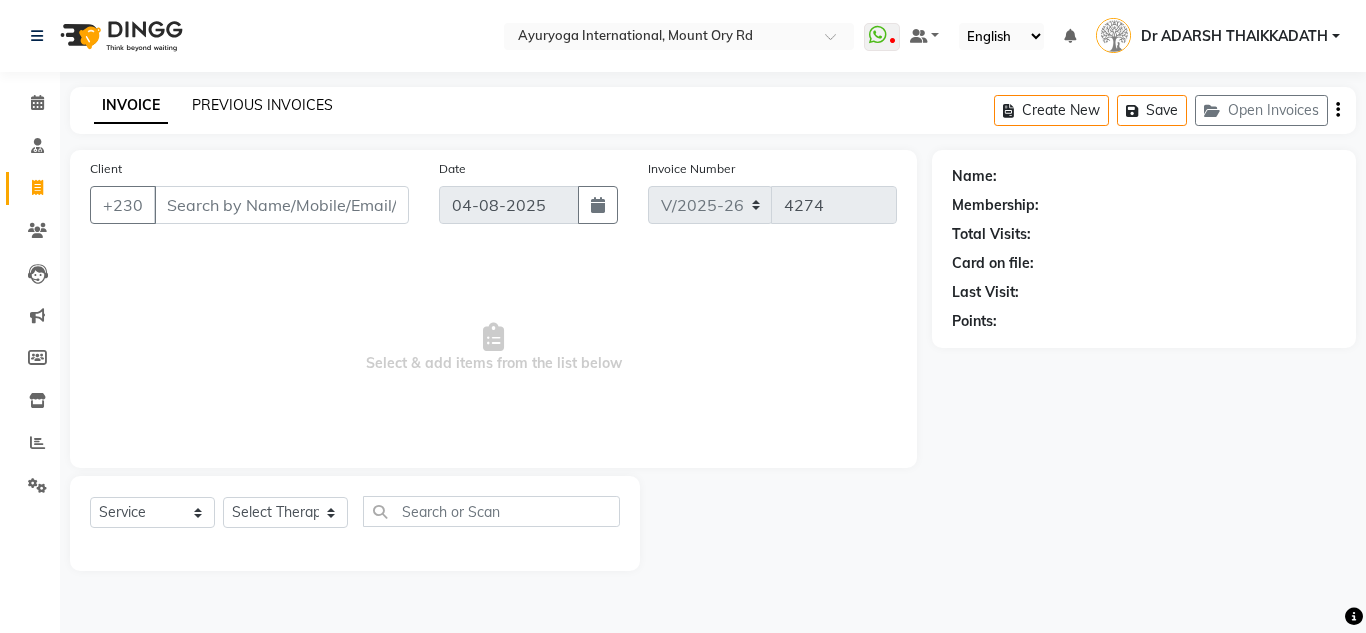 click on "PREVIOUS INVOICES" 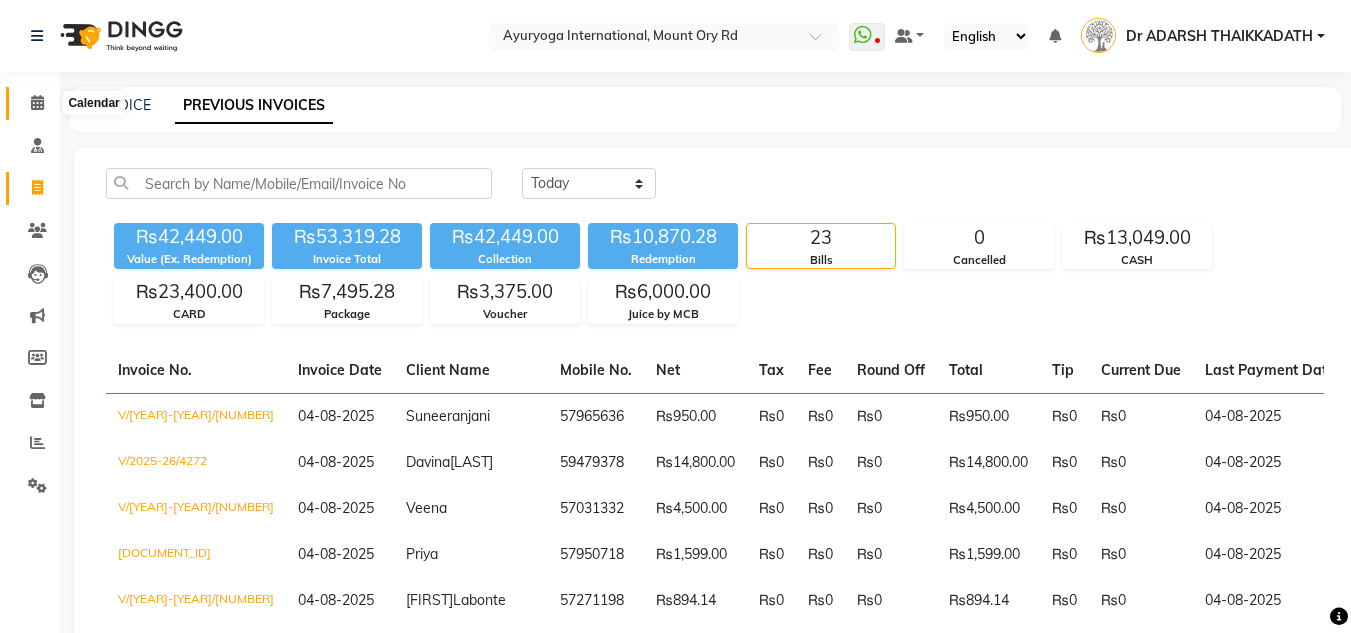 click 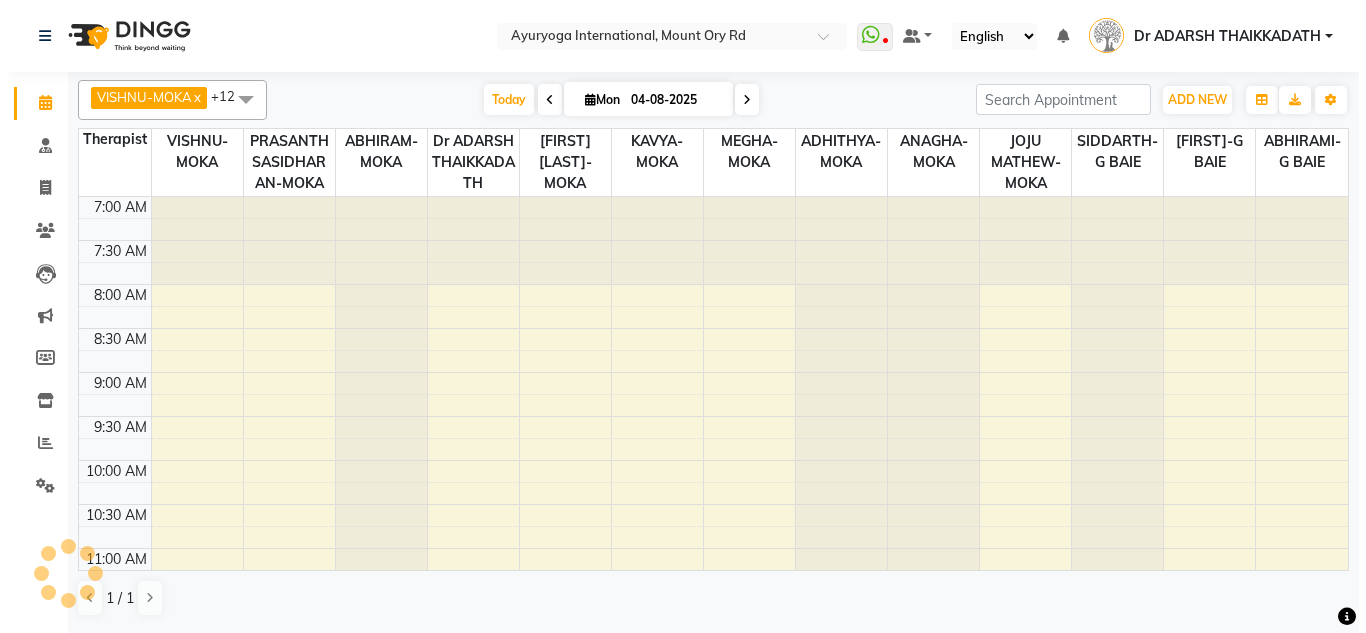 scroll, scrollTop: 0, scrollLeft: 0, axis: both 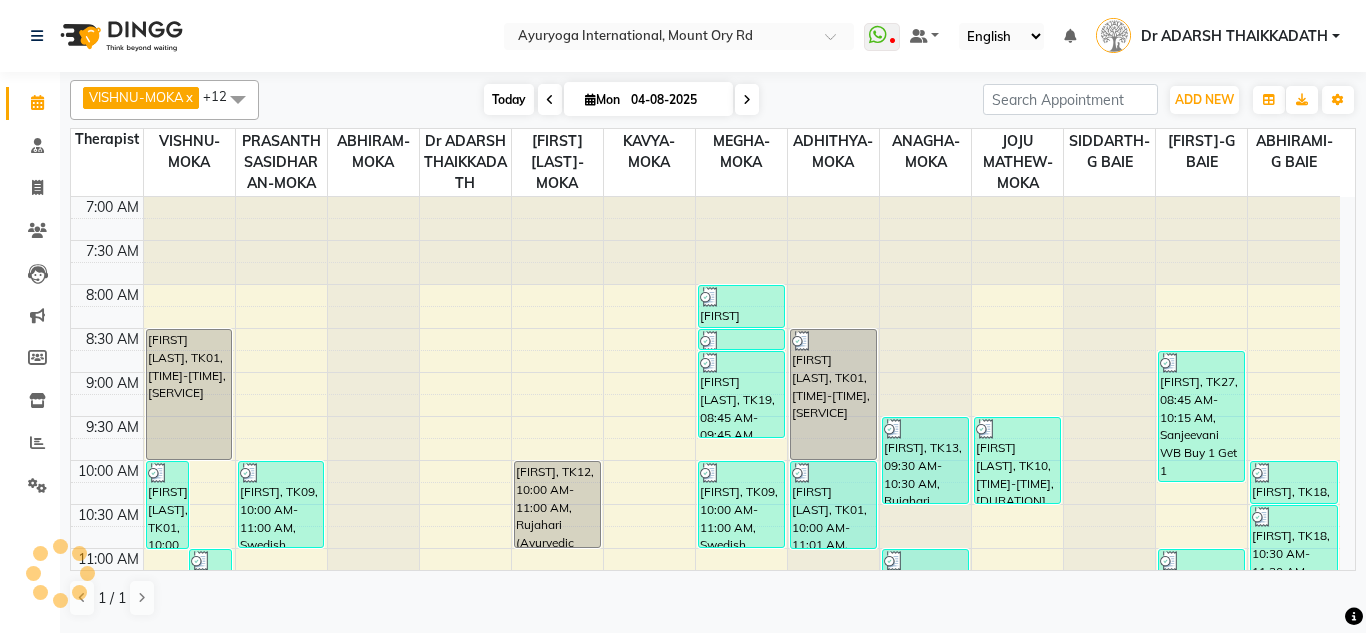 click on "Today" at bounding box center (509, 99) 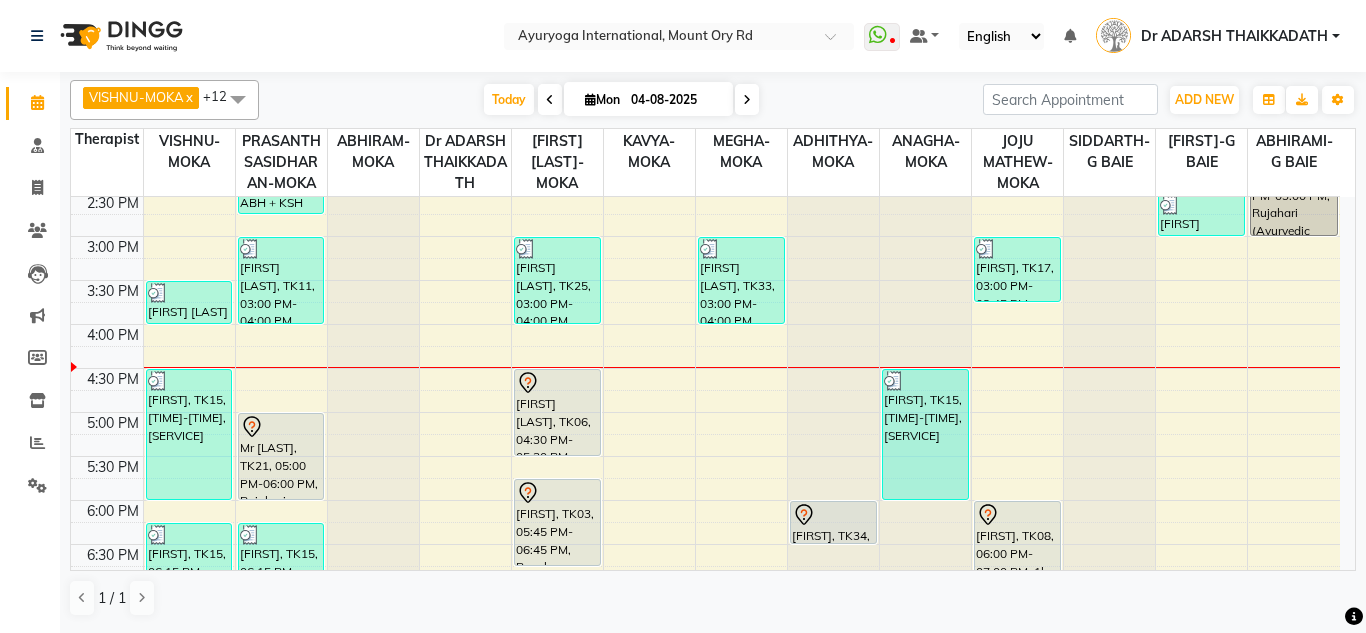 scroll, scrollTop: 558, scrollLeft: 0, axis: vertical 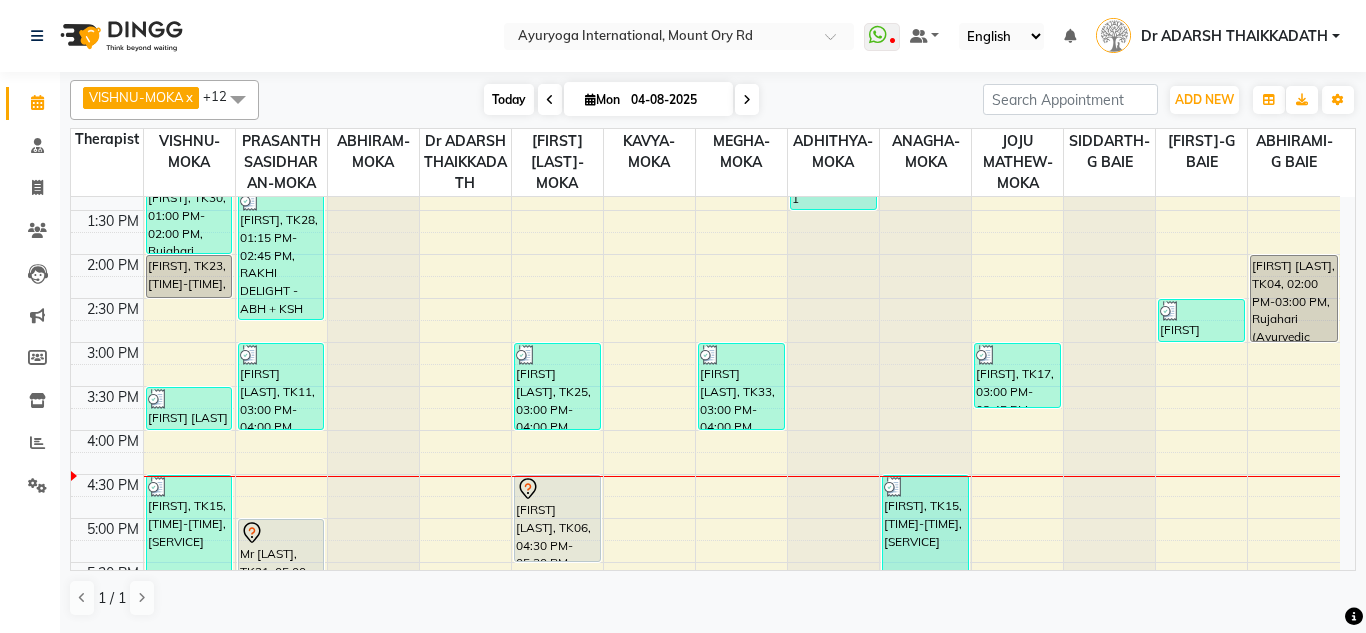 click on "Today" at bounding box center (509, 99) 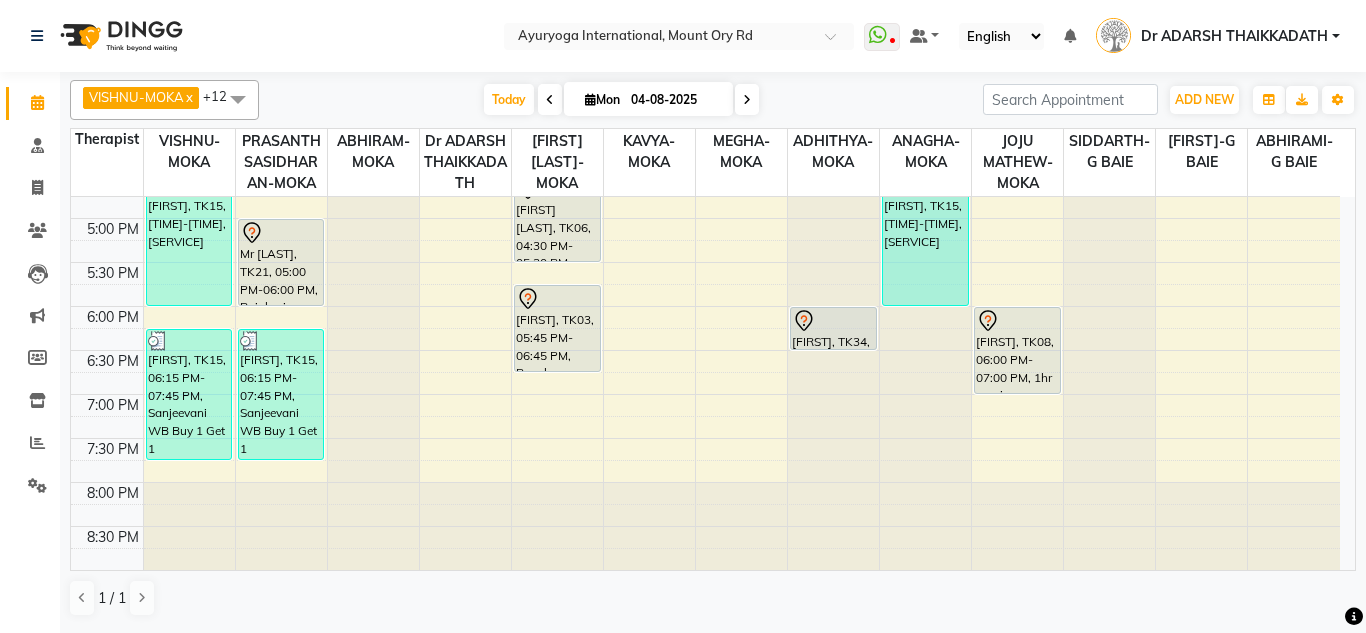 scroll, scrollTop: 758, scrollLeft: 0, axis: vertical 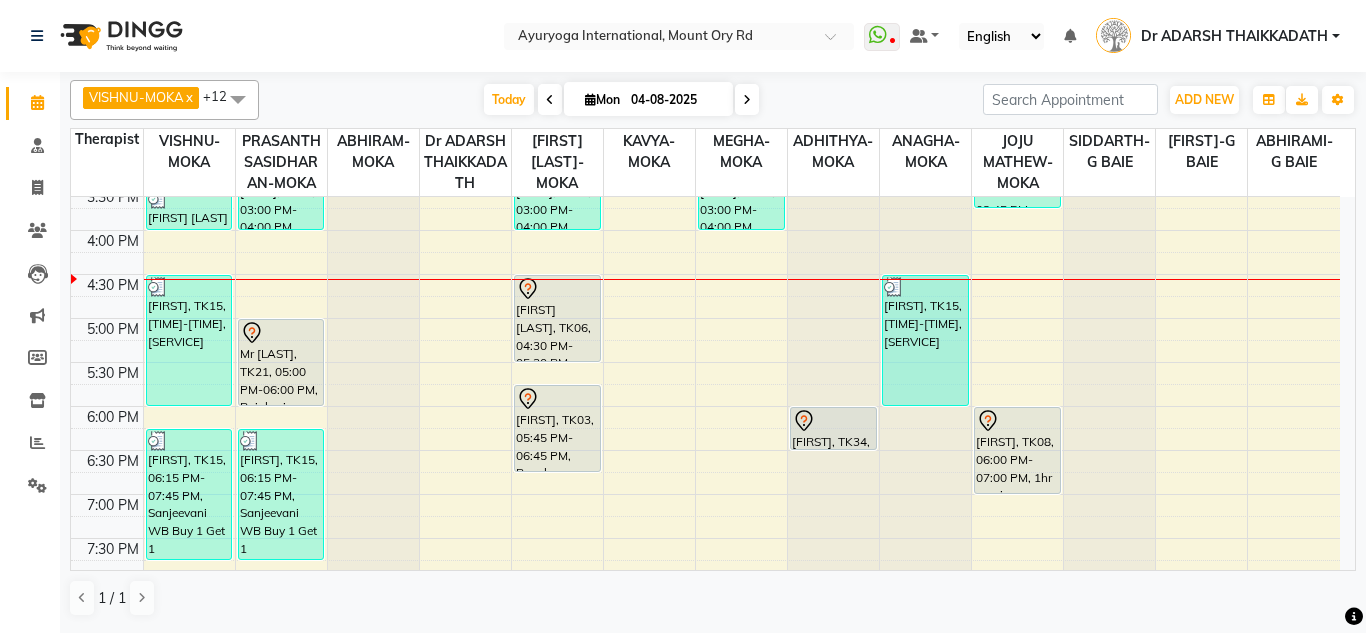 click at bounding box center (747, 99) 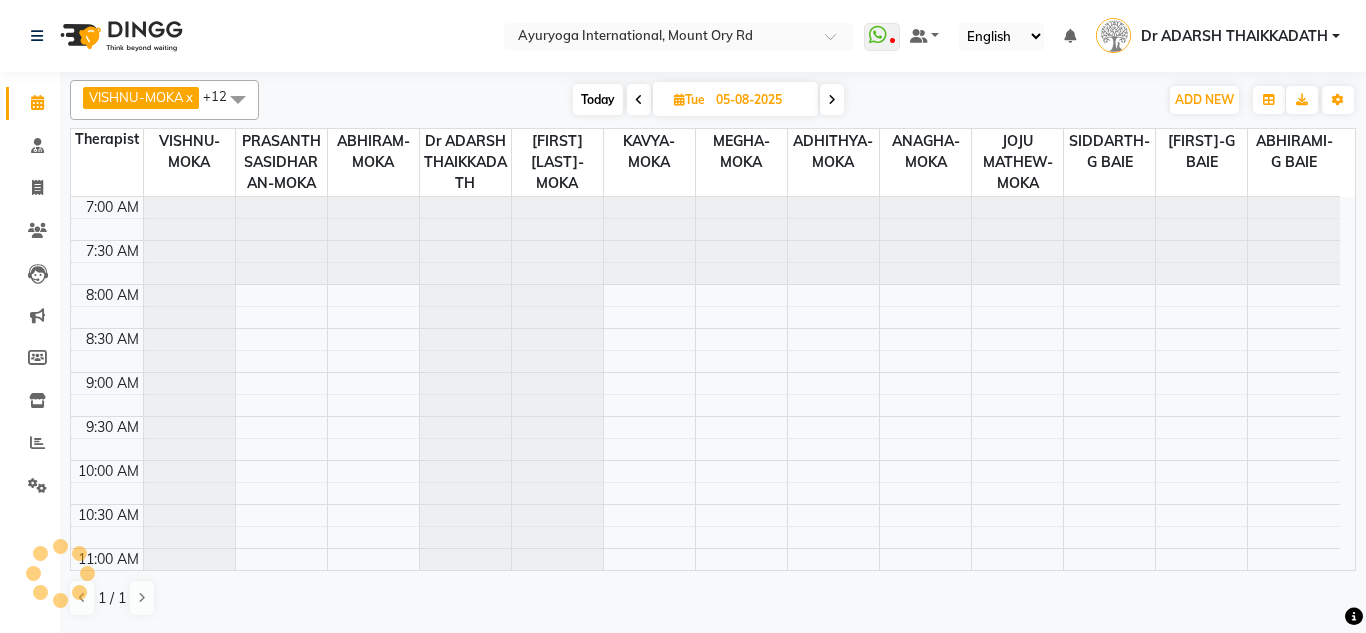 scroll, scrollTop: 793, scrollLeft: 0, axis: vertical 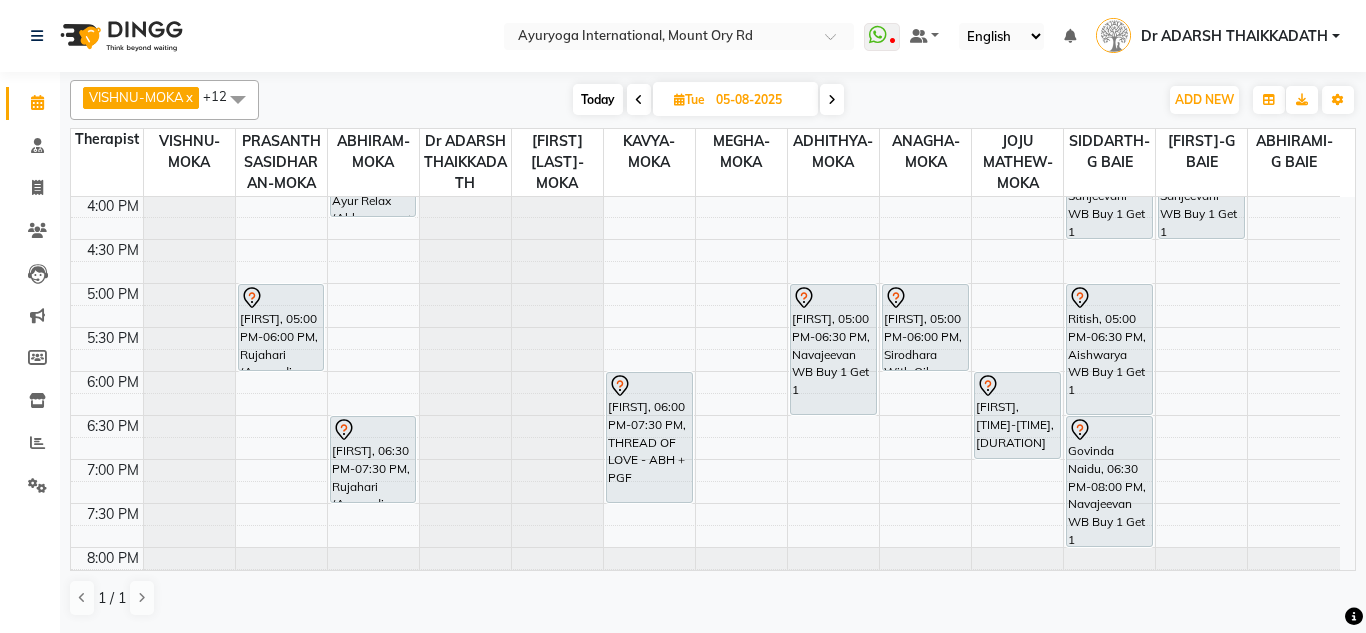 click on "Today" at bounding box center [598, 99] 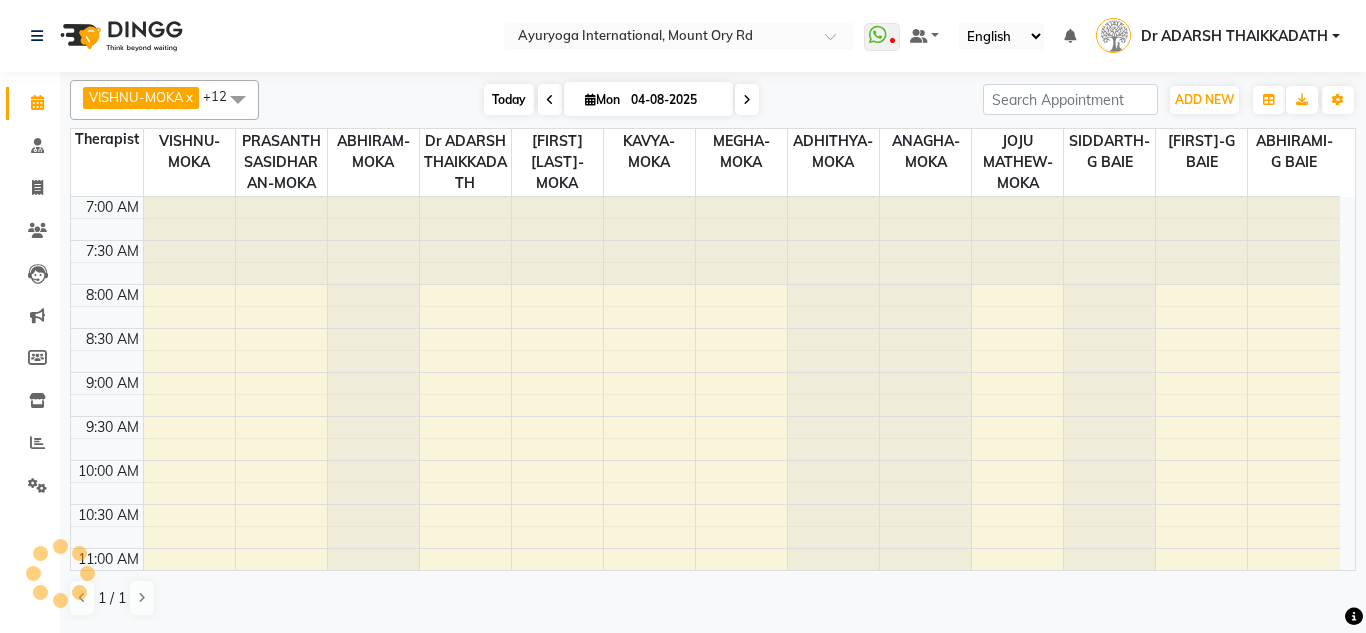 scroll, scrollTop: 793, scrollLeft: 0, axis: vertical 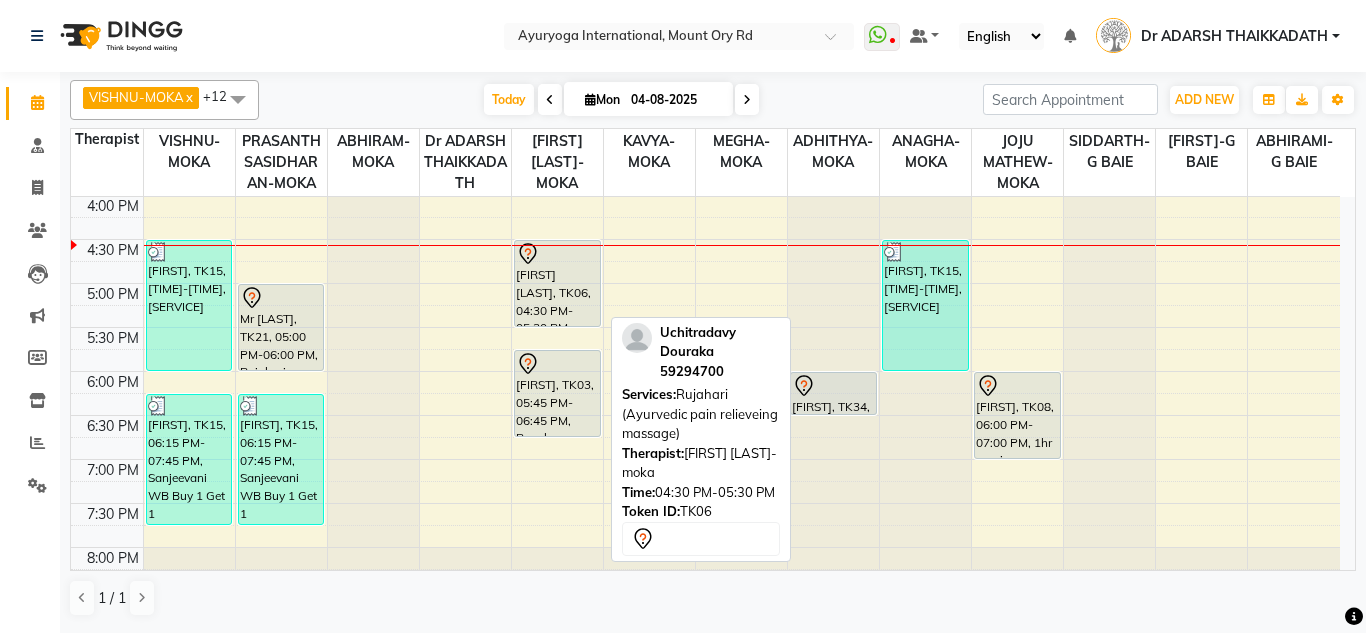 click on "[FIRST] [LAST], TK06, 04:30 PM-05:30 PM, Rujahari (Ayurvedic pain relieveing massage)" at bounding box center [557, 283] 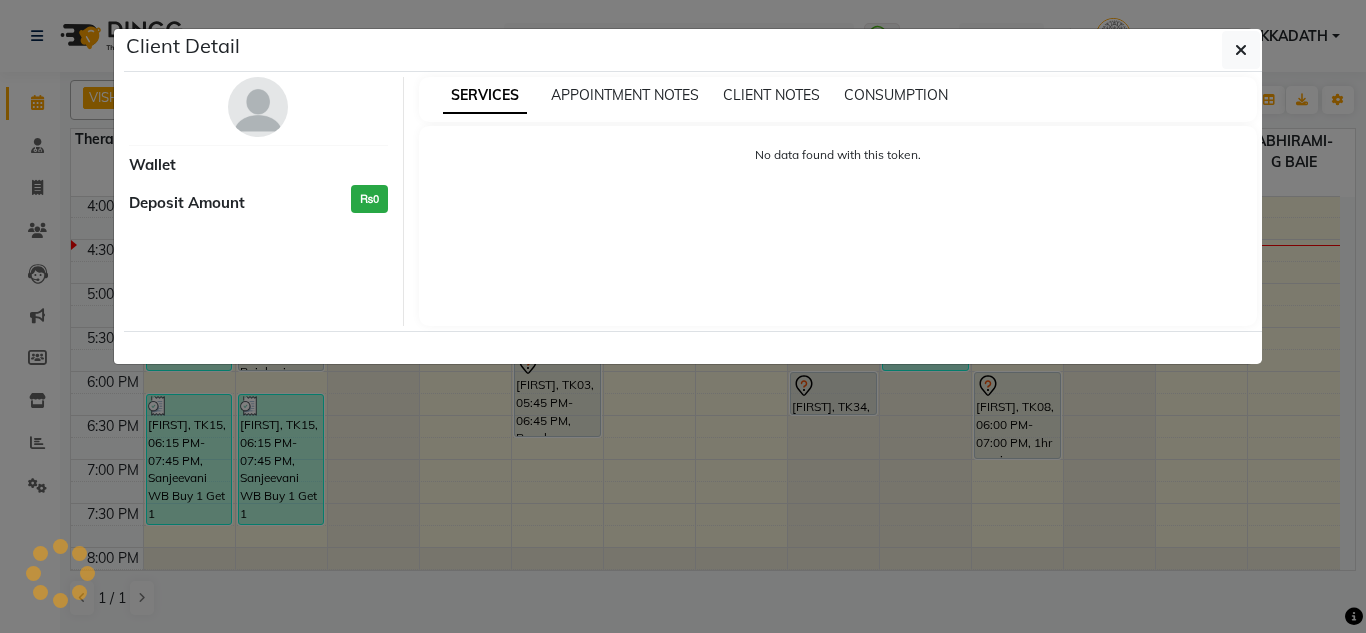 select on "7" 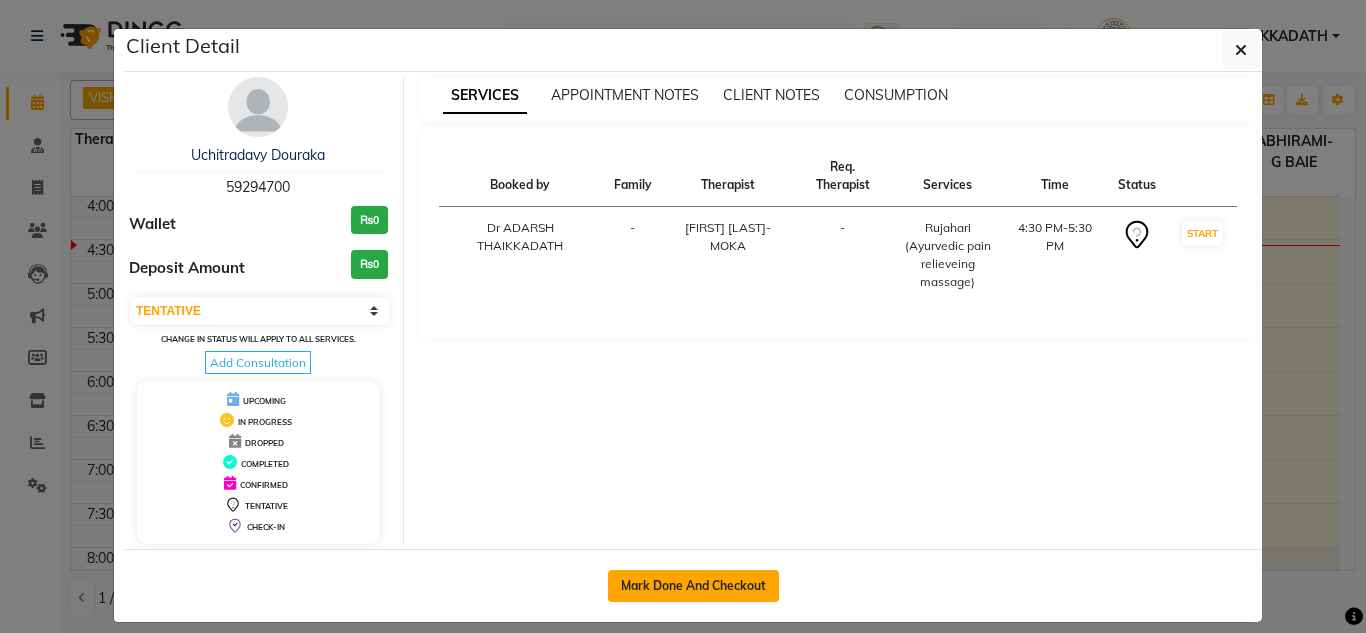 click on "Mark Done And Checkout" 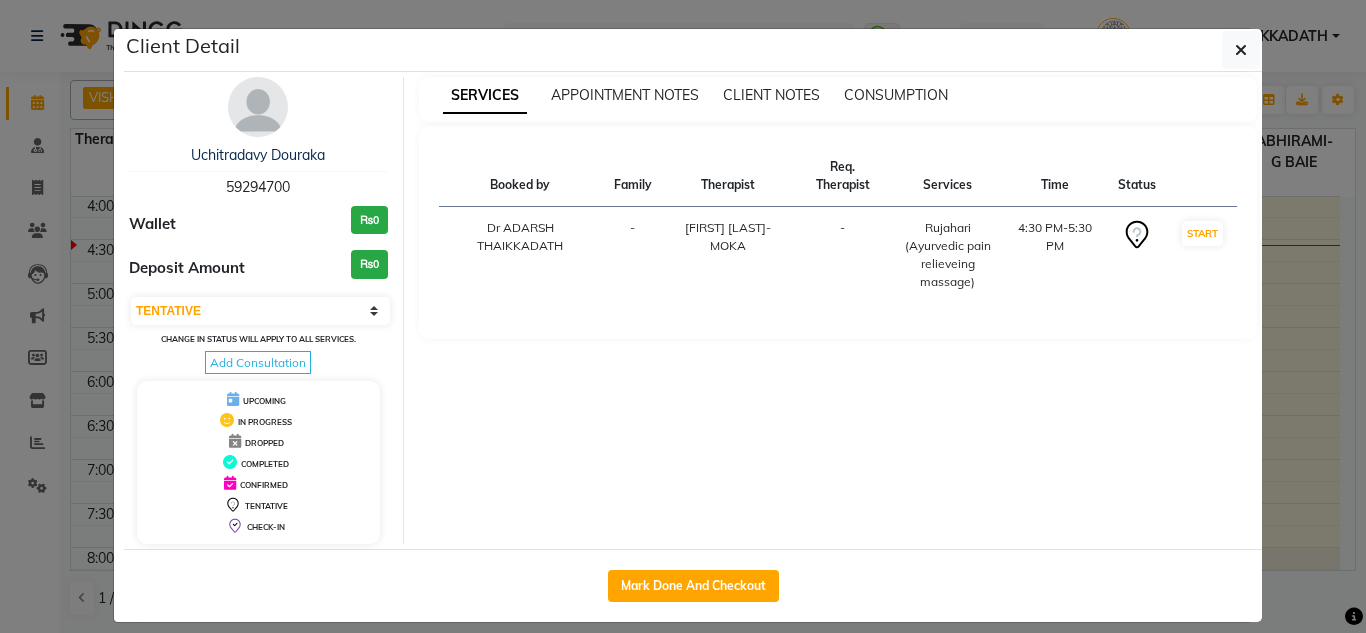 select on "service" 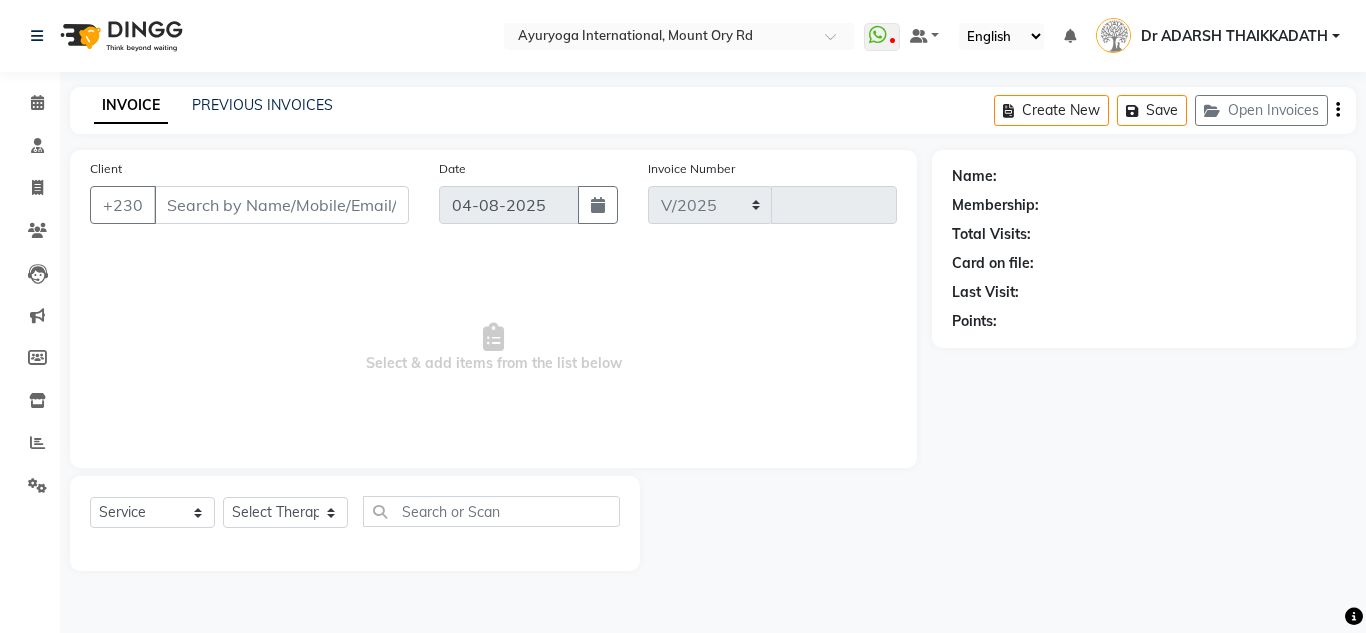 select on "730" 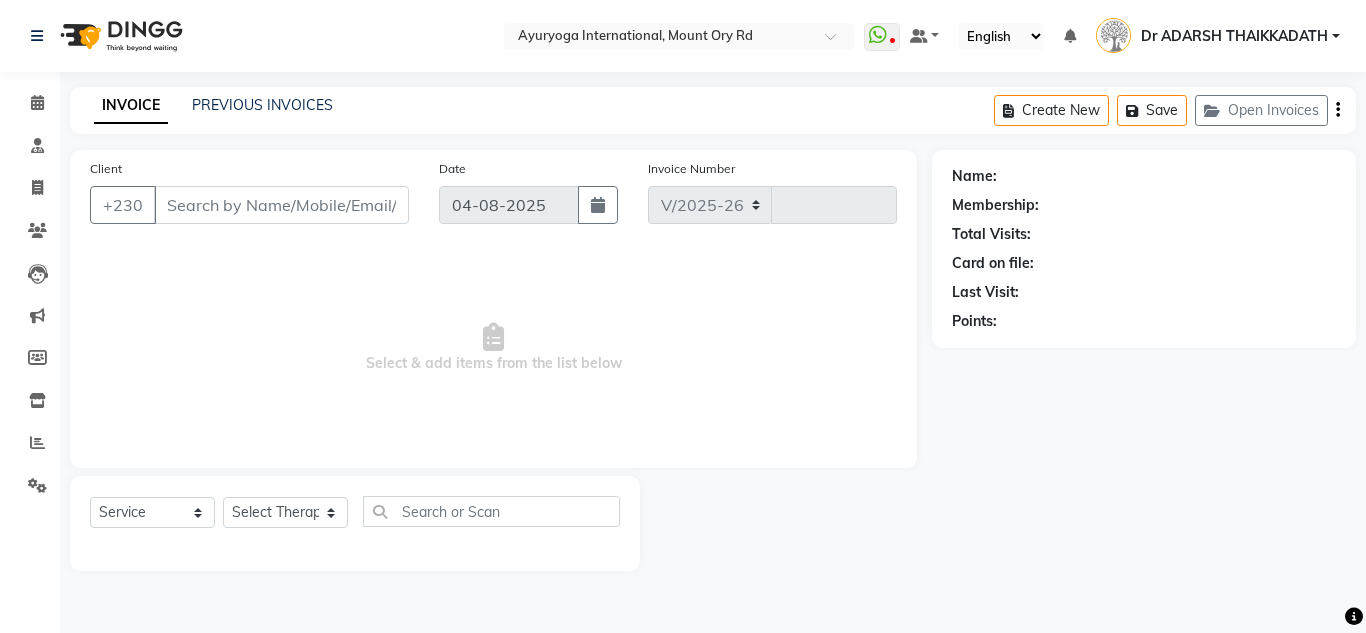 type on "4274" 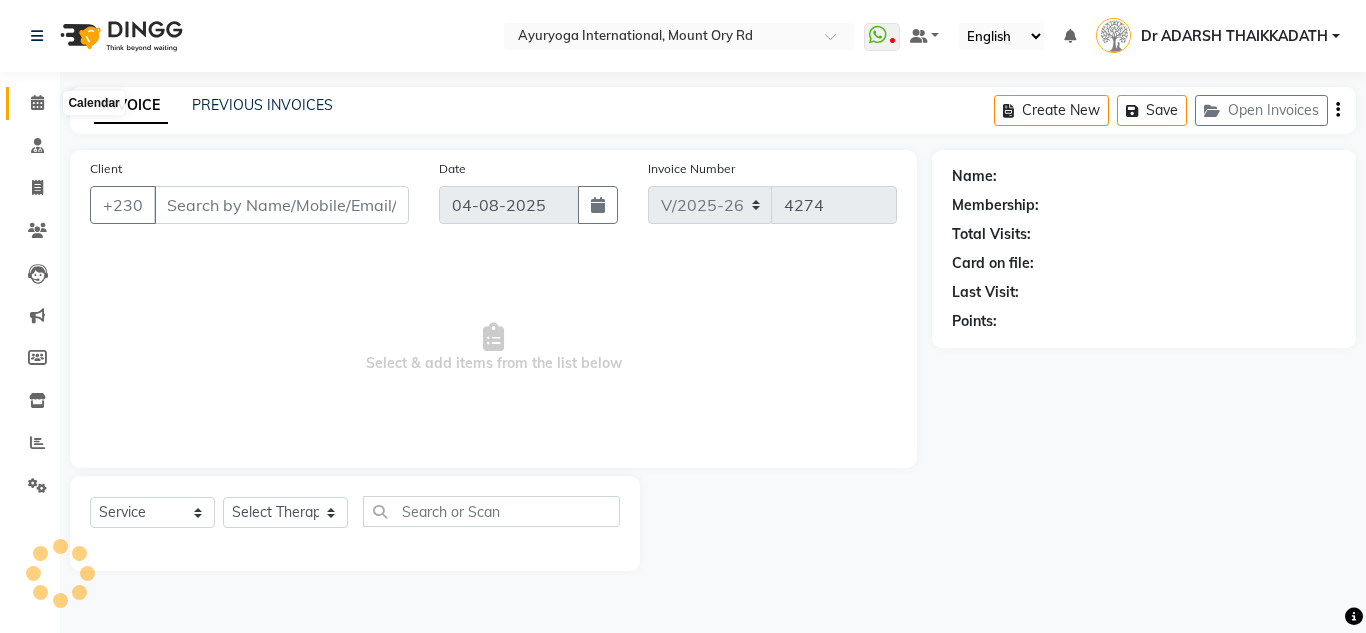 click 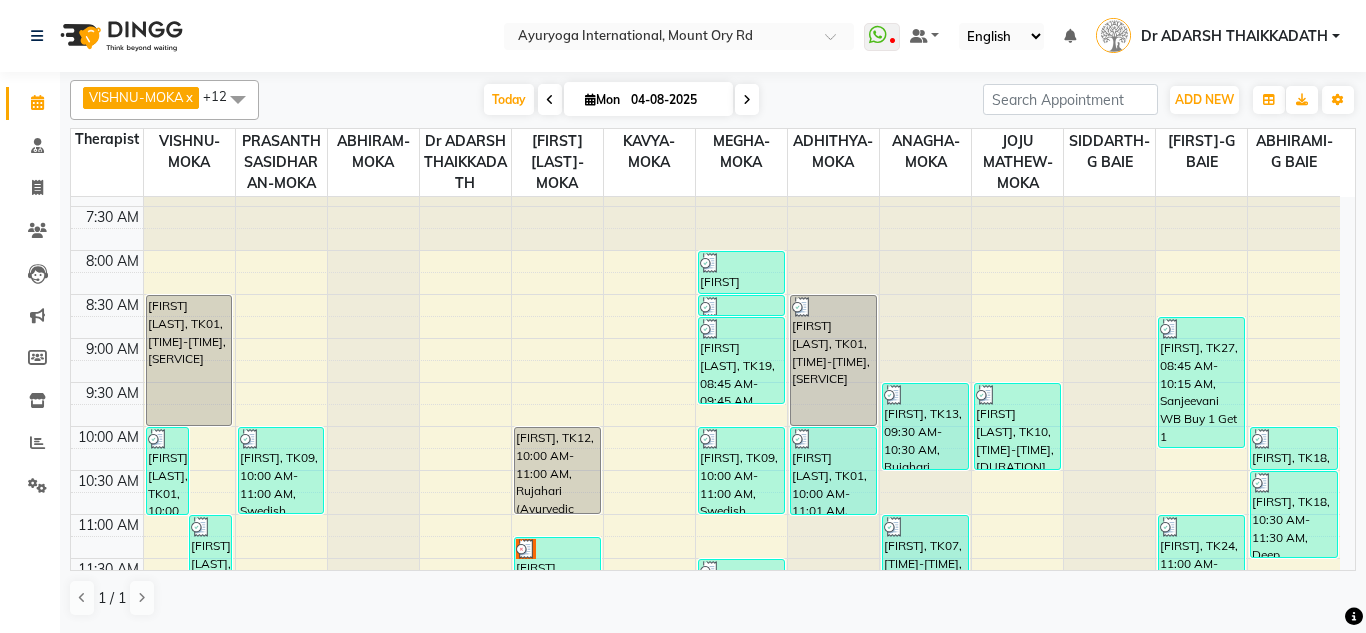 scroll, scrollTop: 58, scrollLeft: 0, axis: vertical 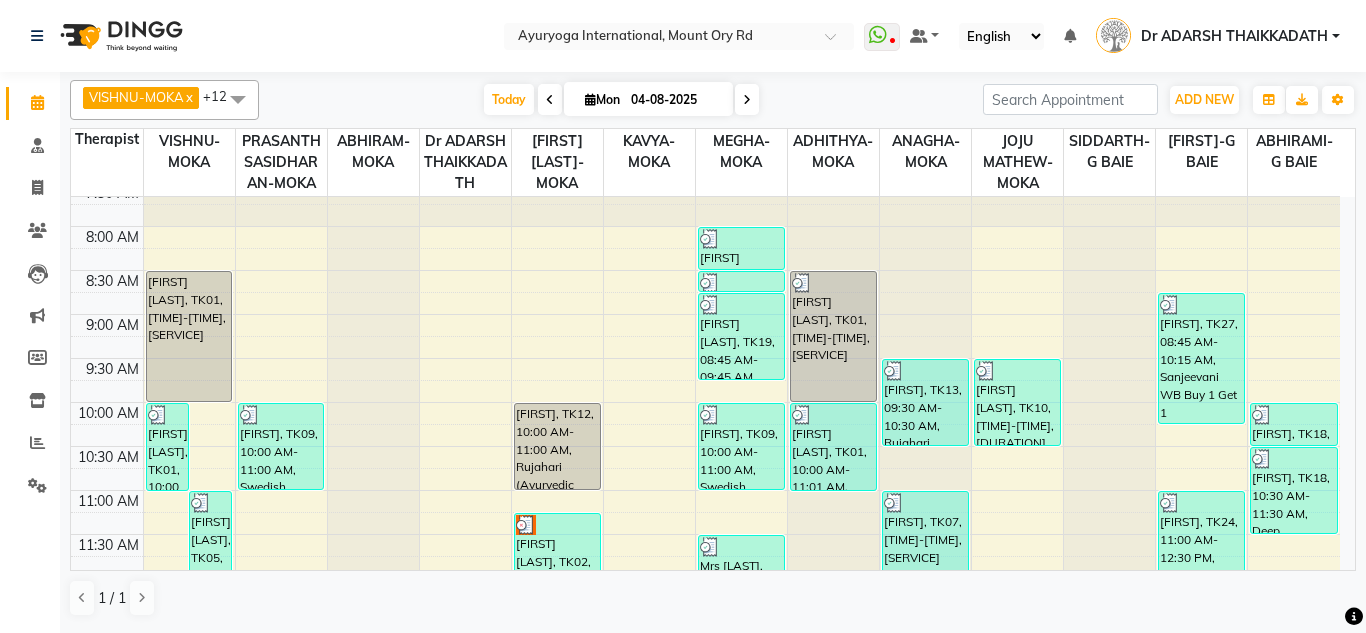 click at bounding box center (747, 100) 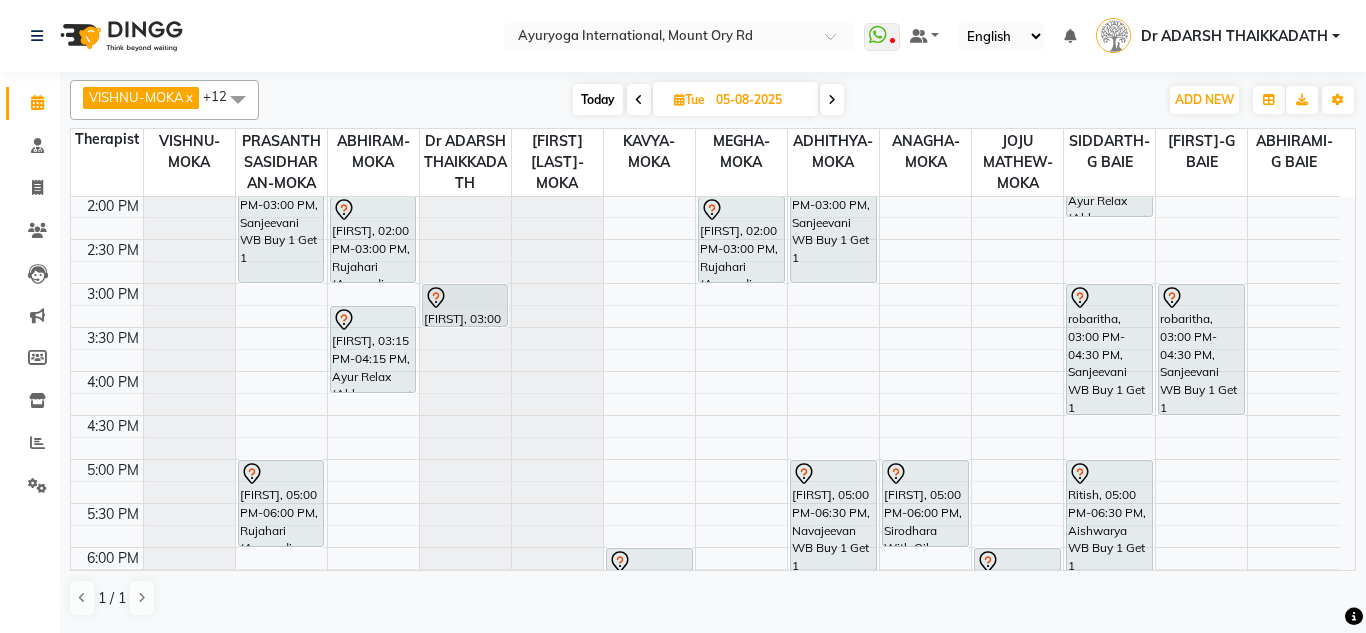 scroll, scrollTop: 558, scrollLeft: 0, axis: vertical 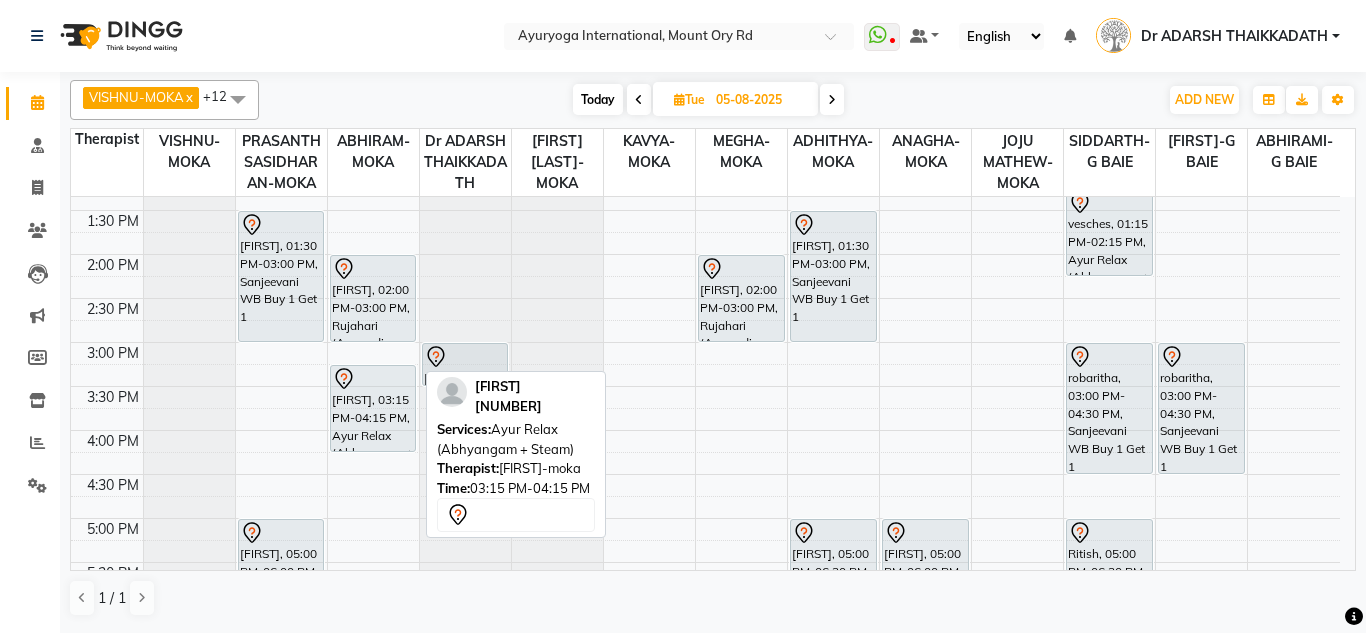 click on "[FIRST], 03:15 PM-04:15 PM, Ayur Relax (Abhyangam + Steam)" at bounding box center (373, 408) 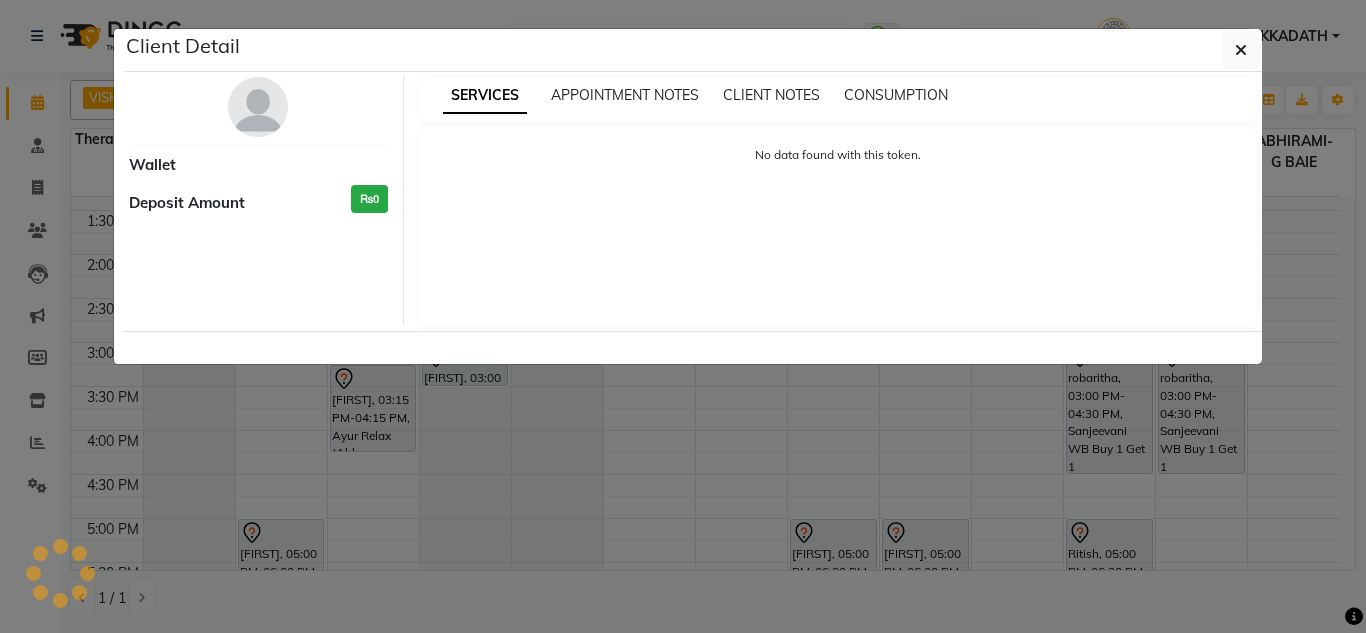 select on "7" 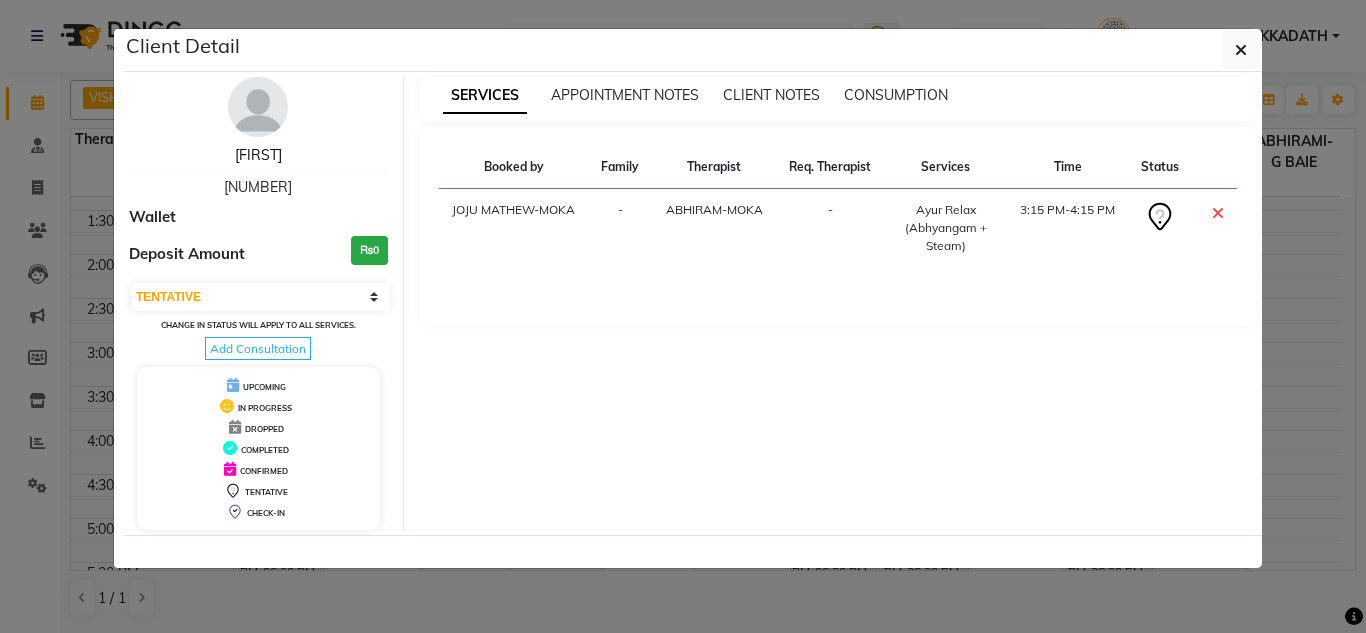 click on "[FIRST]" at bounding box center (258, 155) 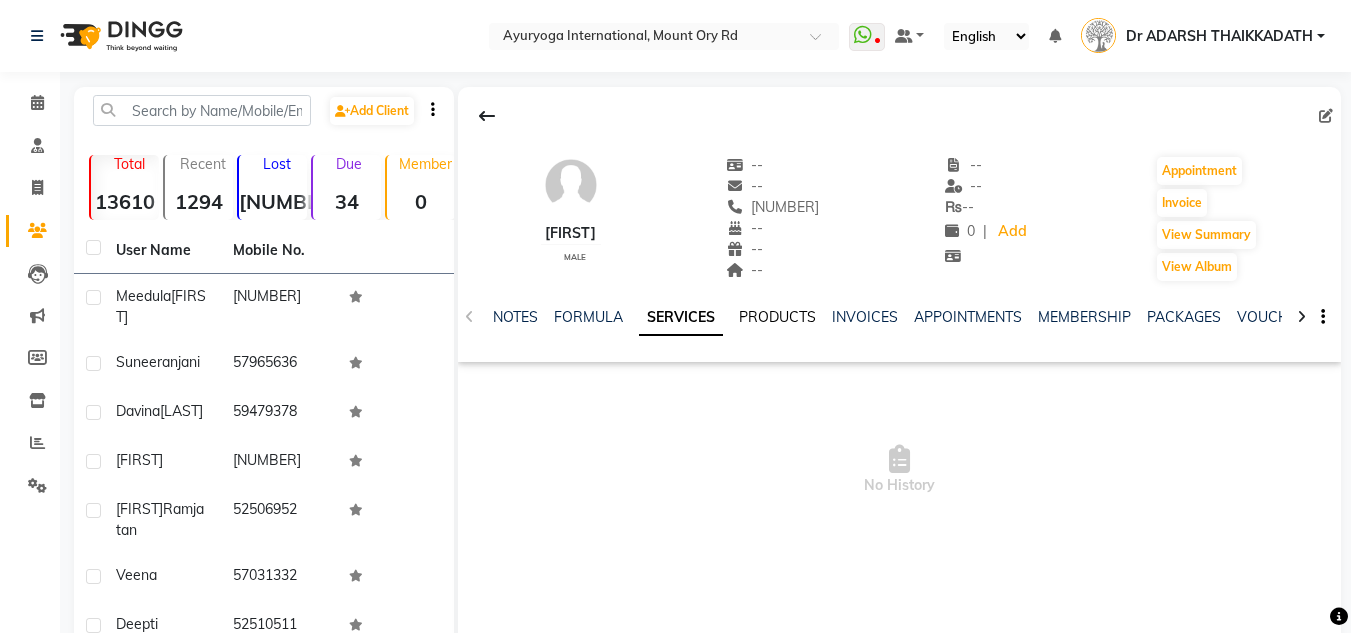 click on "PRODUCTS" 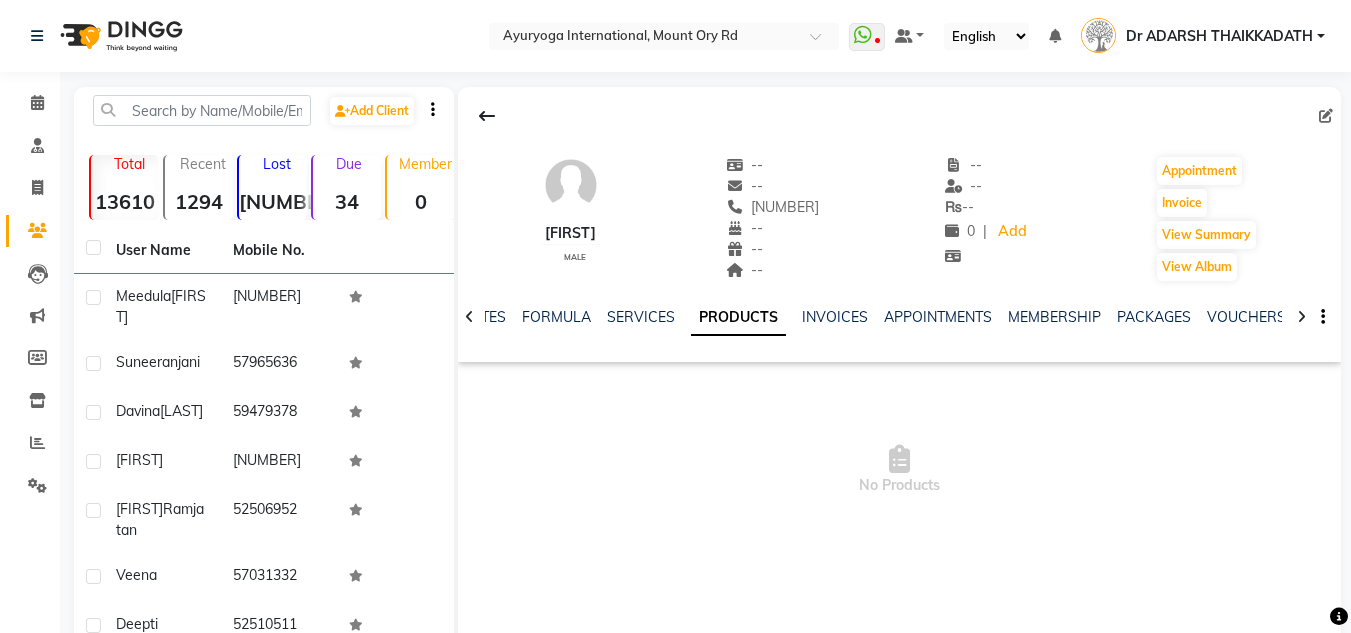click on "NOTES FORMULA SERVICES PRODUCTS INVOICES APPOINTMENTS MEMBERSHIP PACKAGES VOUCHERS GIFTCARDS POINTS FORMS FAMILY CARDS WALLET" 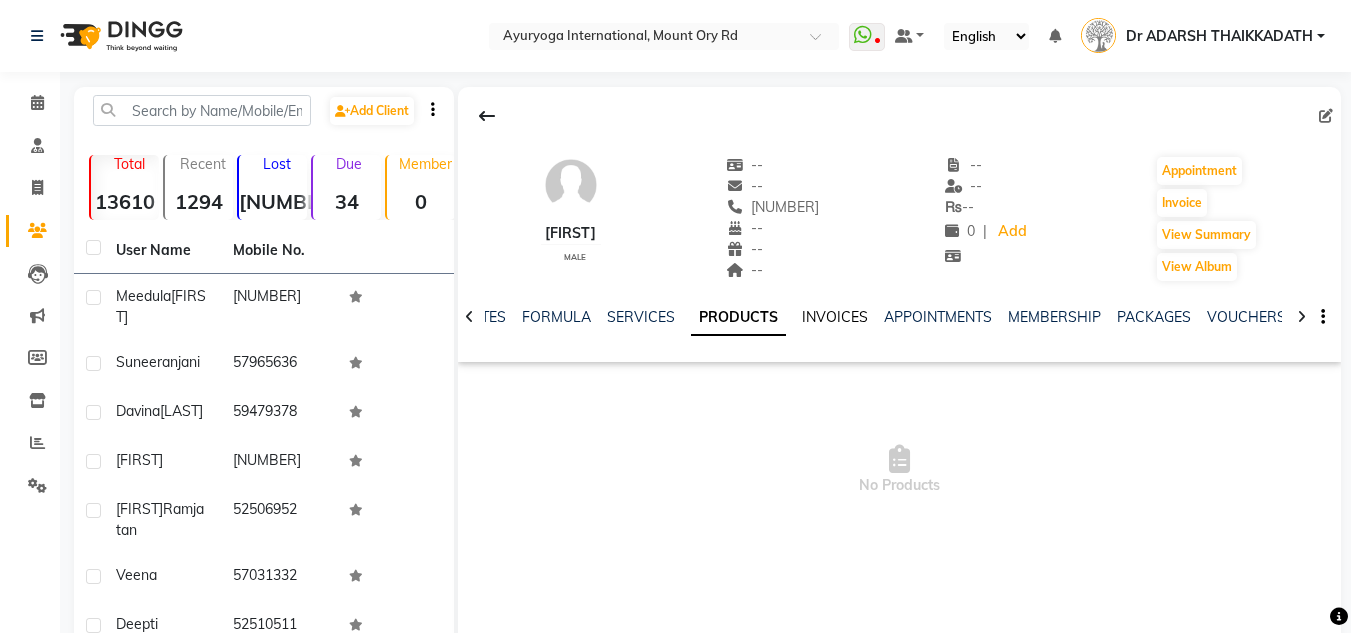 click on "INVOICES" 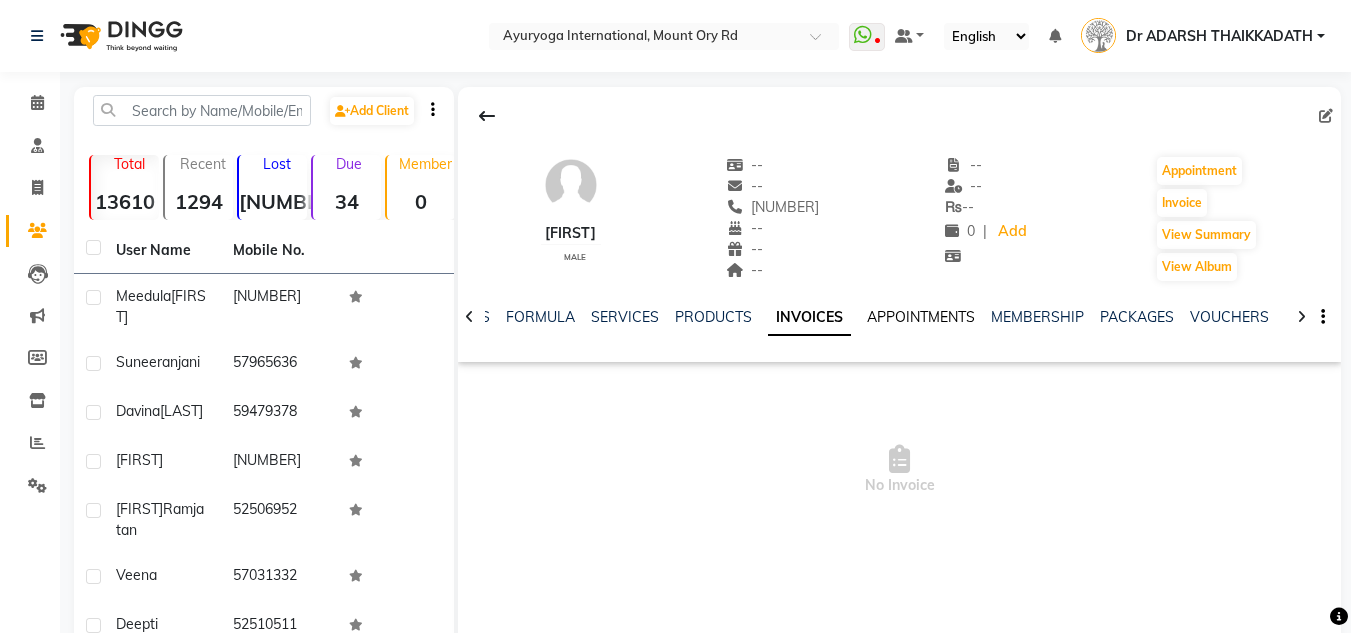 click on "APPOINTMENTS" 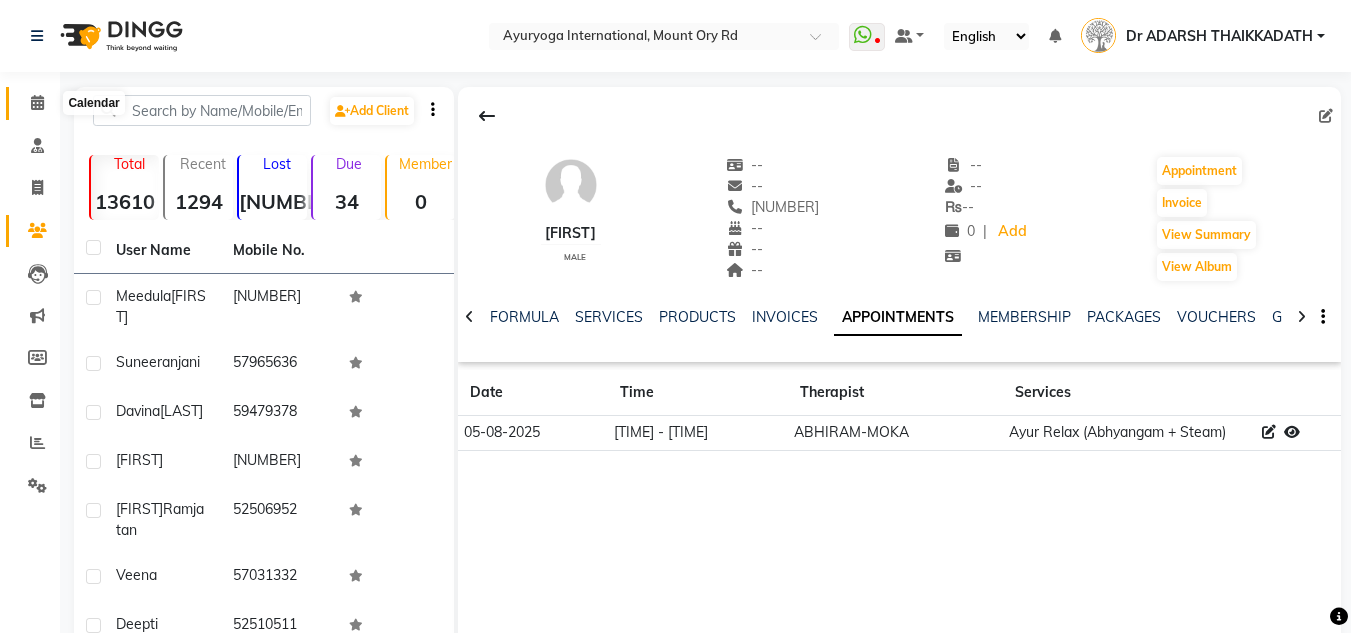 click 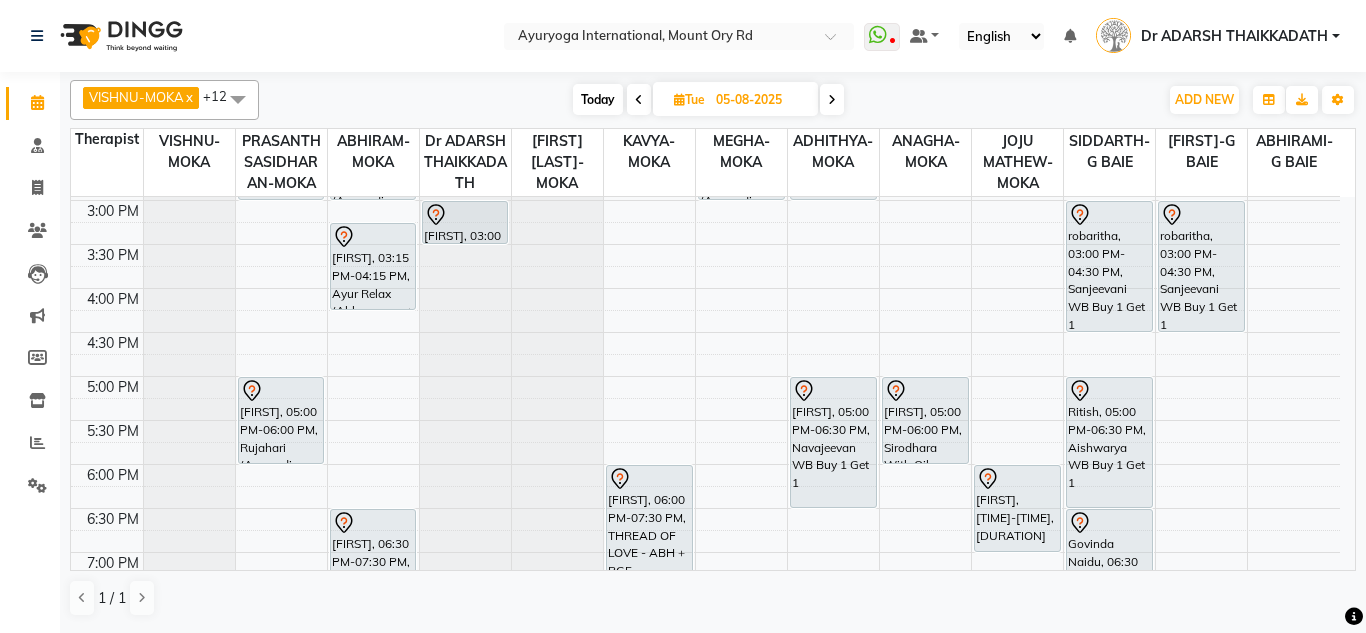 scroll, scrollTop: 600, scrollLeft: 0, axis: vertical 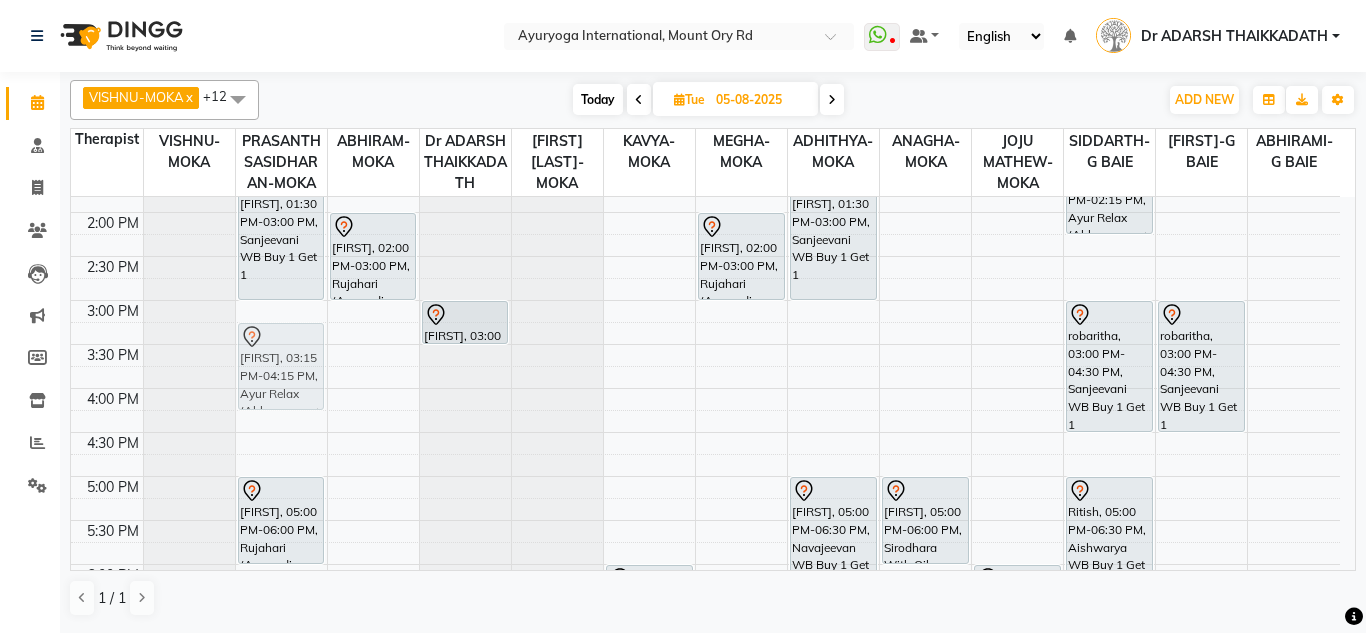 drag, startPoint x: 336, startPoint y: 381, endPoint x: 256, endPoint y: 374, distance: 80.305664 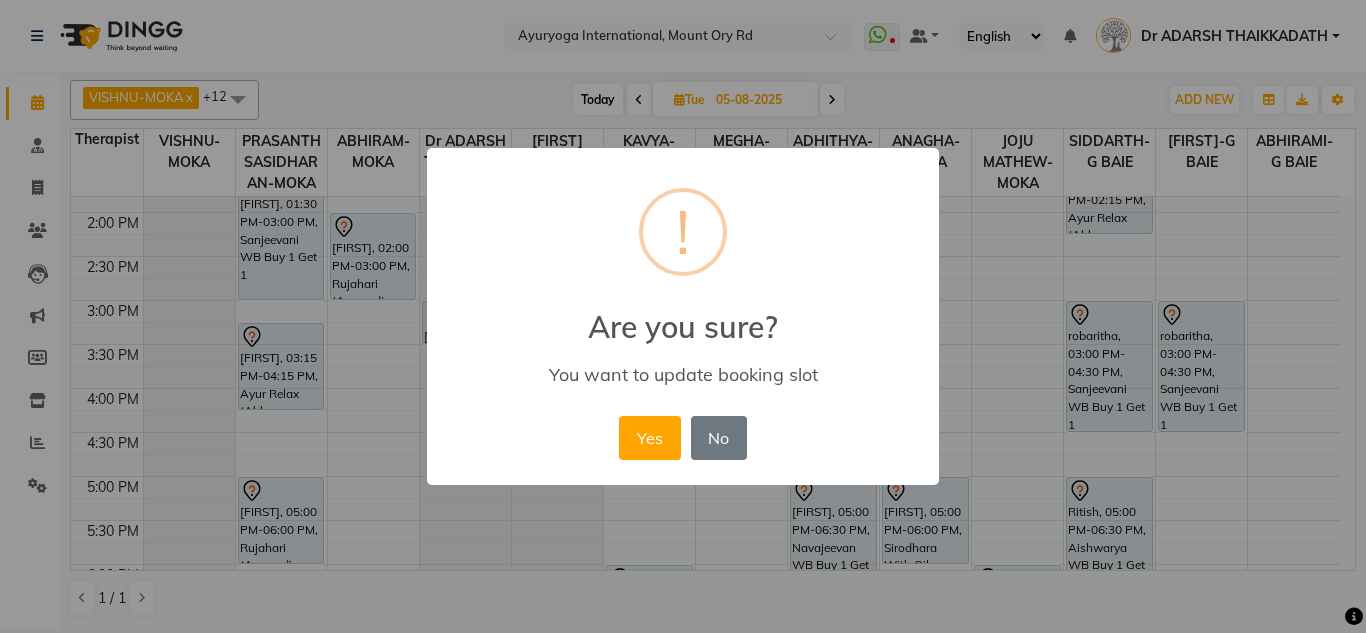click on "Yes No No" at bounding box center (682, 438) 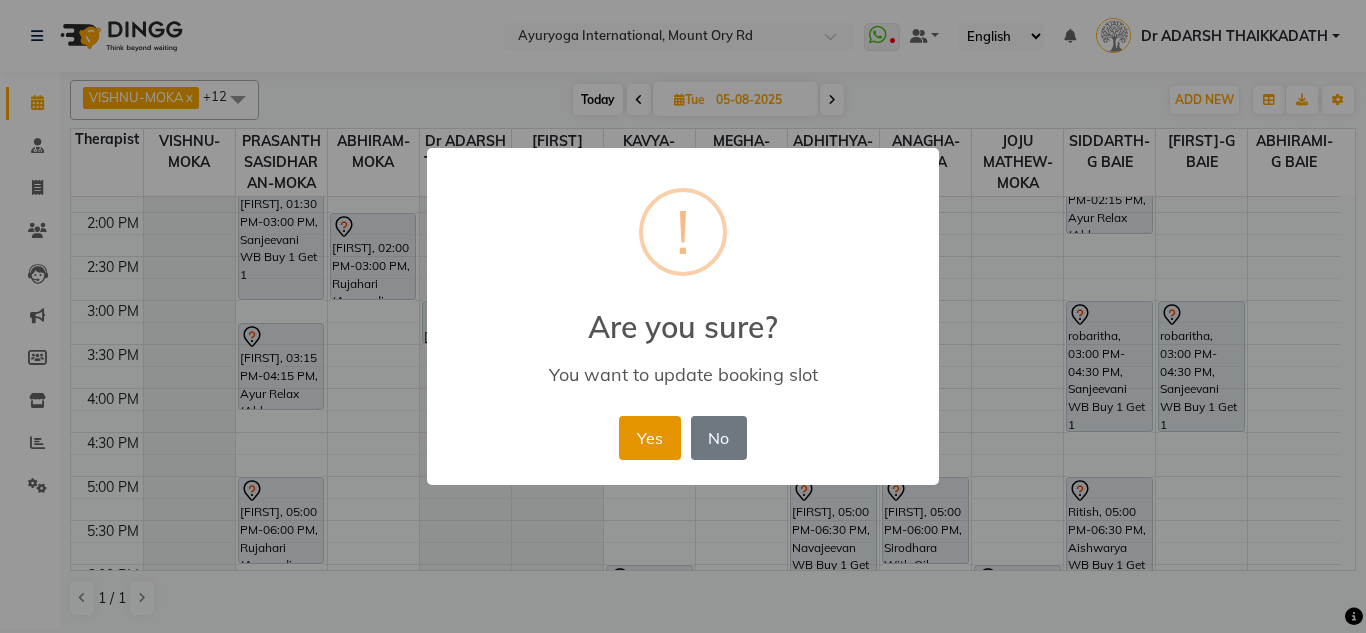 click on "Yes" at bounding box center [649, 438] 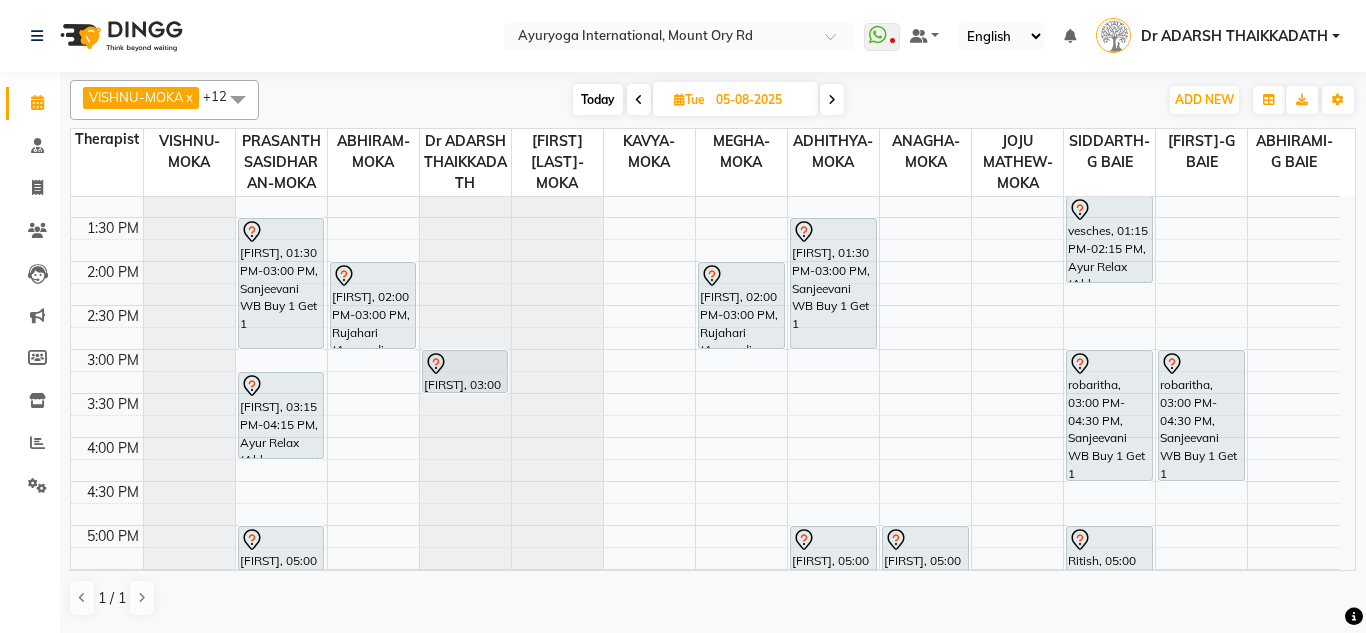 scroll, scrollTop: 500, scrollLeft: 0, axis: vertical 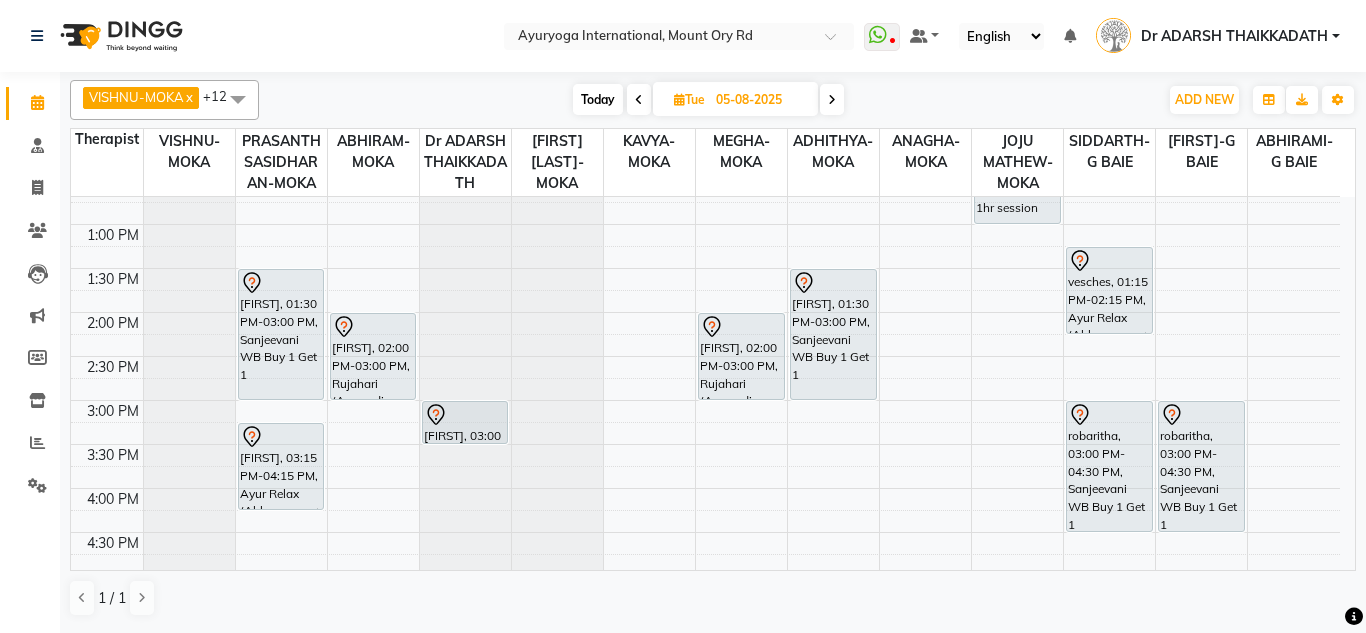 click on "Today" at bounding box center (598, 99) 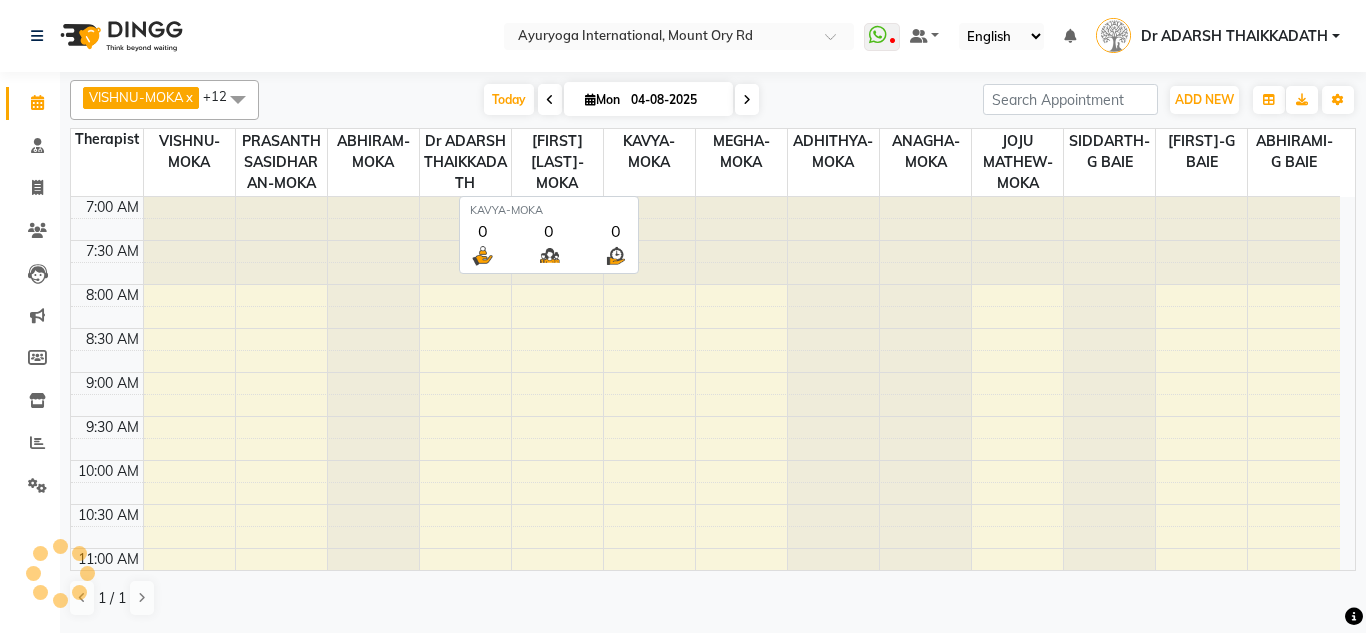 scroll, scrollTop: 793, scrollLeft: 0, axis: vertical 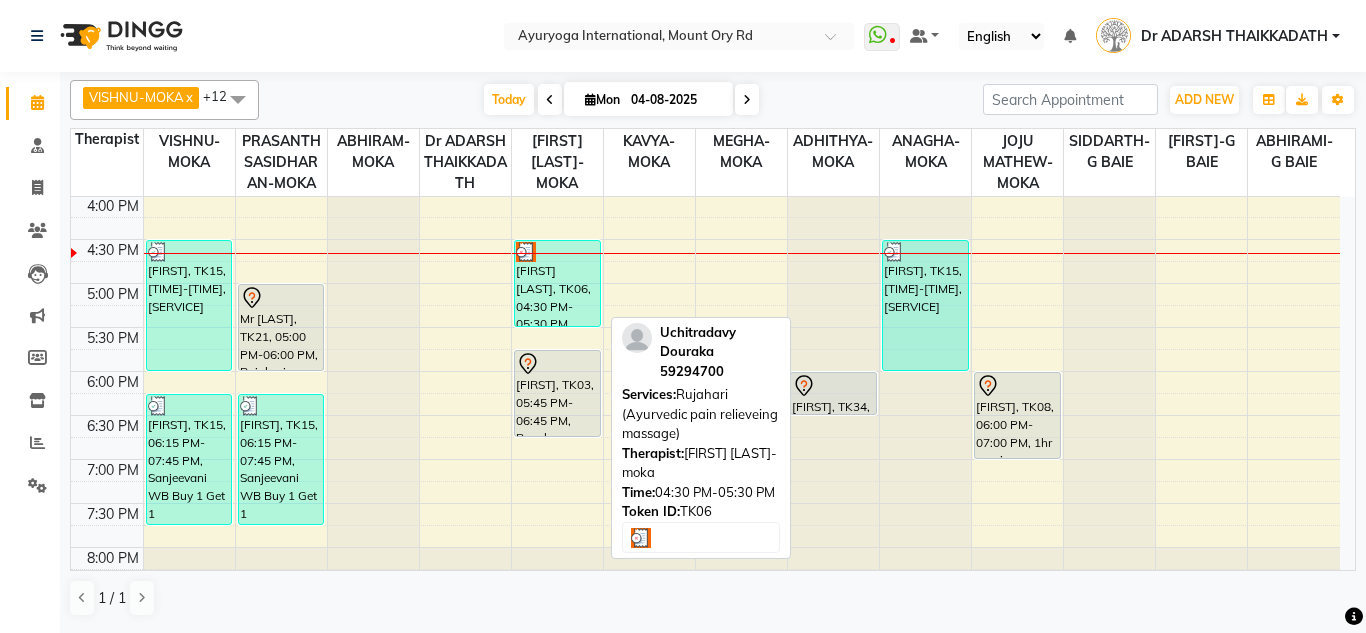 click on "[FIRST] [LAST], TK06, 04:30 PM-05:30 PM, Rujahari (Ayurvedic pain relieveing massage)" at bounding box center [557, 283] 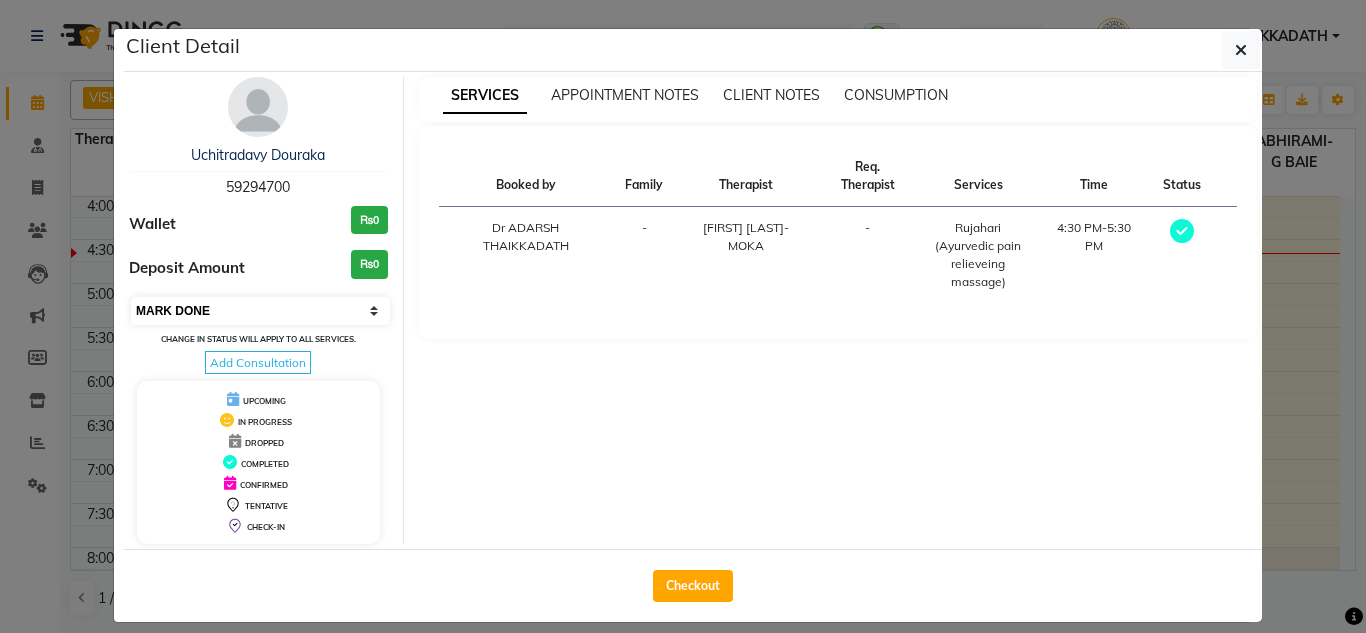 click on "Select MARK DONE UPCOMING" at bounding box center (260, 311) 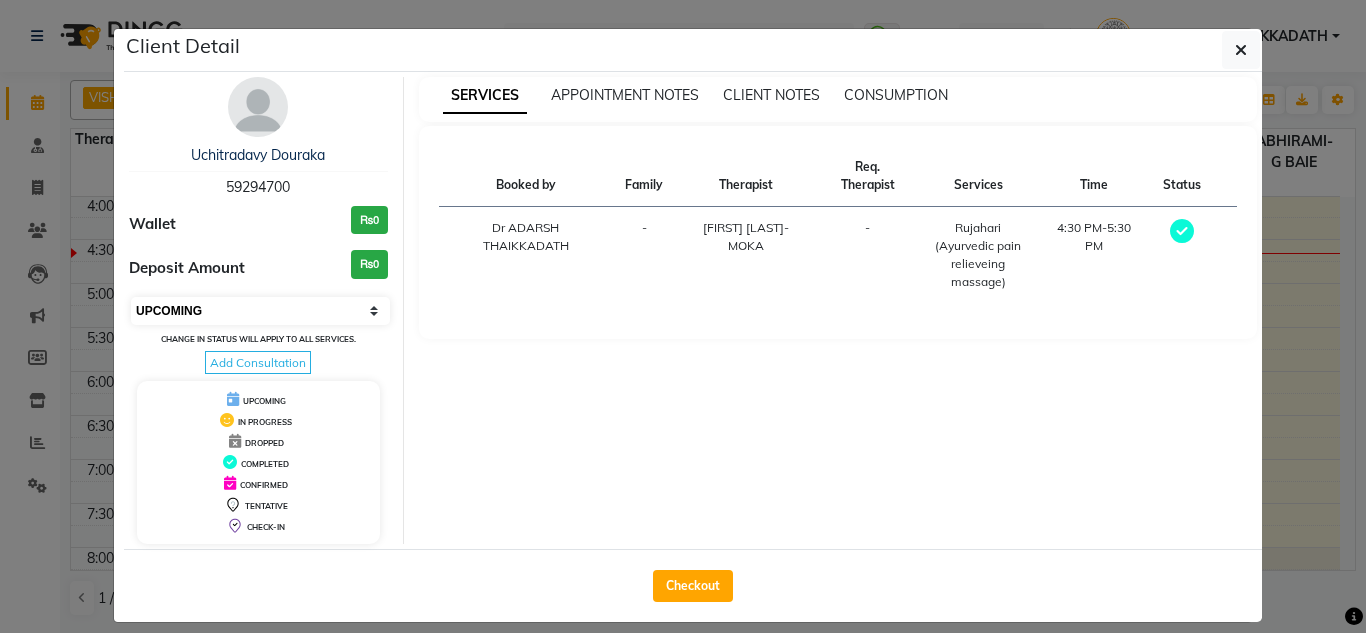 click on "Select MARK DONE UPCOMING" at bounding box center (260, 311) 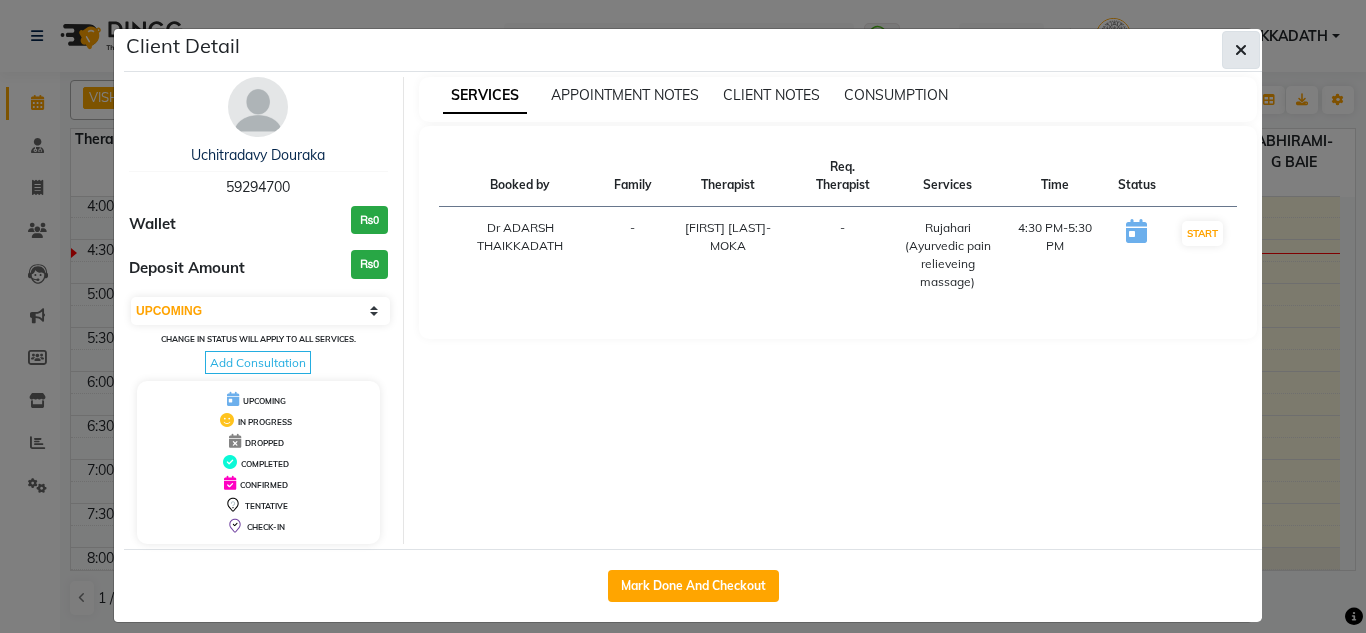 click 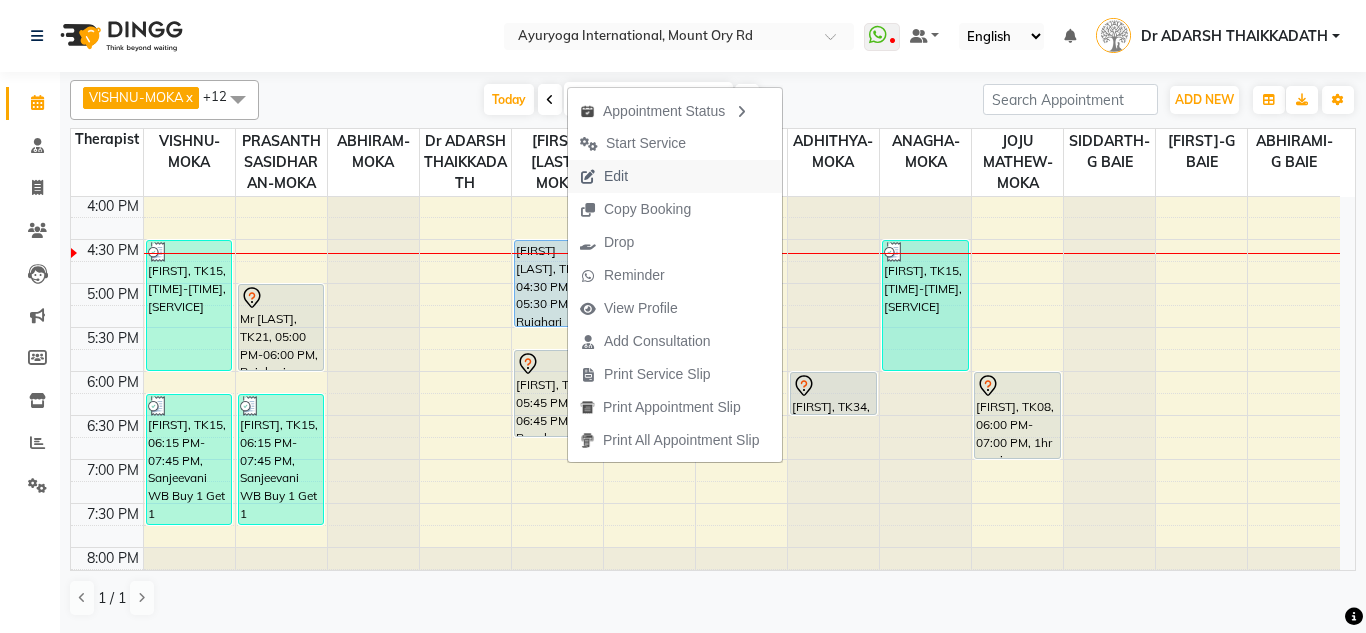 click on "Edit" at bounding box center [616, 176] 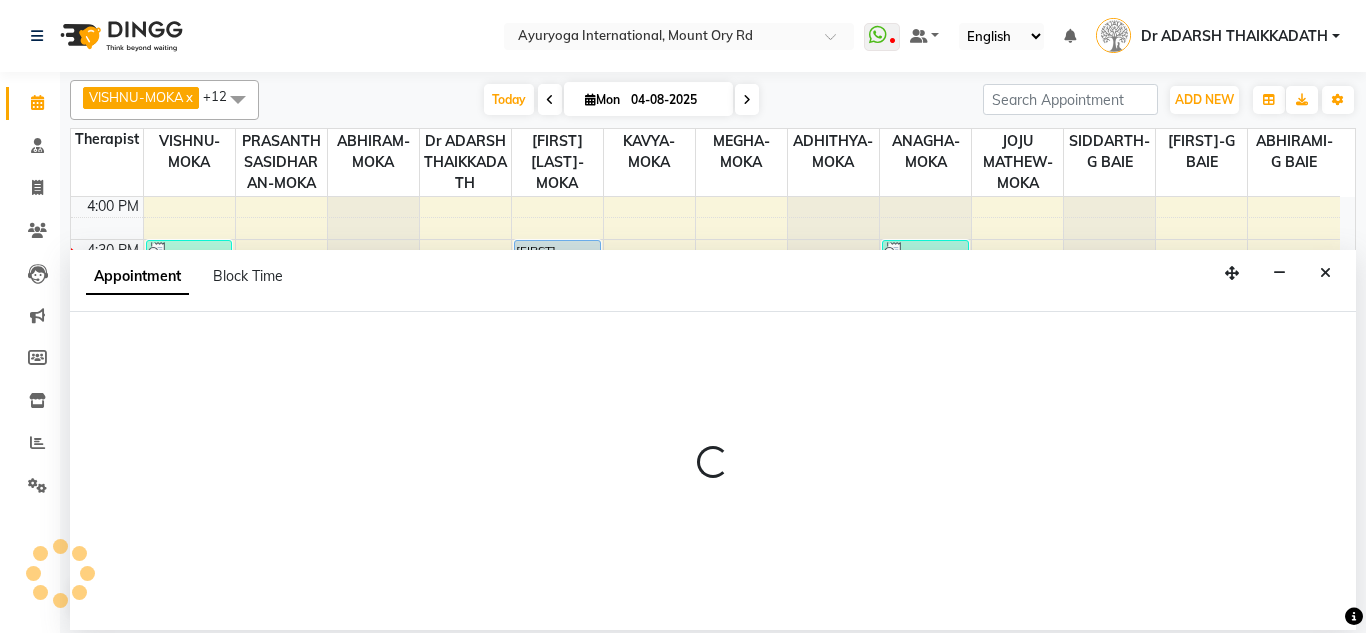 select on "tentative" 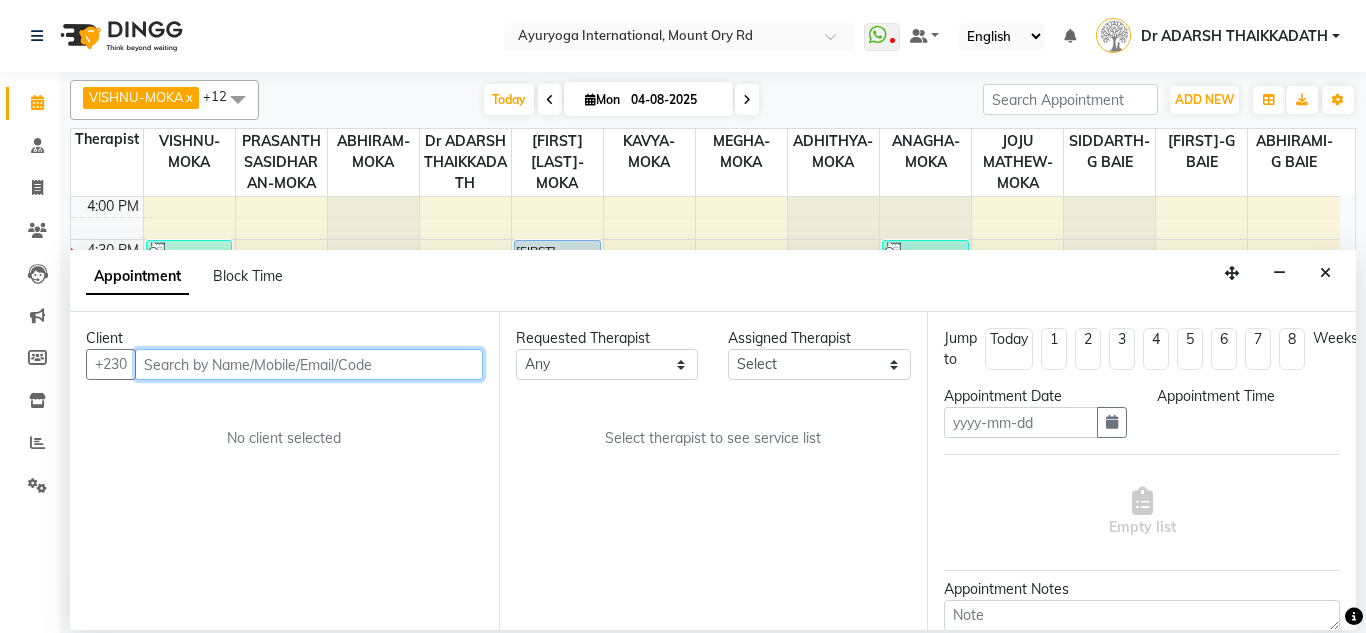 type on "04-08-2025" 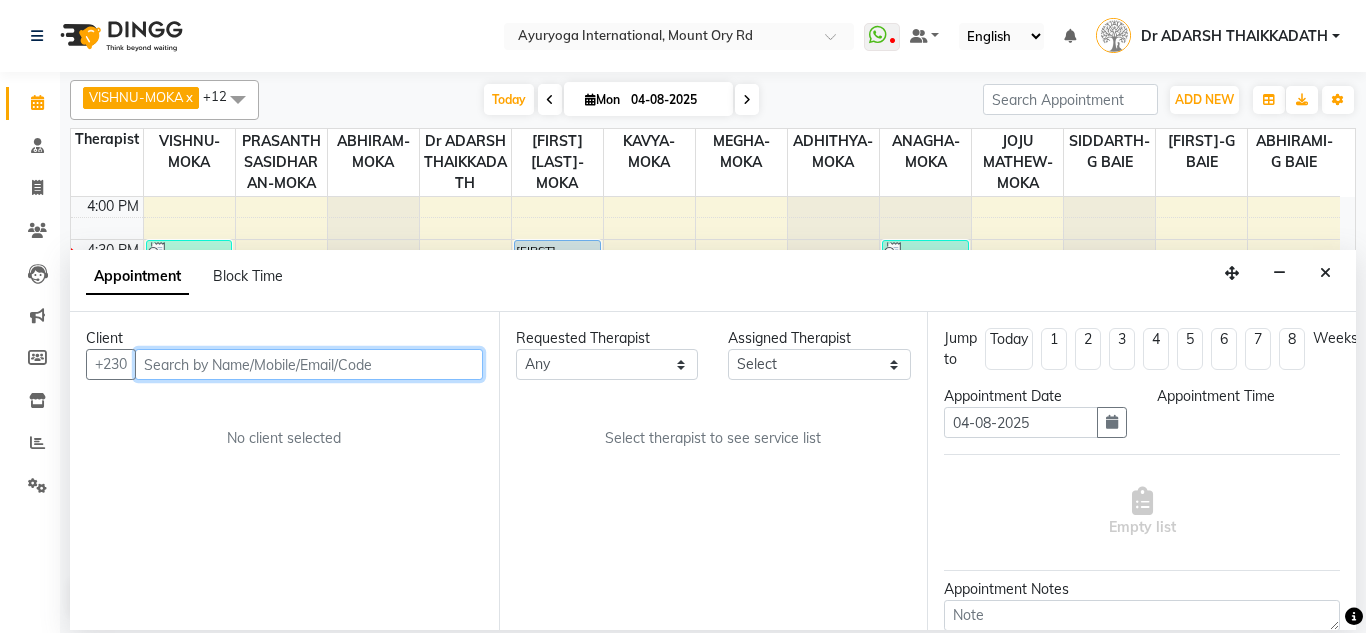 select on "upcoming" 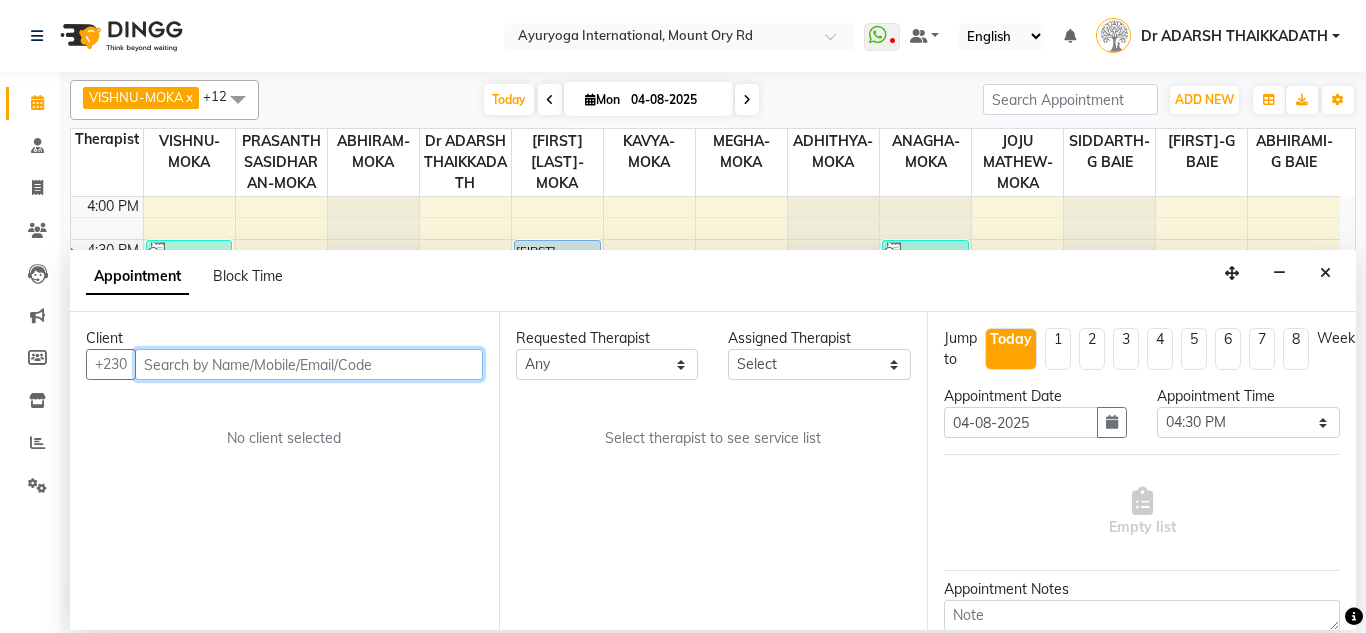 scroll, scrollTop: 0, scrollLeft: 0, axis: both 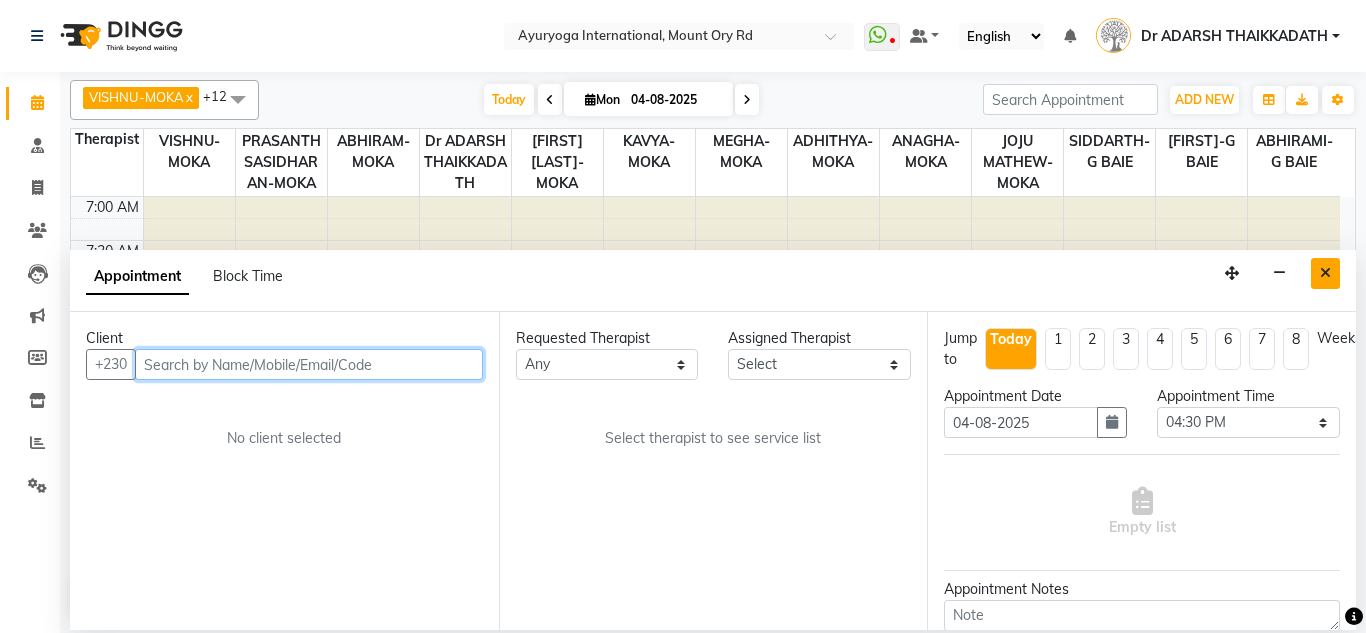 select on "11400" 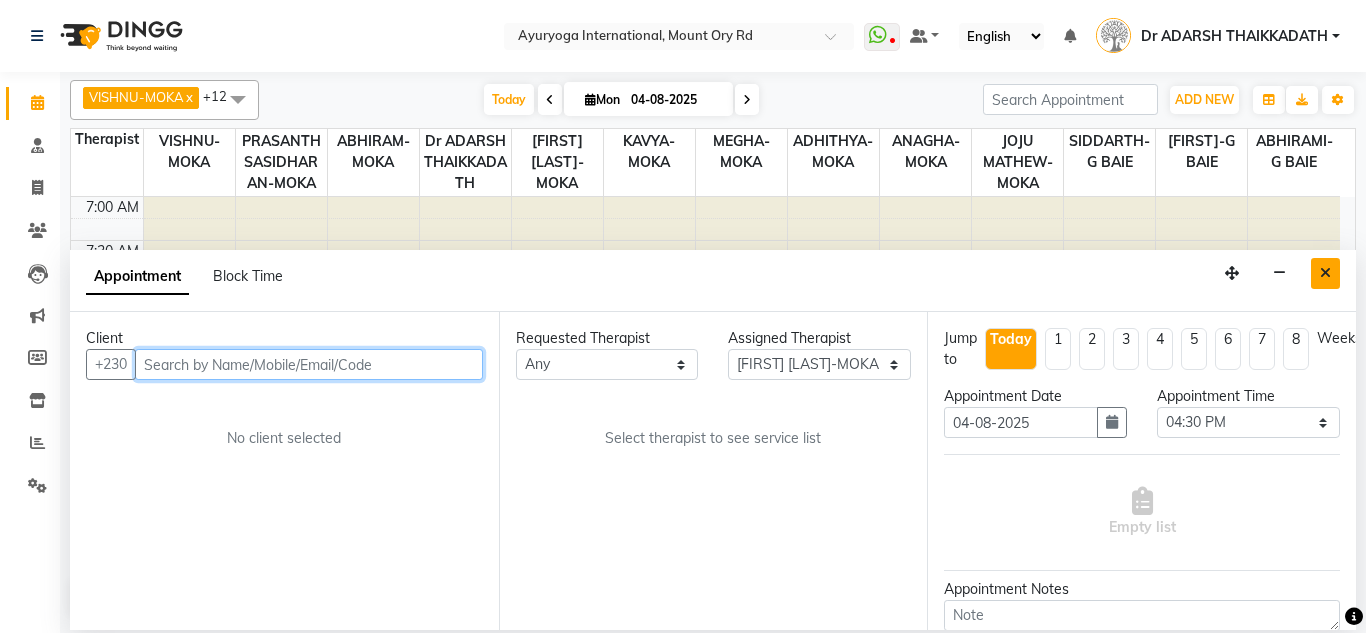scroll, scrollTop: 793, scrollLeft: 0, axis: vertical 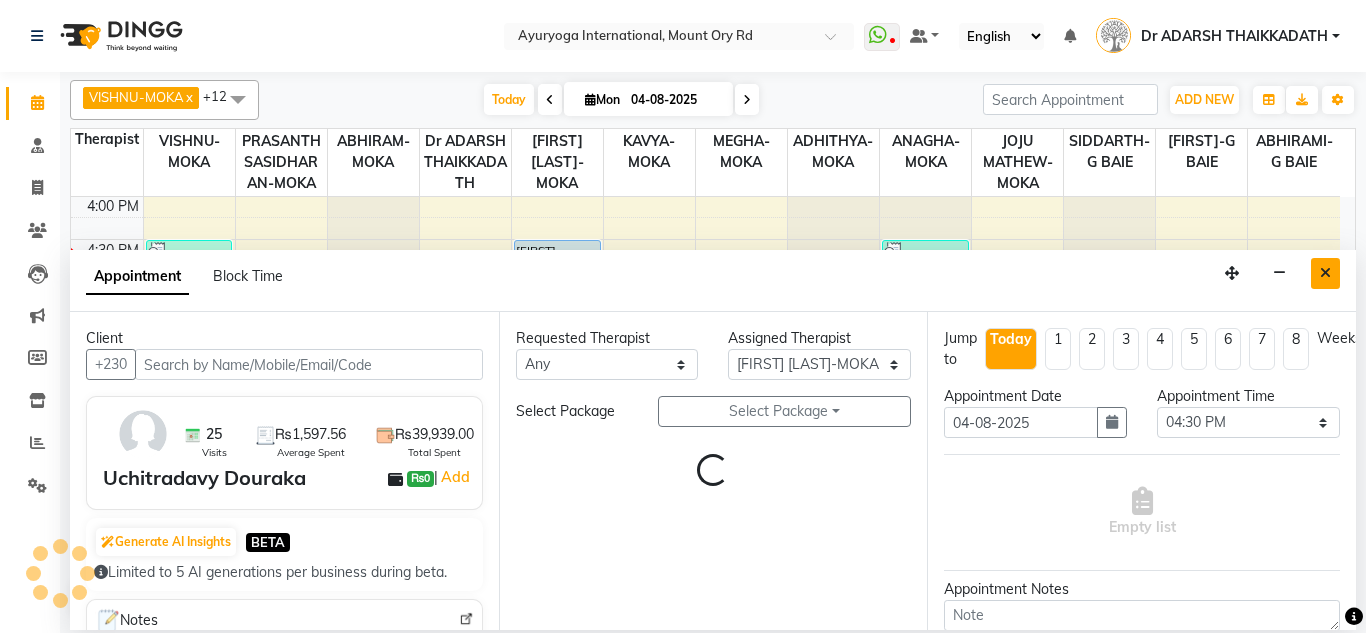 click at bounding box center [1325, 273] 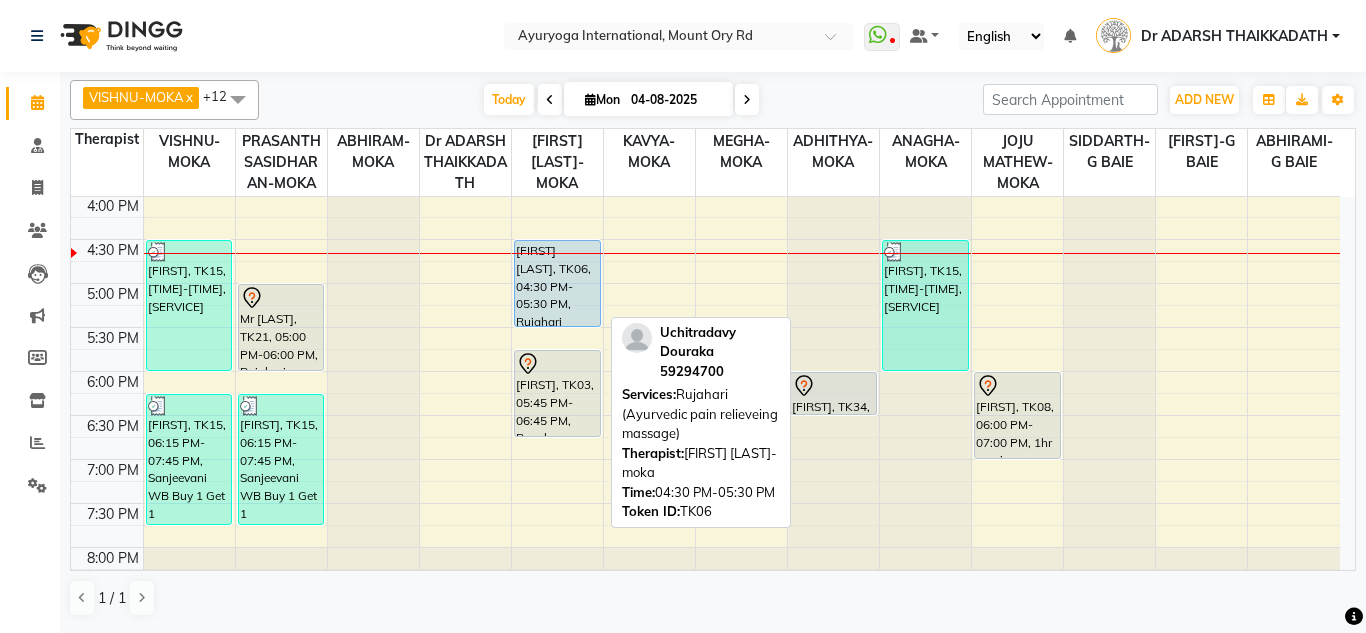 click on "[FIRST] [LAST], TK06, 04:30 PM-05:30 PM, Rujahari (Ayurvedic pain relieveing massage)" at bounding box center (557, 283) 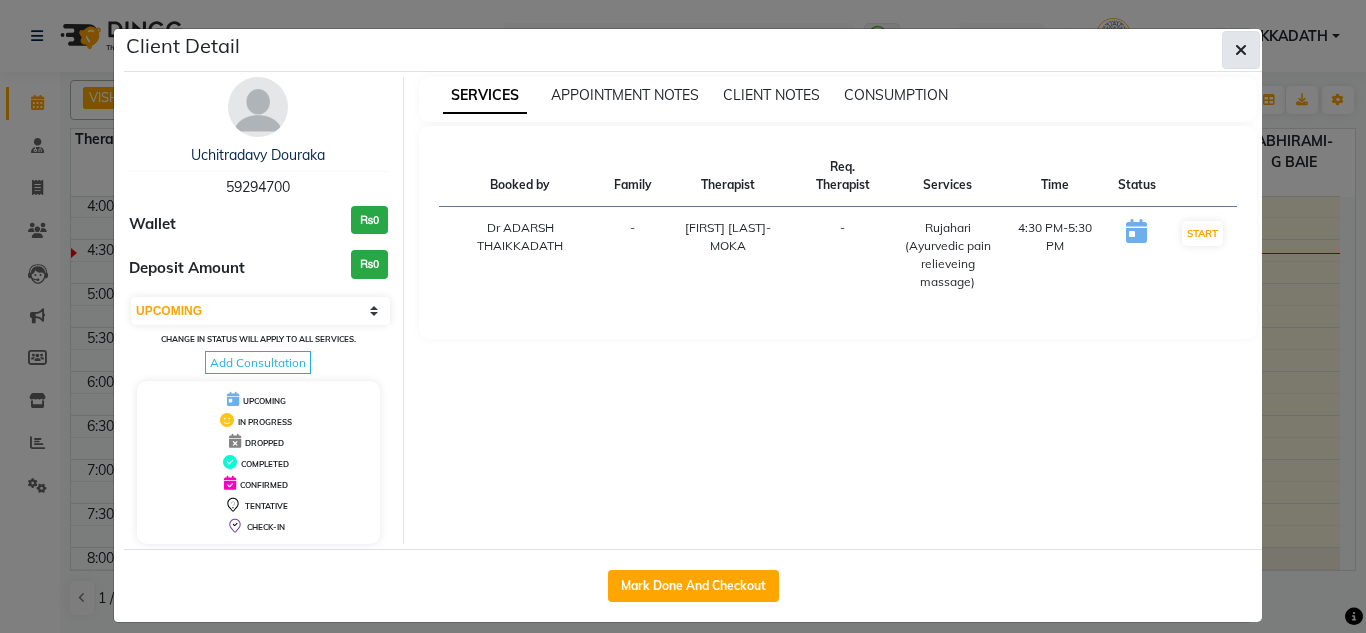 click 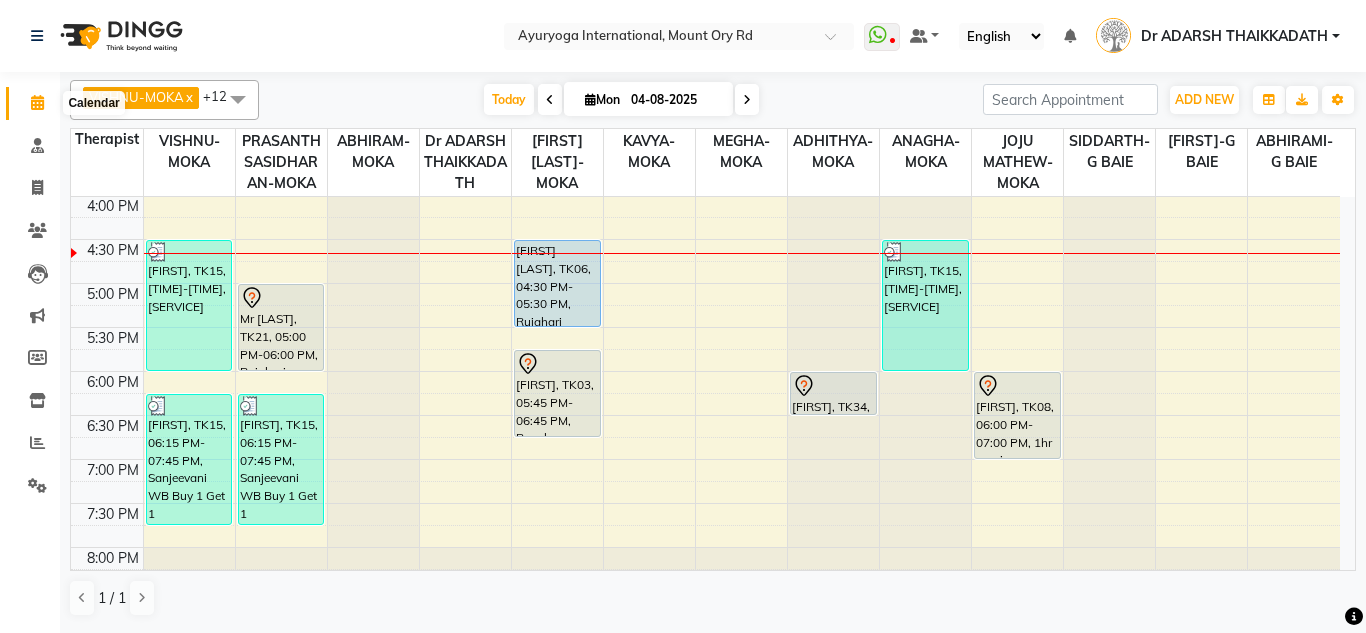 drag, startPoint x: 33, startPoint y: 99, endPoint x: 66, endPoint y: 110, distance: 34.785053 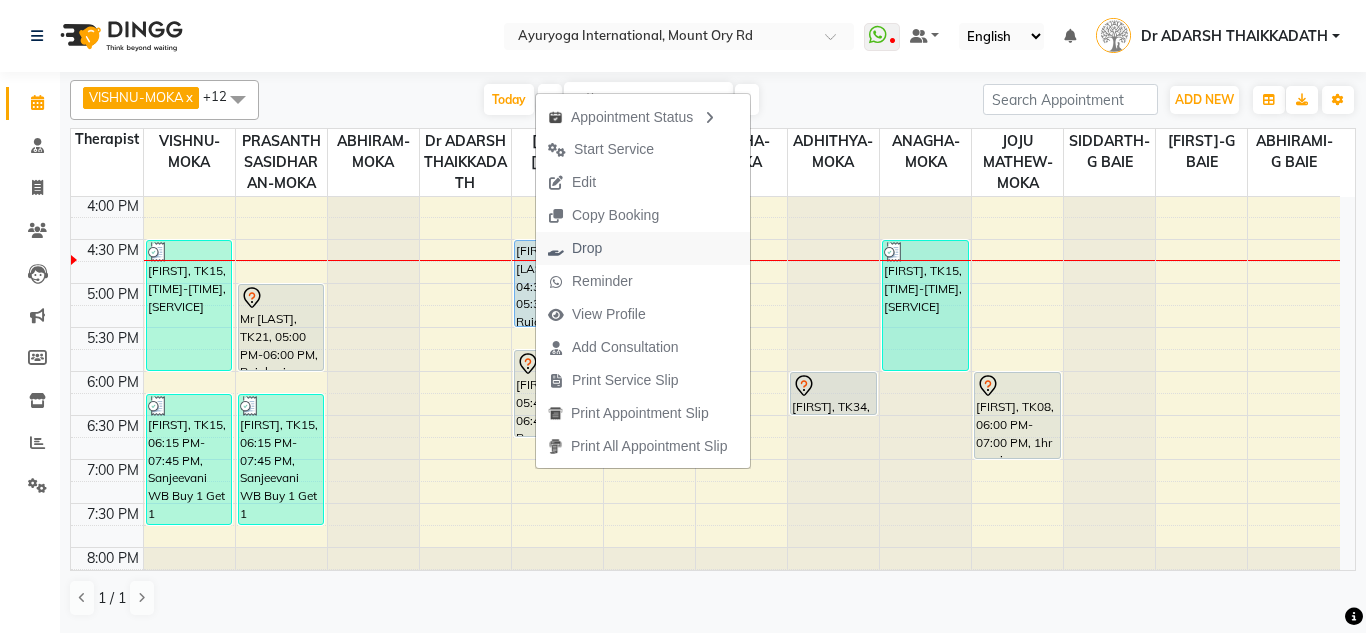 click on "Drop" at bounding box center (587, 248) 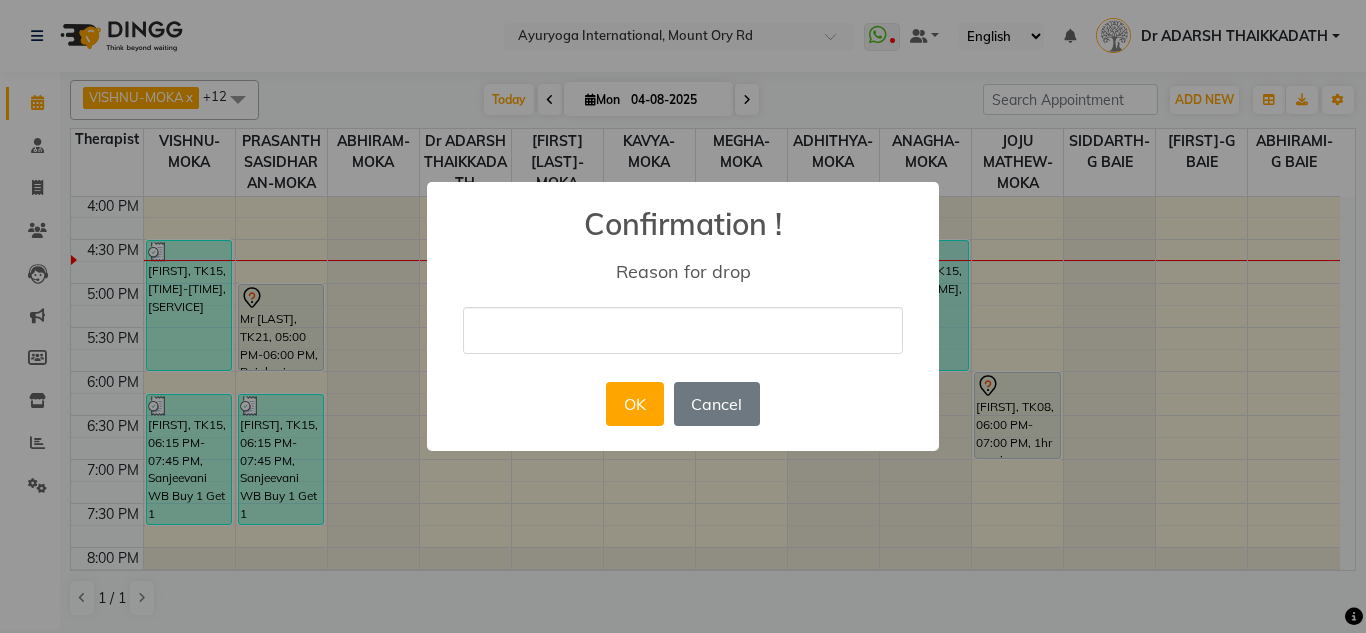 click at bounding box center [683, 330] 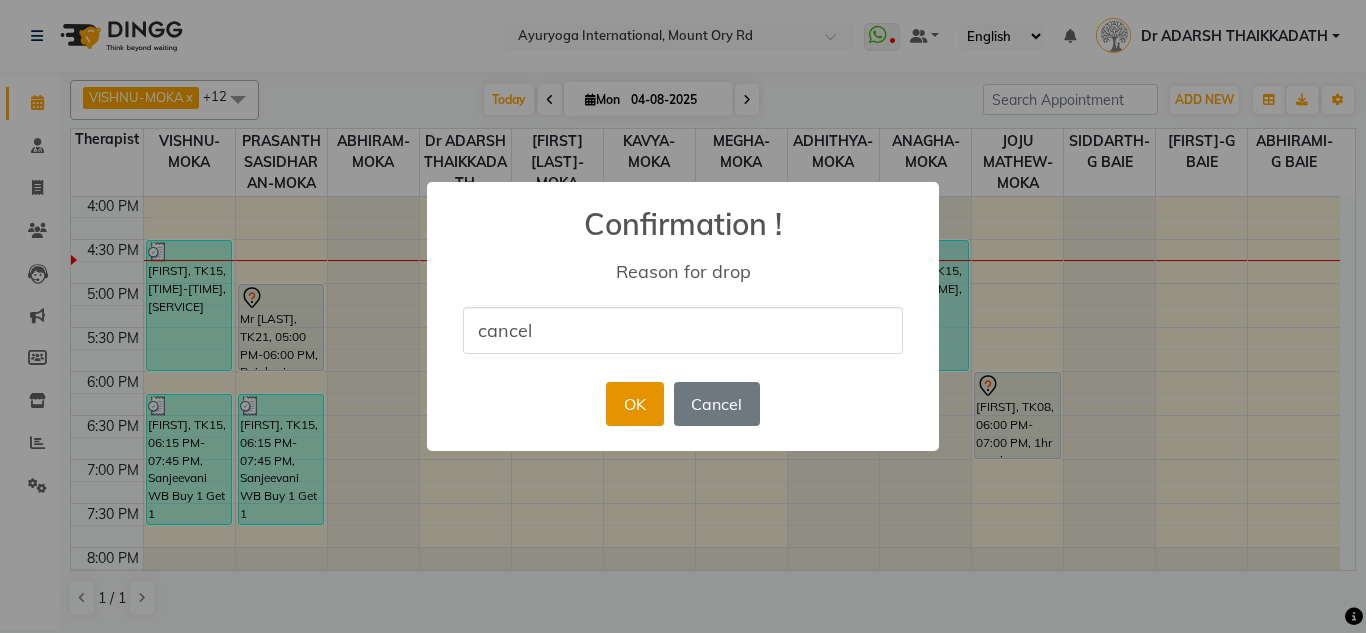 click on "OK" at bounding box center [634, 404] 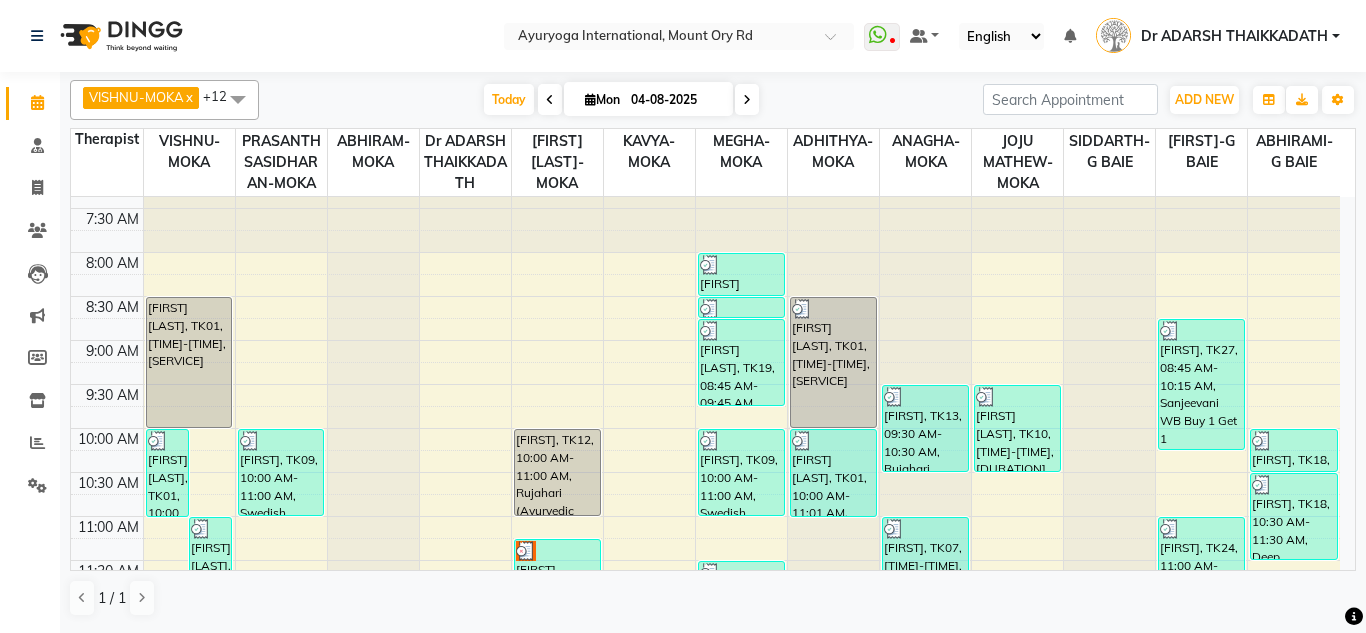 scroll, scrollTop: 0, scrollLeft: 0, axis: both 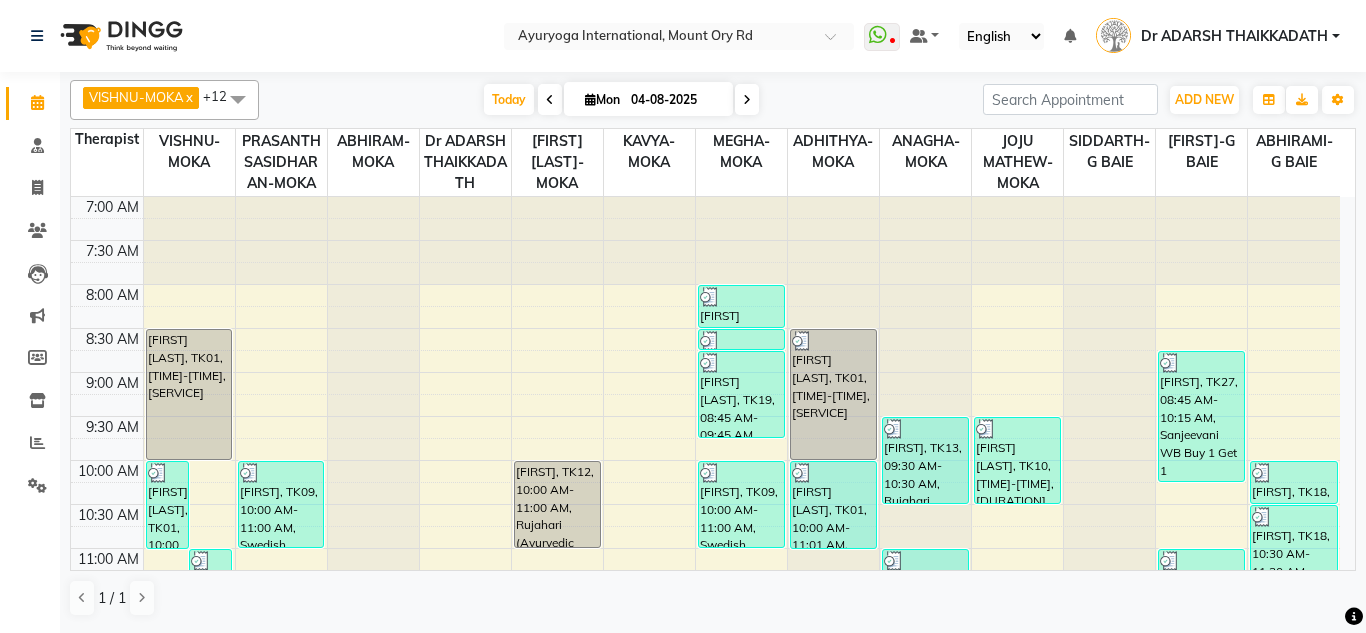 click on "Mon 04-08-2025" at bounding box center (648, 99) 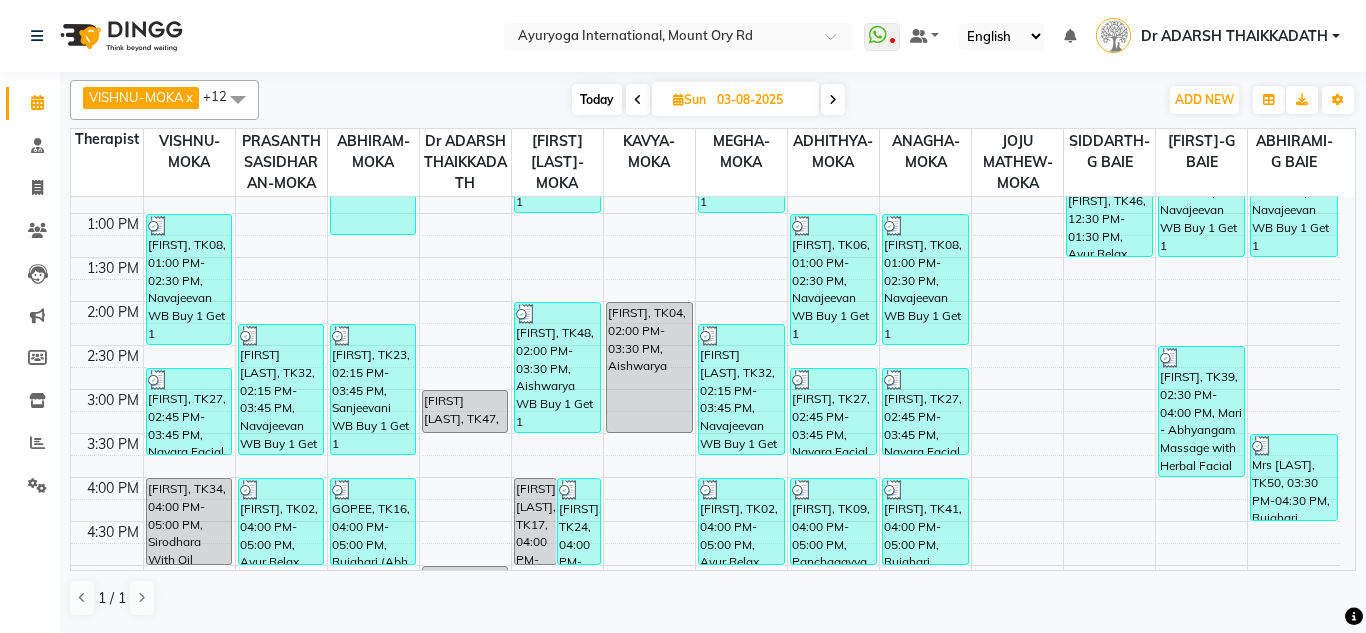 scroll, scrollTop: 858, scrollLeft: 0, axis: vertical 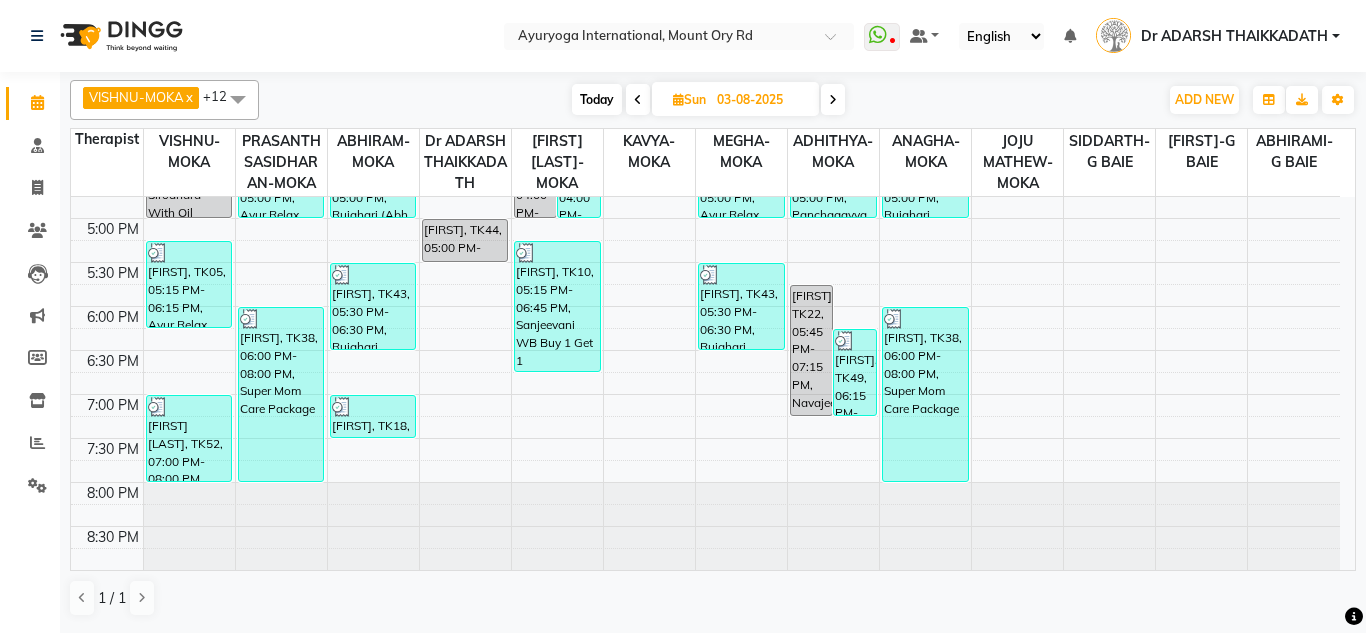 click on "Today" at bounding box center [597, 99] 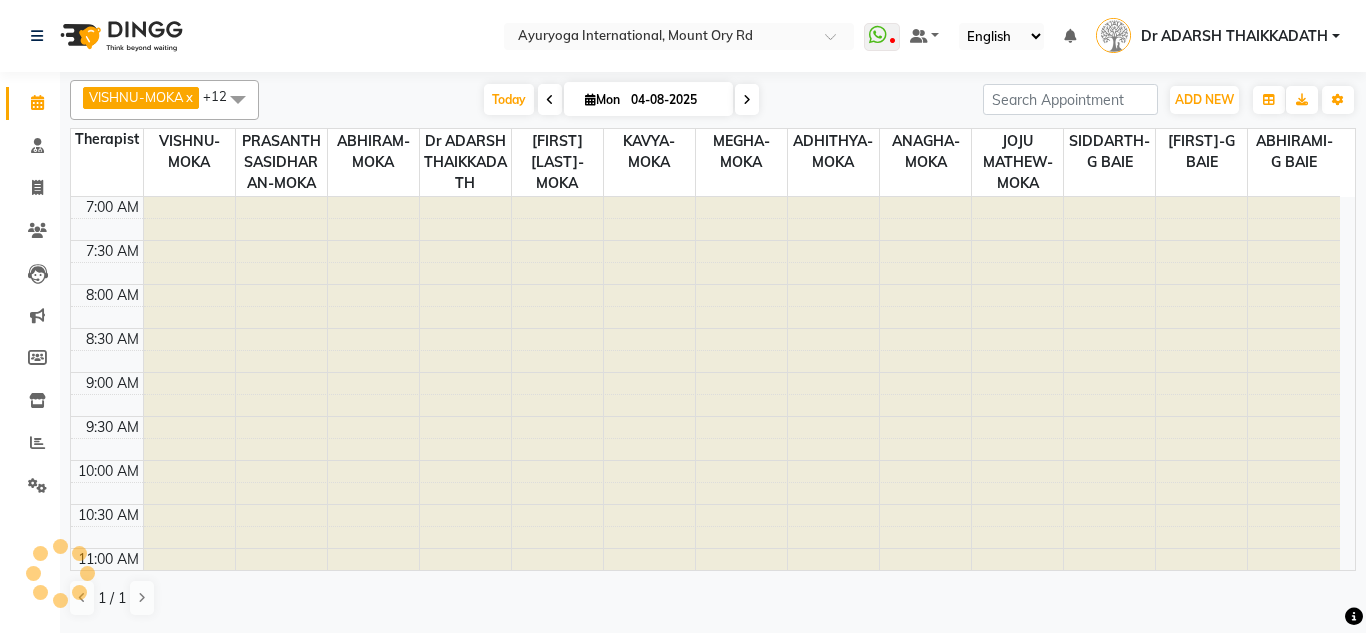 scroll, scrollTop: 793, scrollLeft: 0, axis: vertical 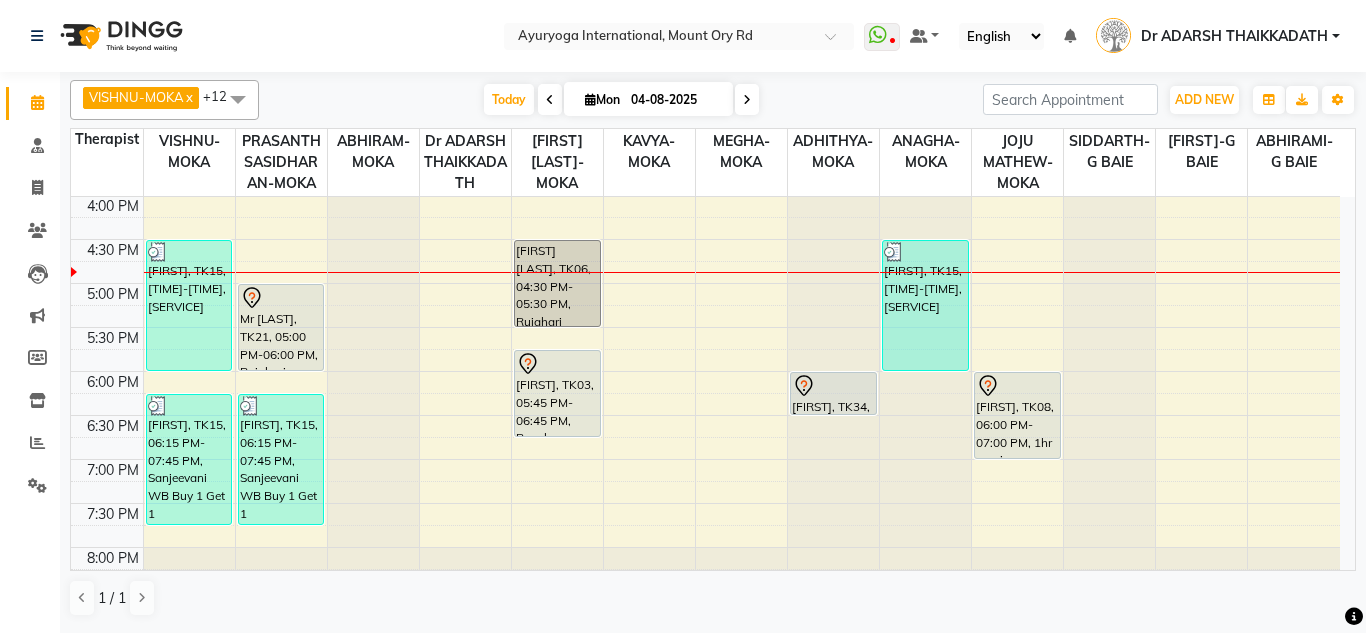click at bounding box center (550, 100) 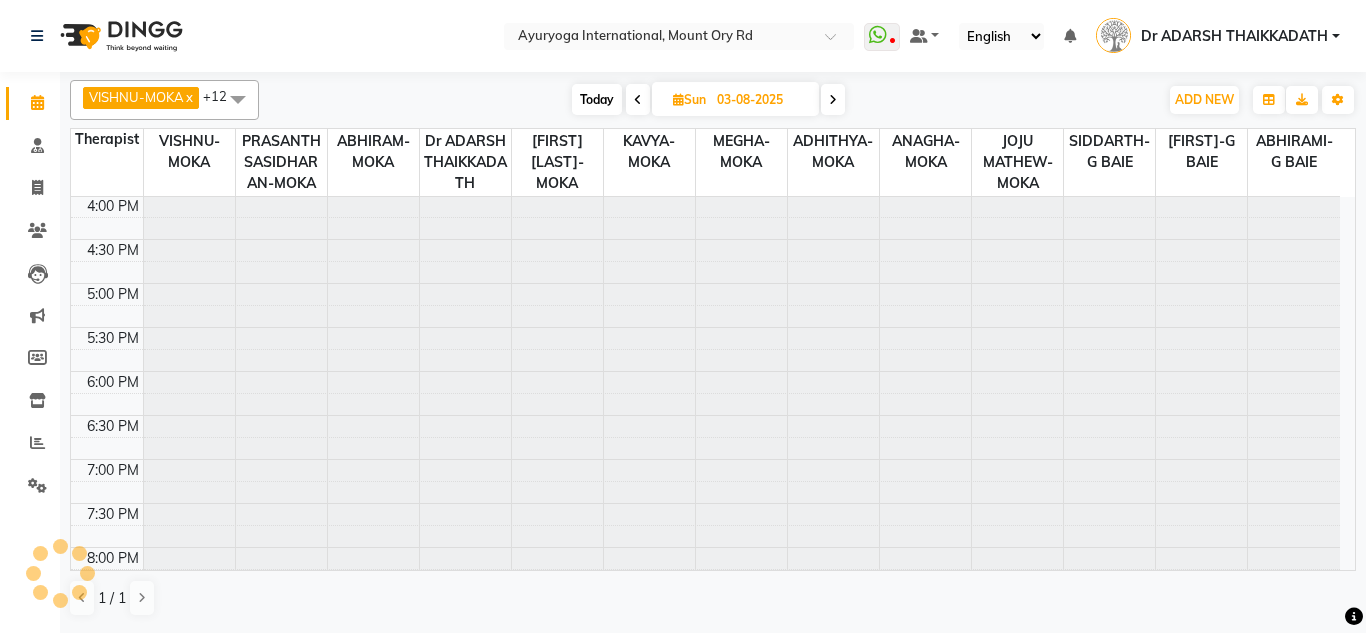 scroll, scrollTop: 0, scrollLeft: 0, axis: both 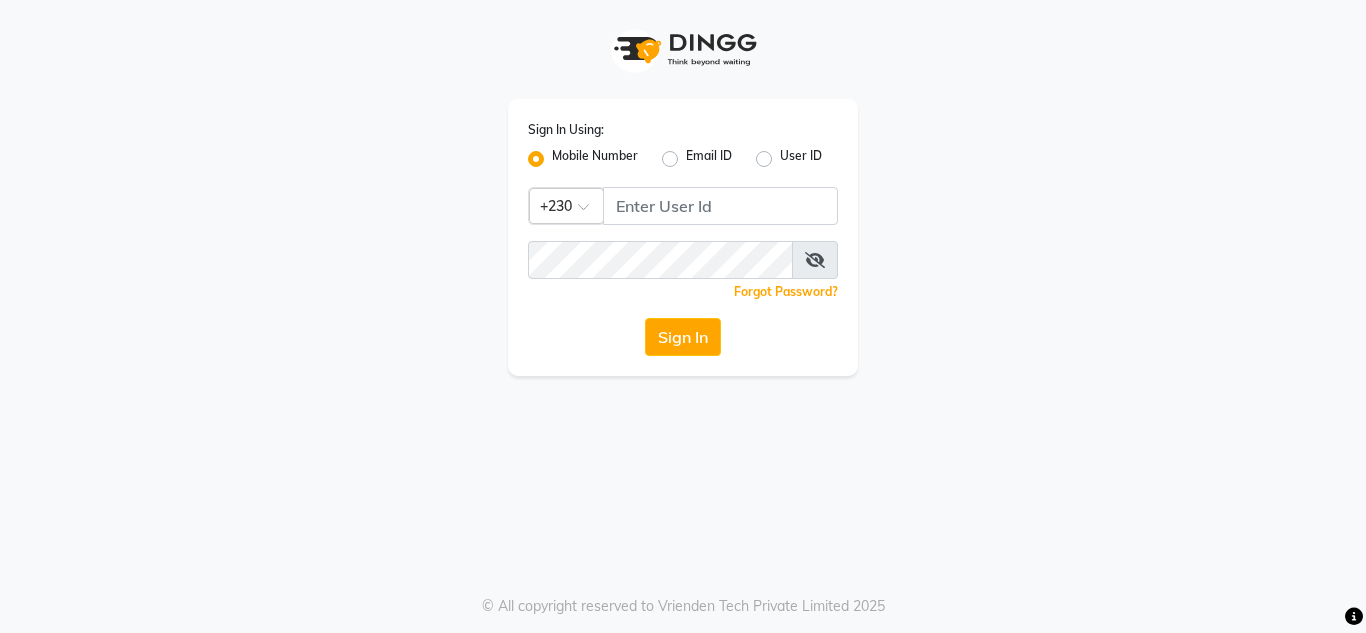 click on "Email ID" 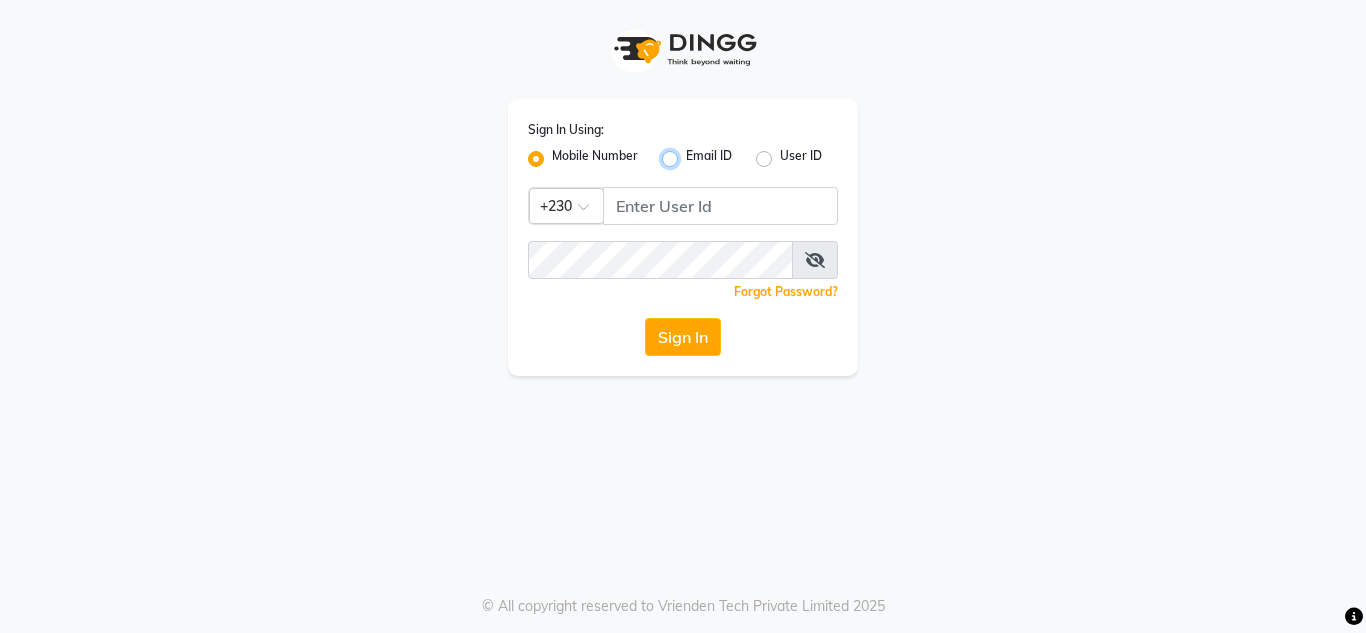 click on "Email ID" at bounding box center [692, 153] 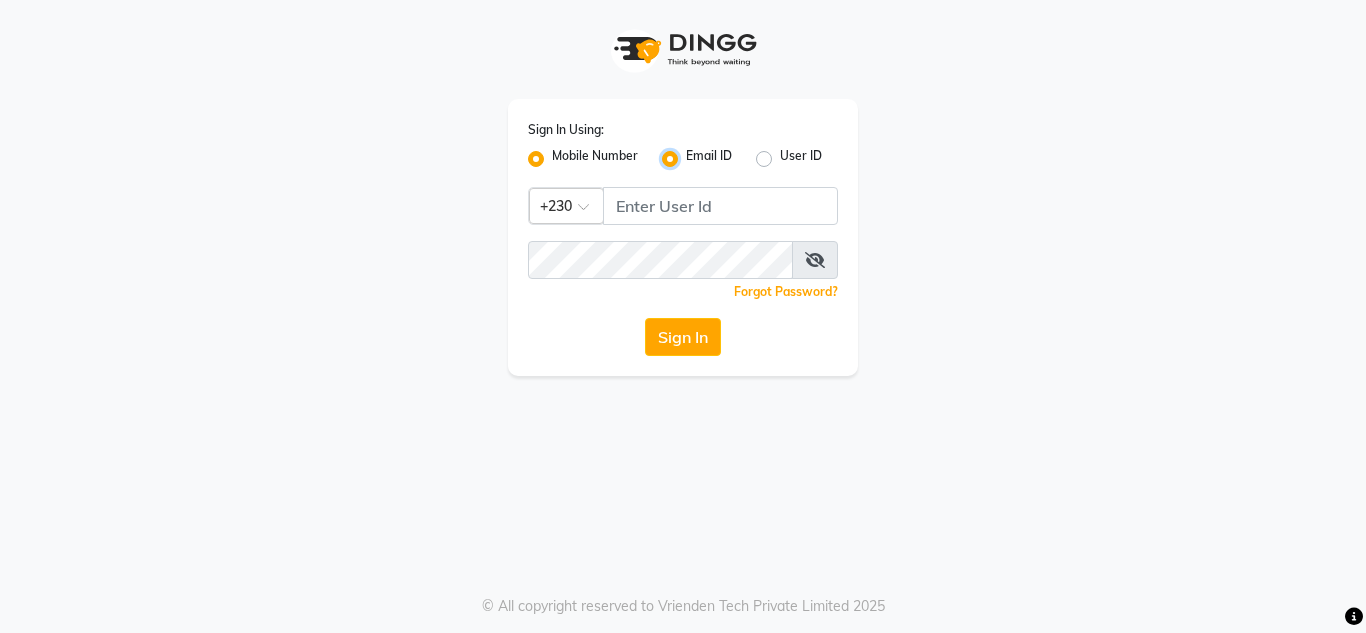 radio on "false" 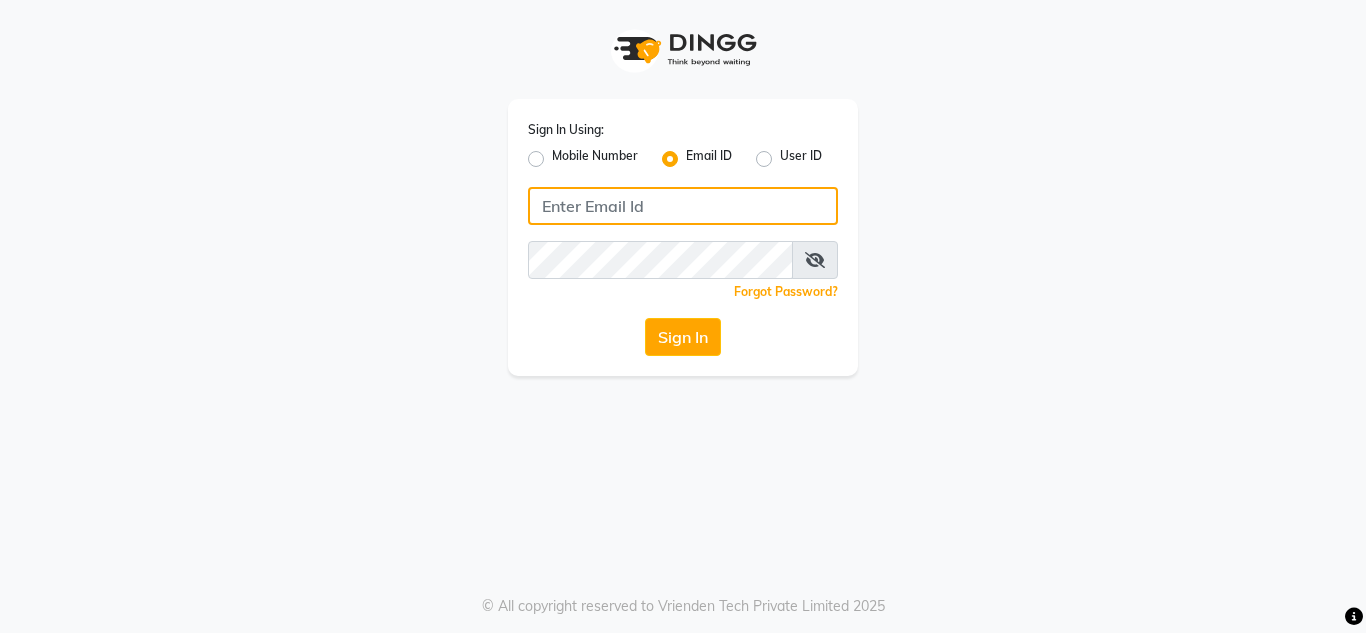 click 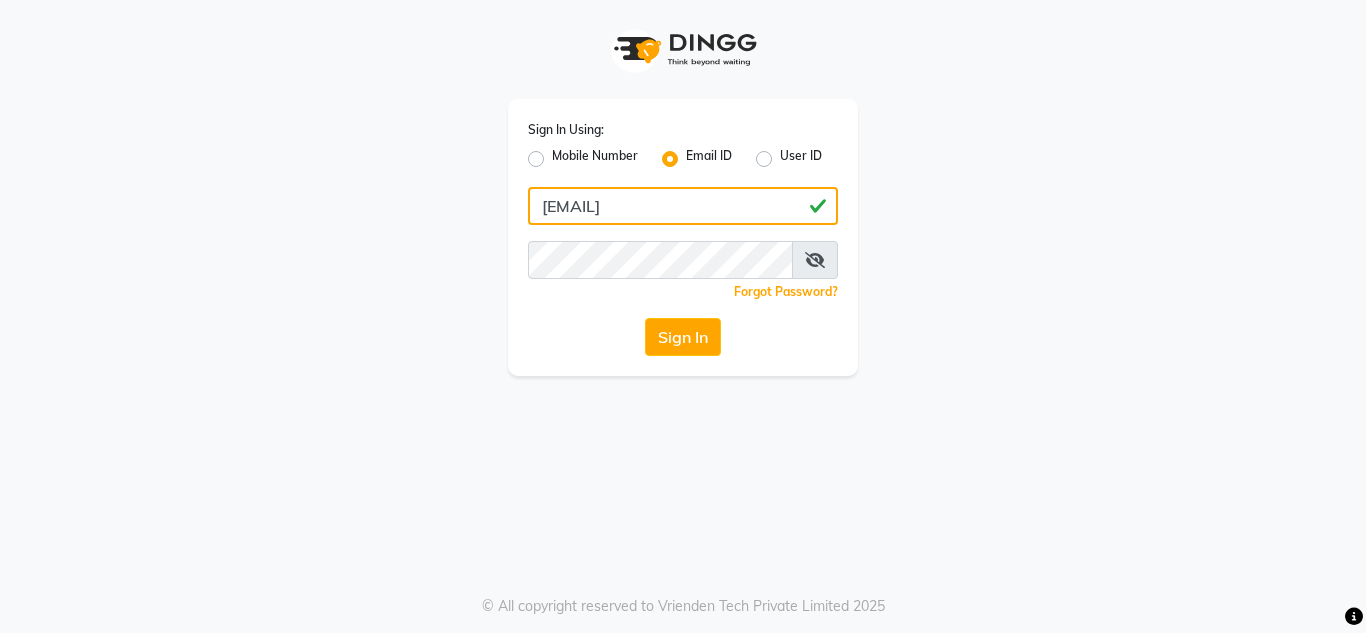 type on "[EMAIL]" 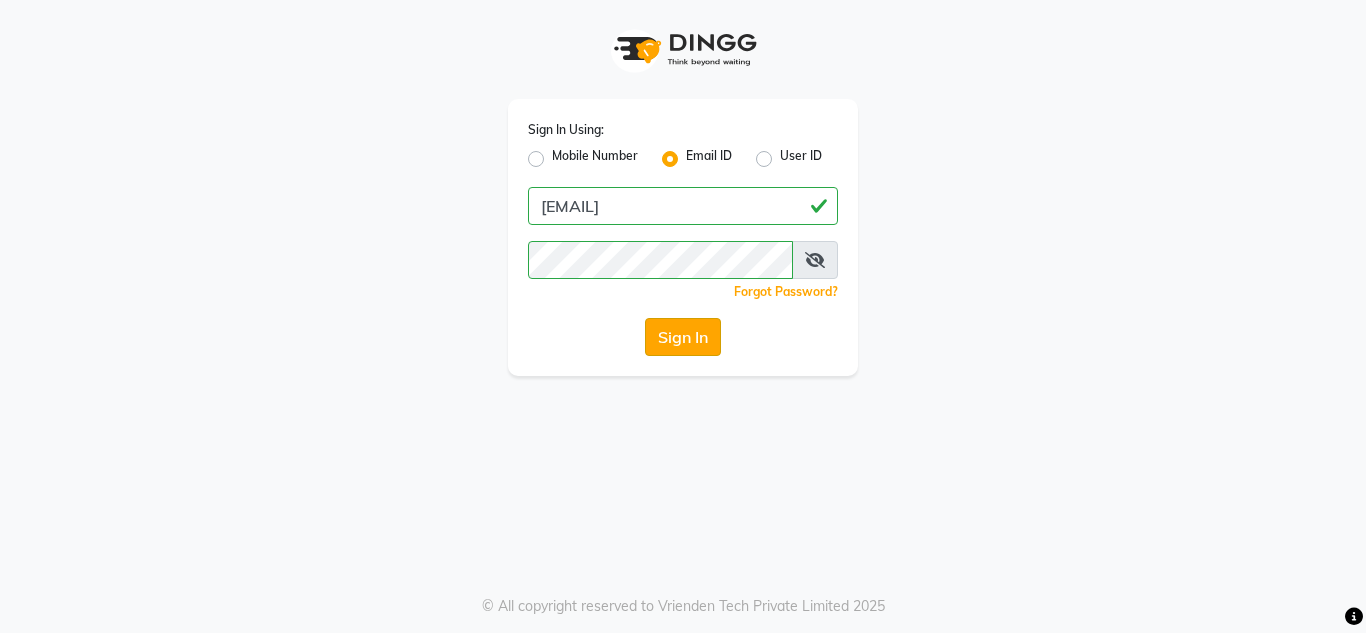 click on "Sign In" 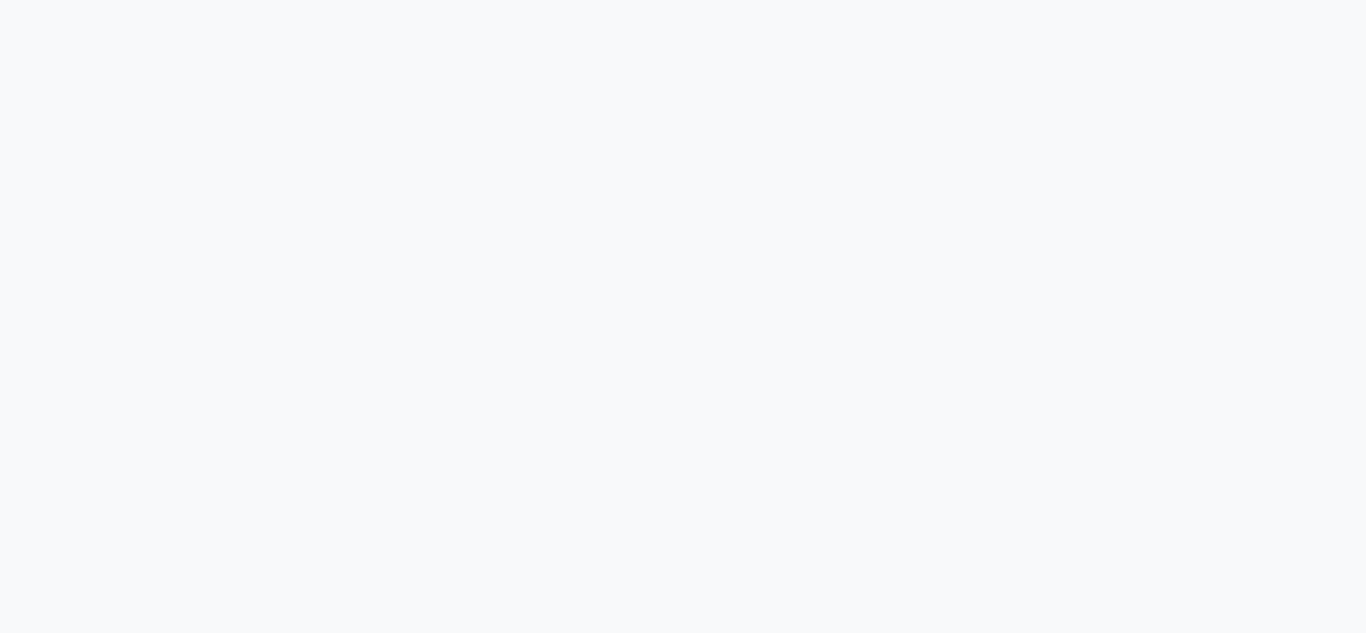 scroll, scrollTop: 0, scrollLeft: 0, axis: both 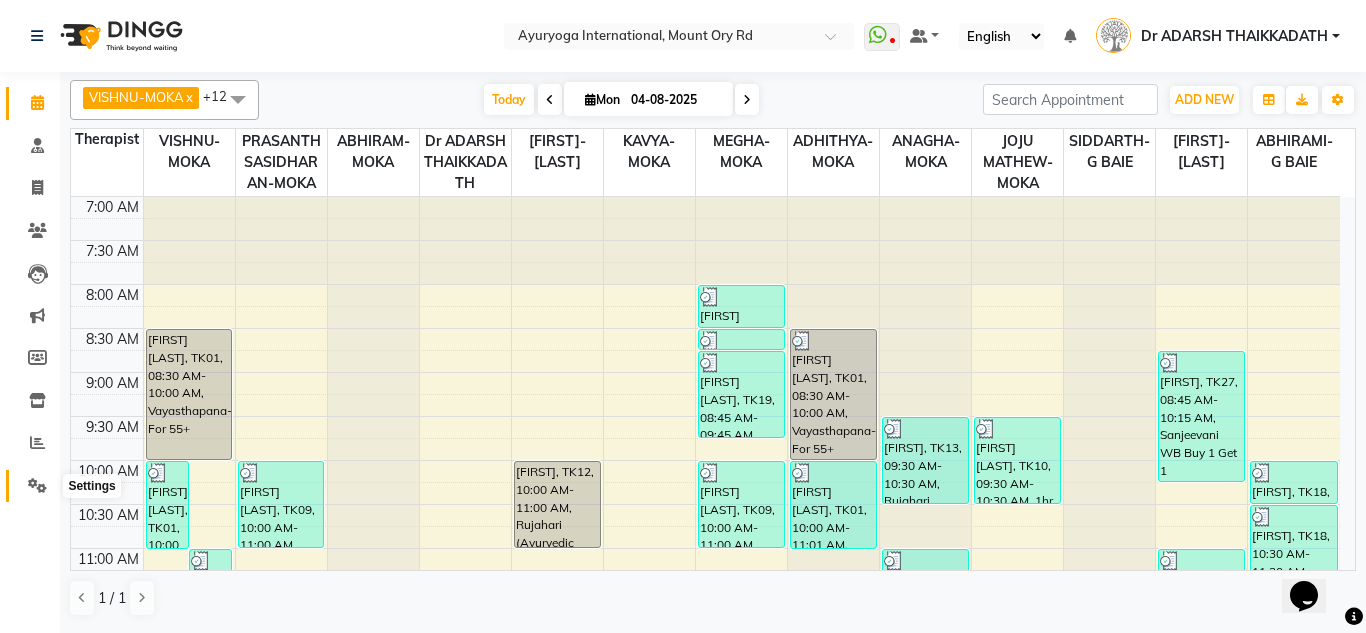 click 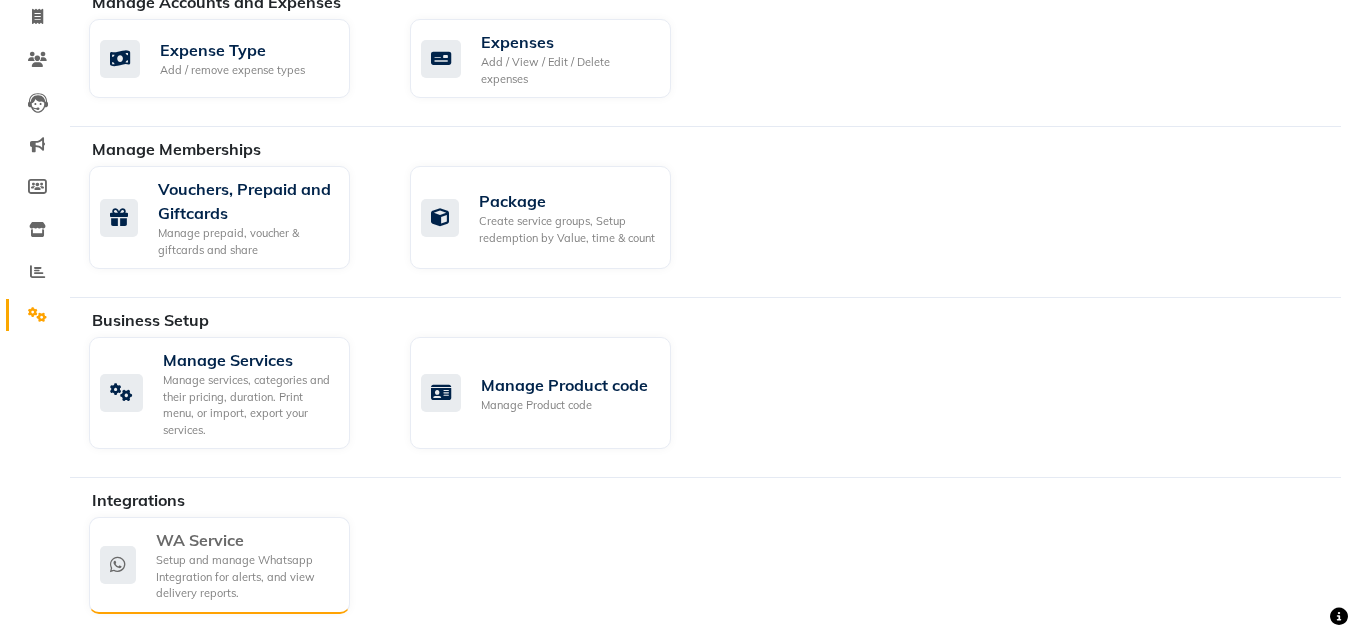 scroll, scrollTop: 172, scrollLeft: 0, axis: vertical 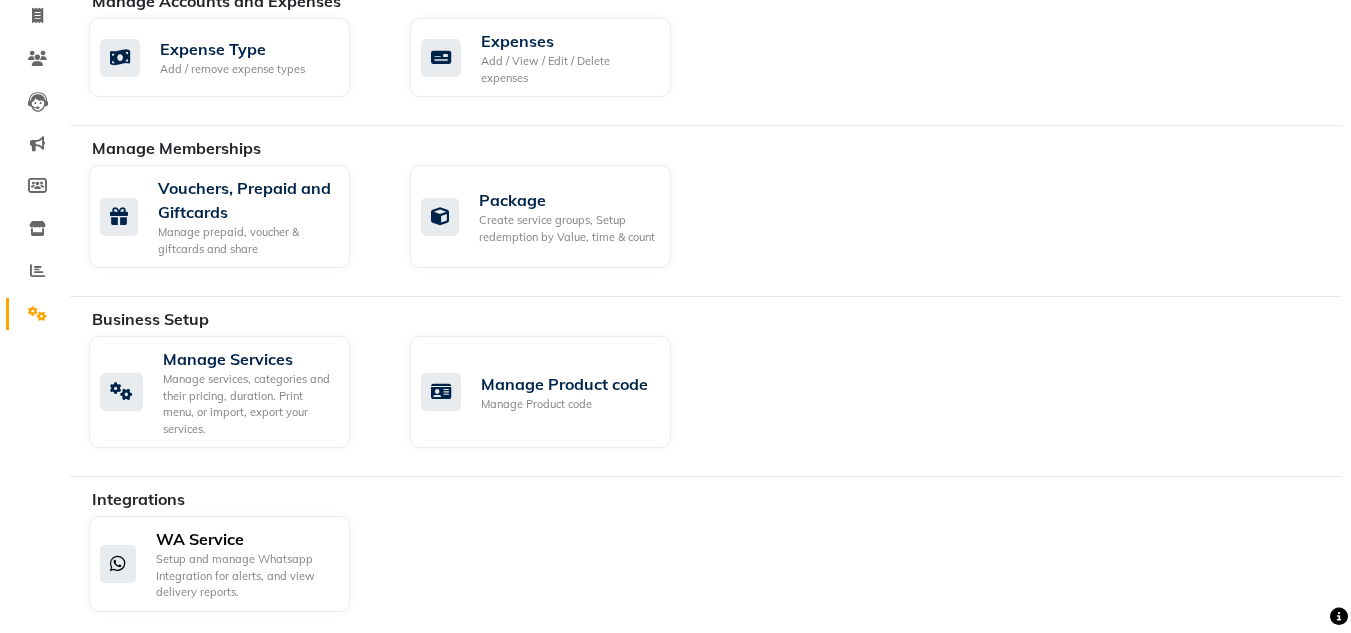 click on "WA Service" 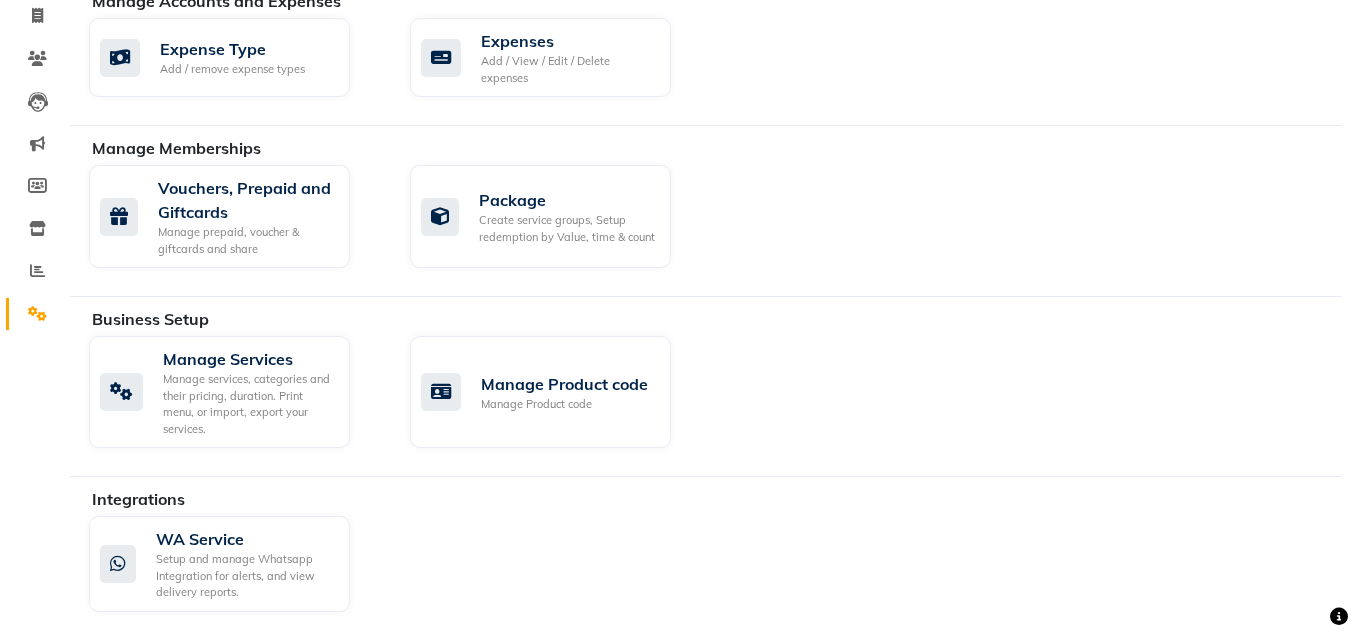 scroll, scrollTop: 0, scrollLeft: 0, axis: both 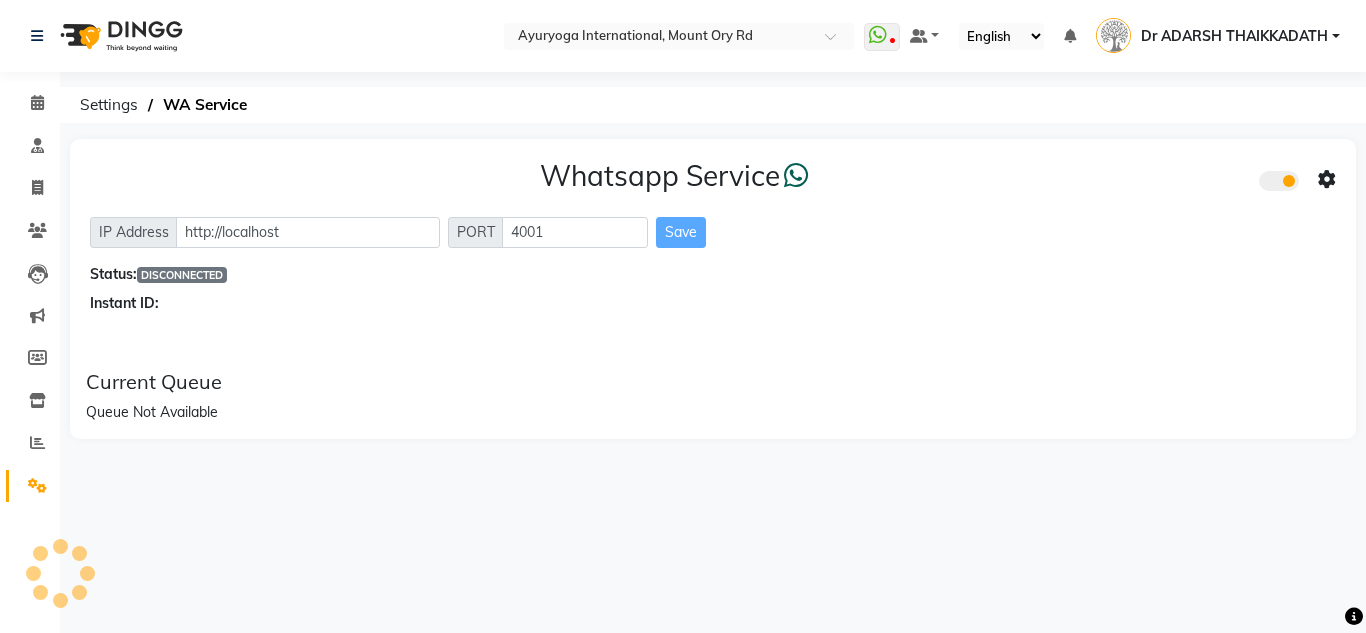 click on "DISCONNECTED" 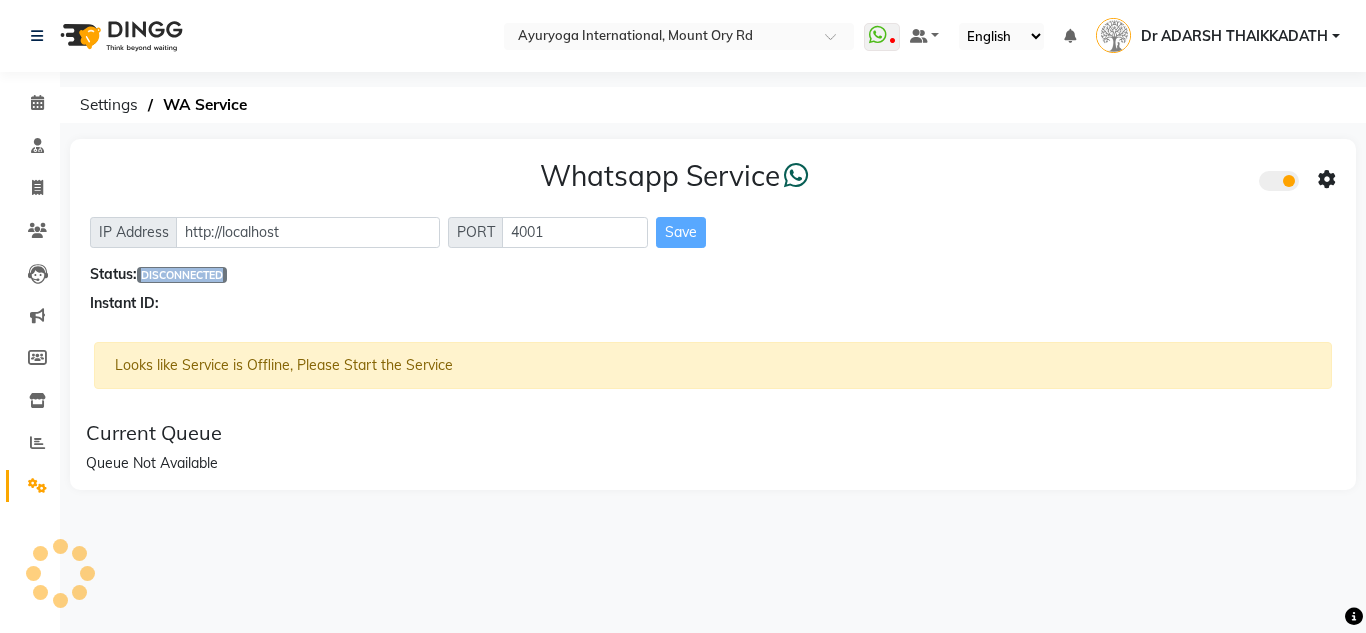 drag, startPoint x: 163, startPoint y: 271, endPoint x: 249, endPoint y: 281, distance: 86.579445 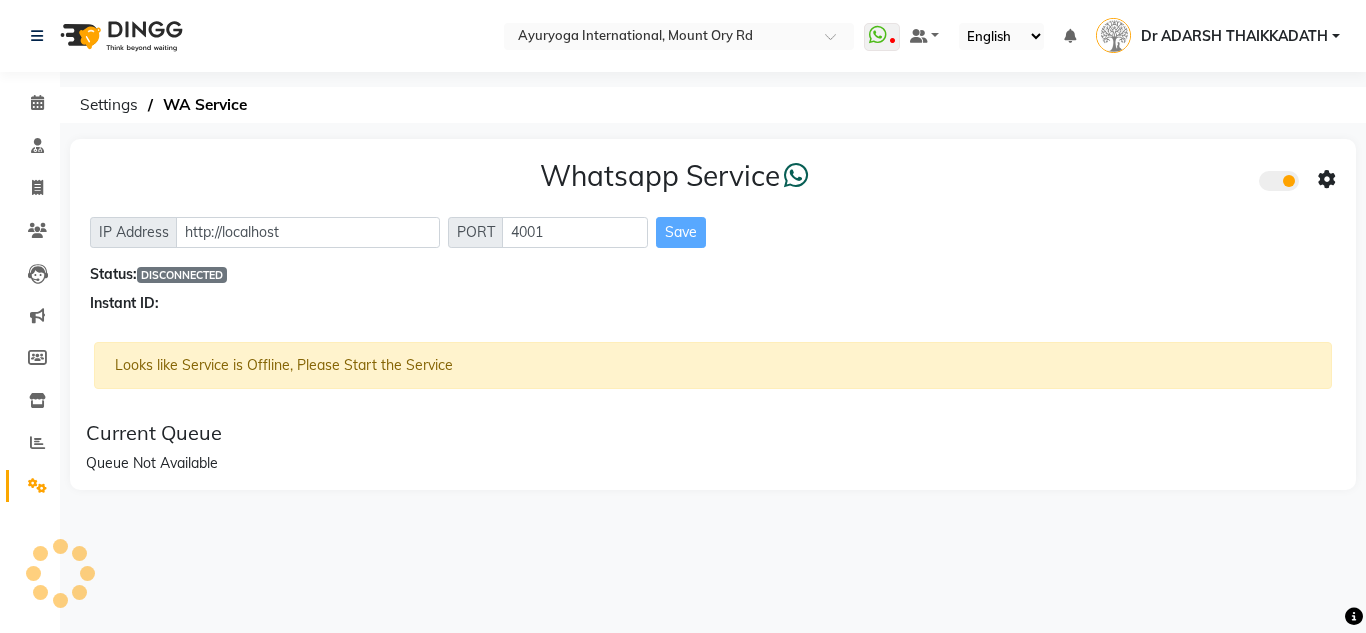 click on "Instant ID:" 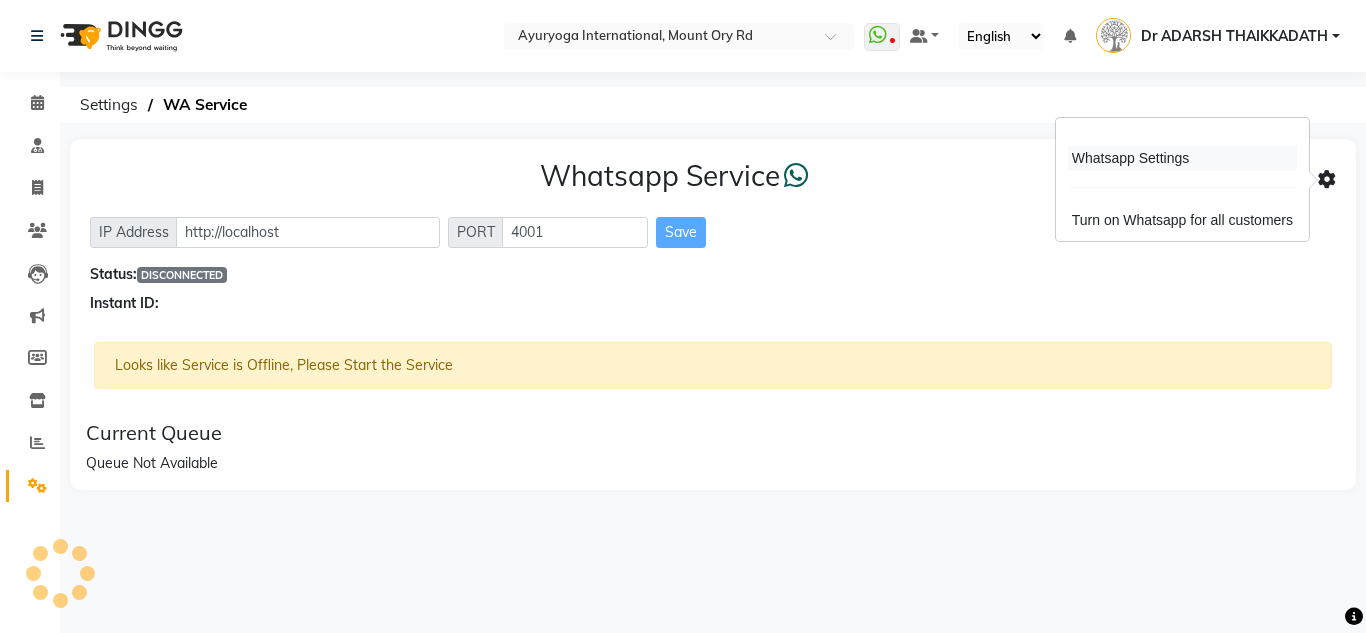 click on "Whatsapp Settings" at bounding box center [1182, 158] 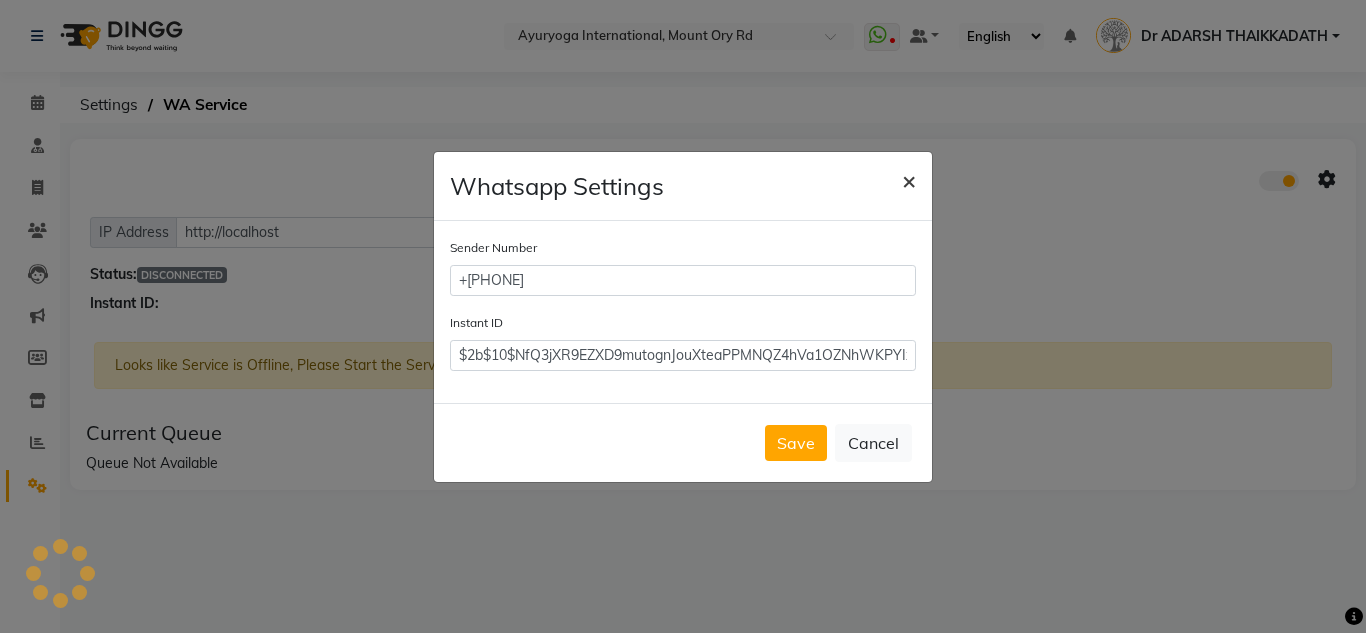 click on "×" 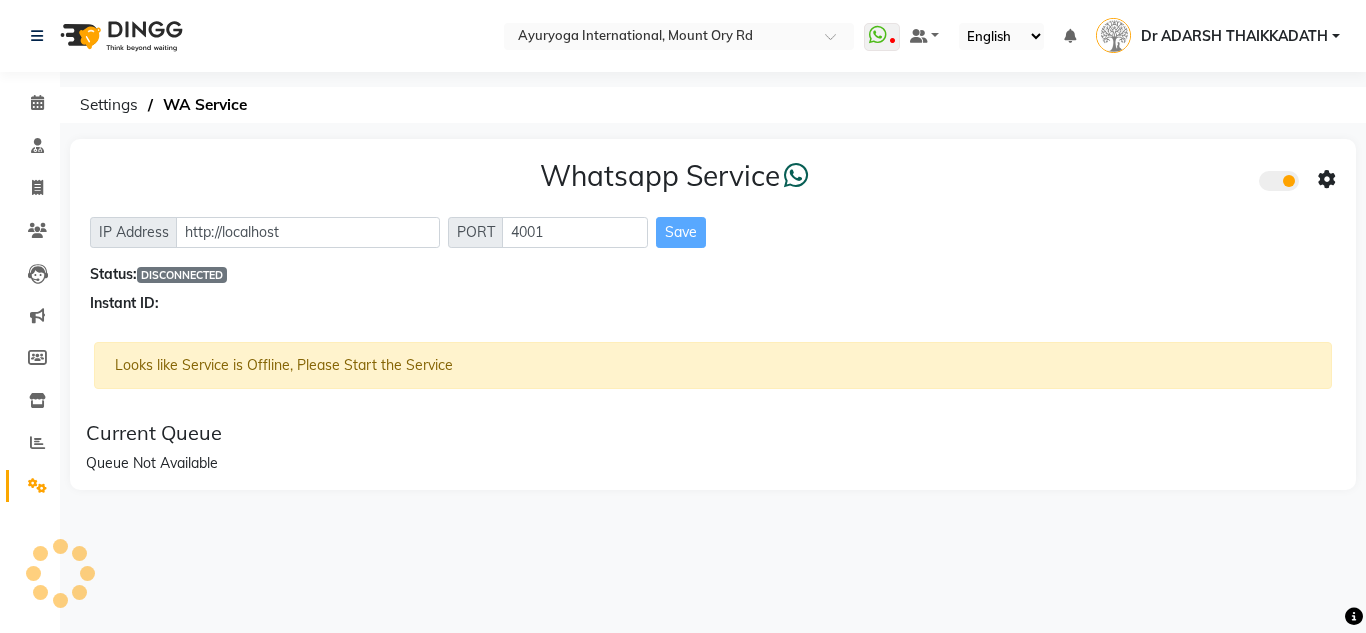 click 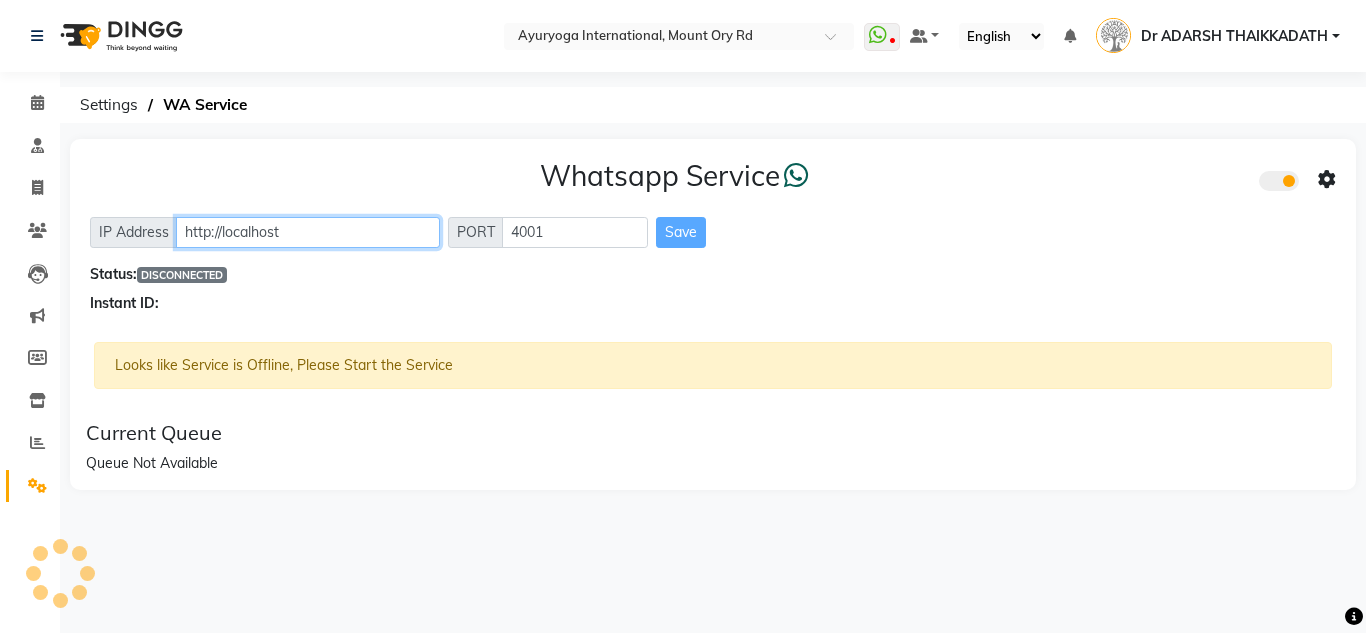 click on "http://localhost" 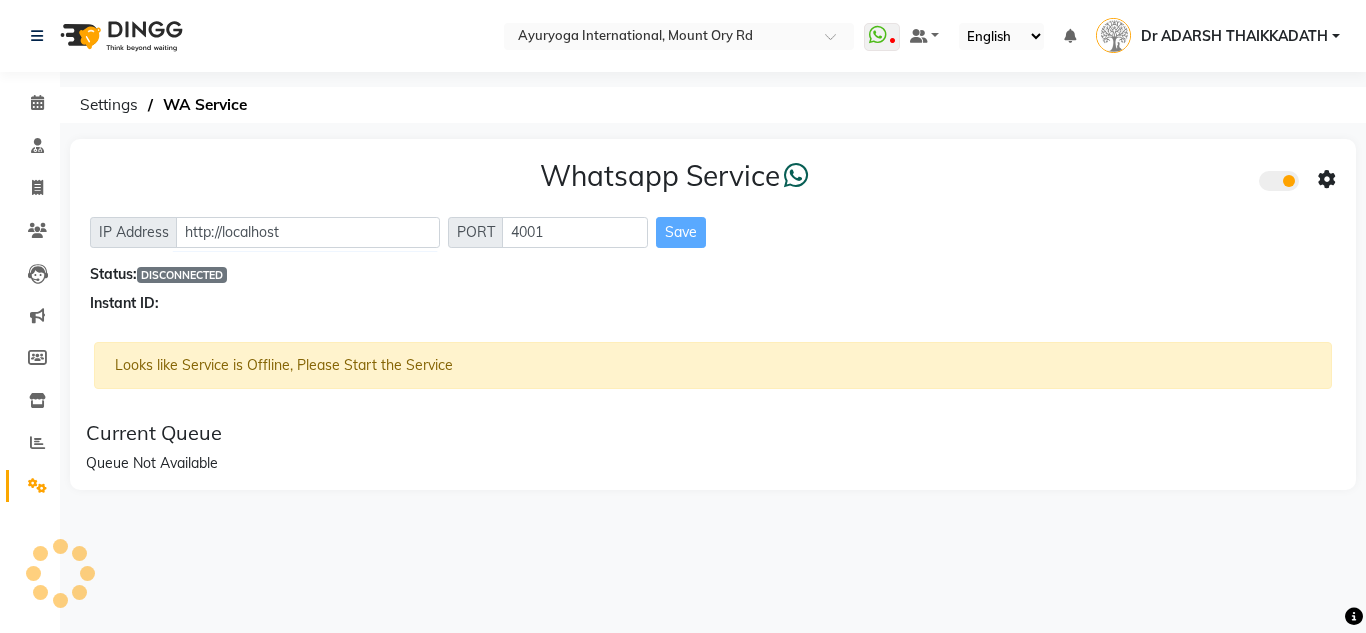 click on "Looks like Service is Offline, Please Start the Service" 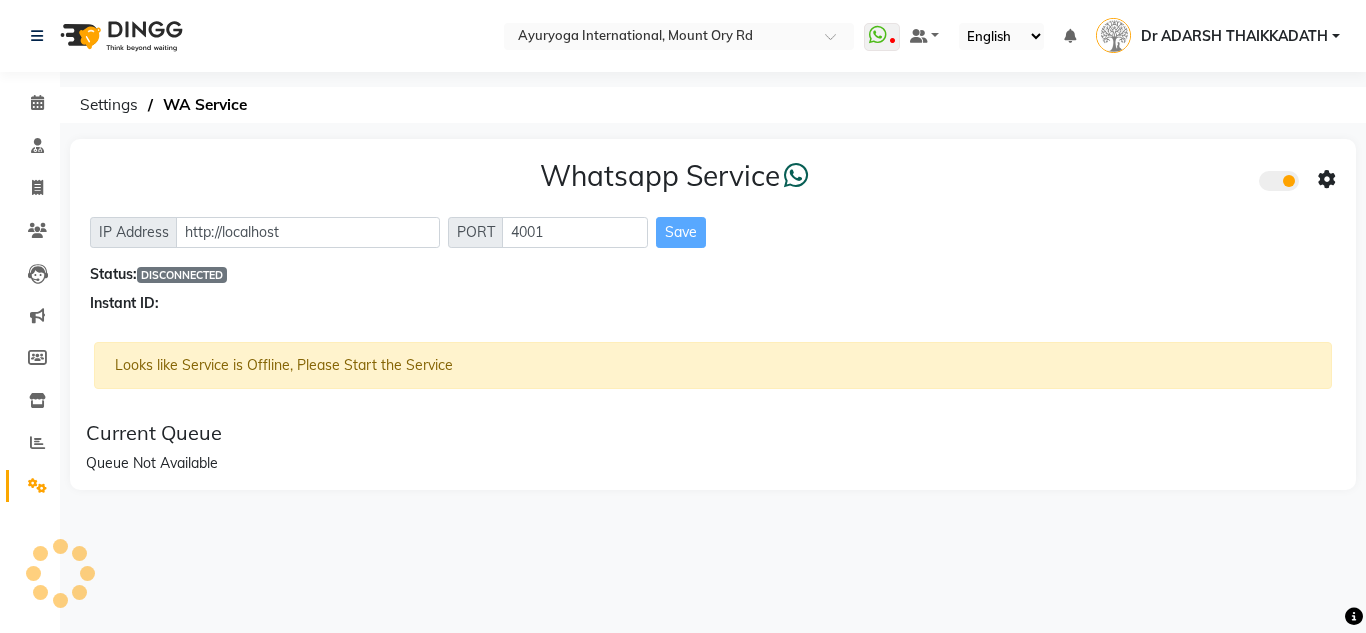 click 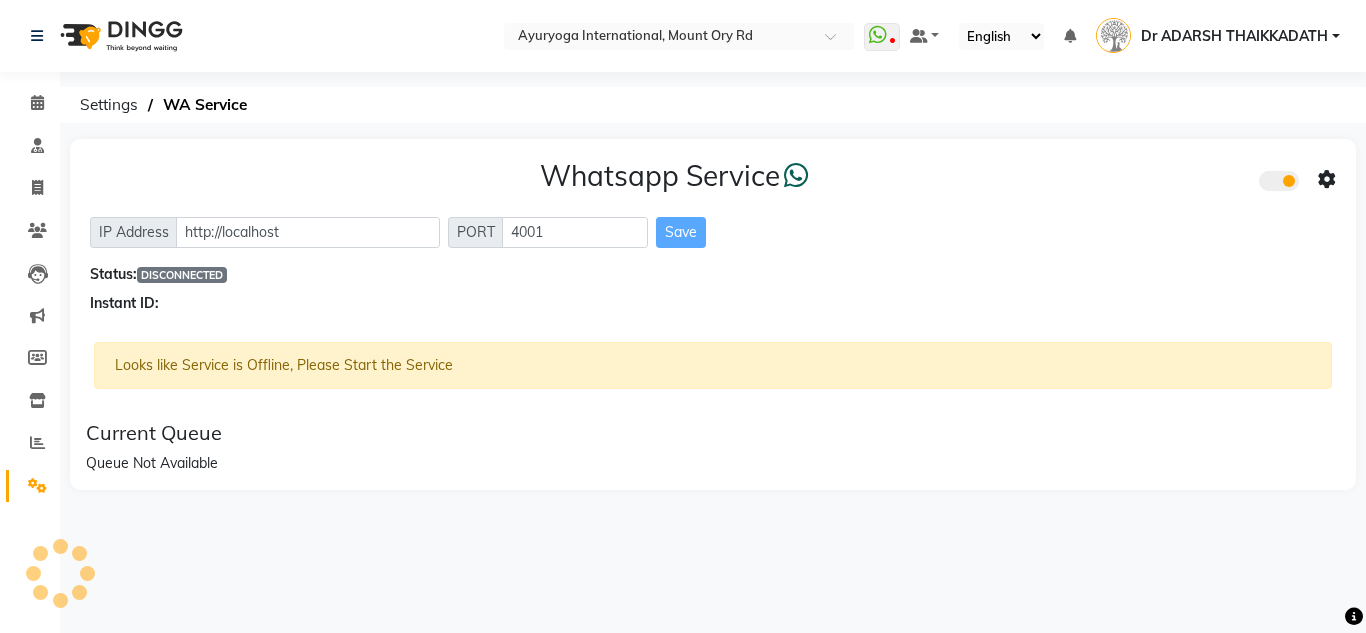click 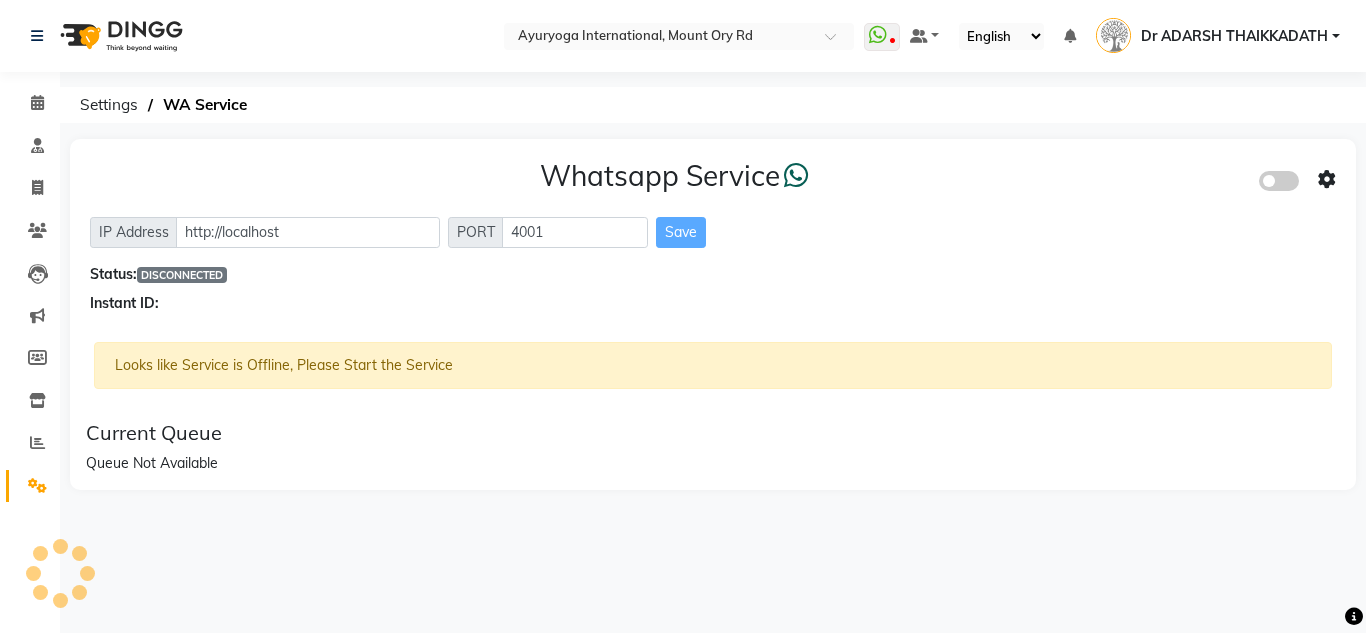 click 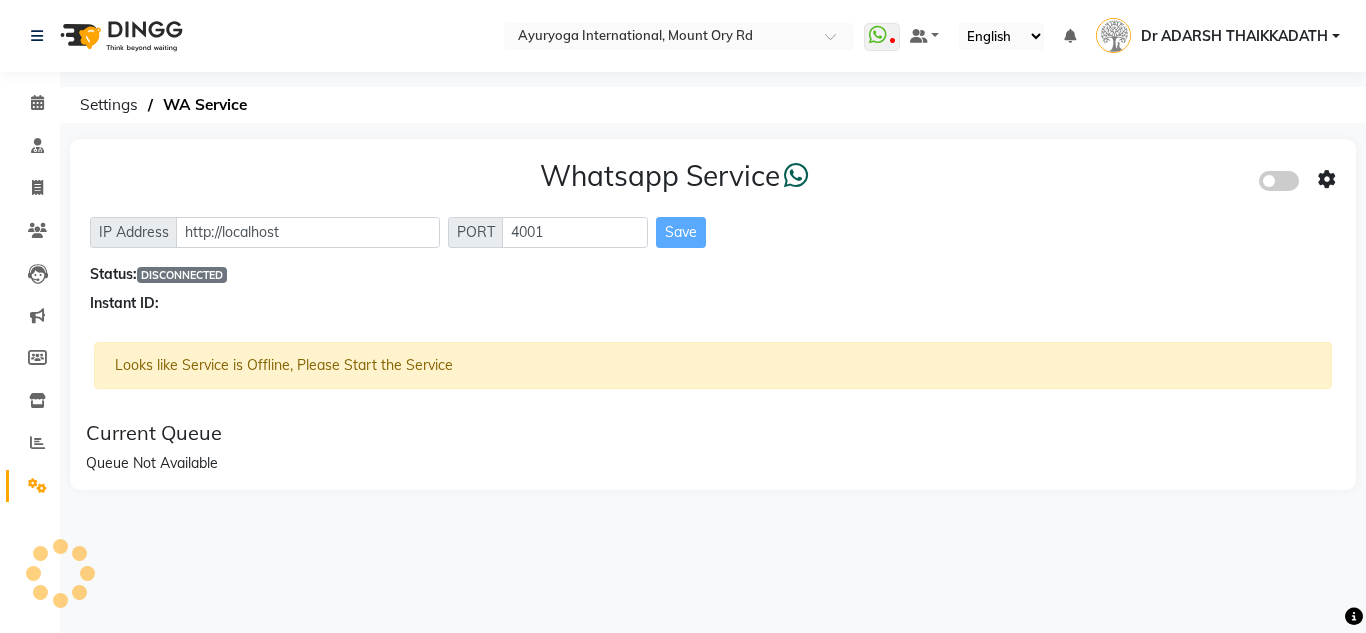 click 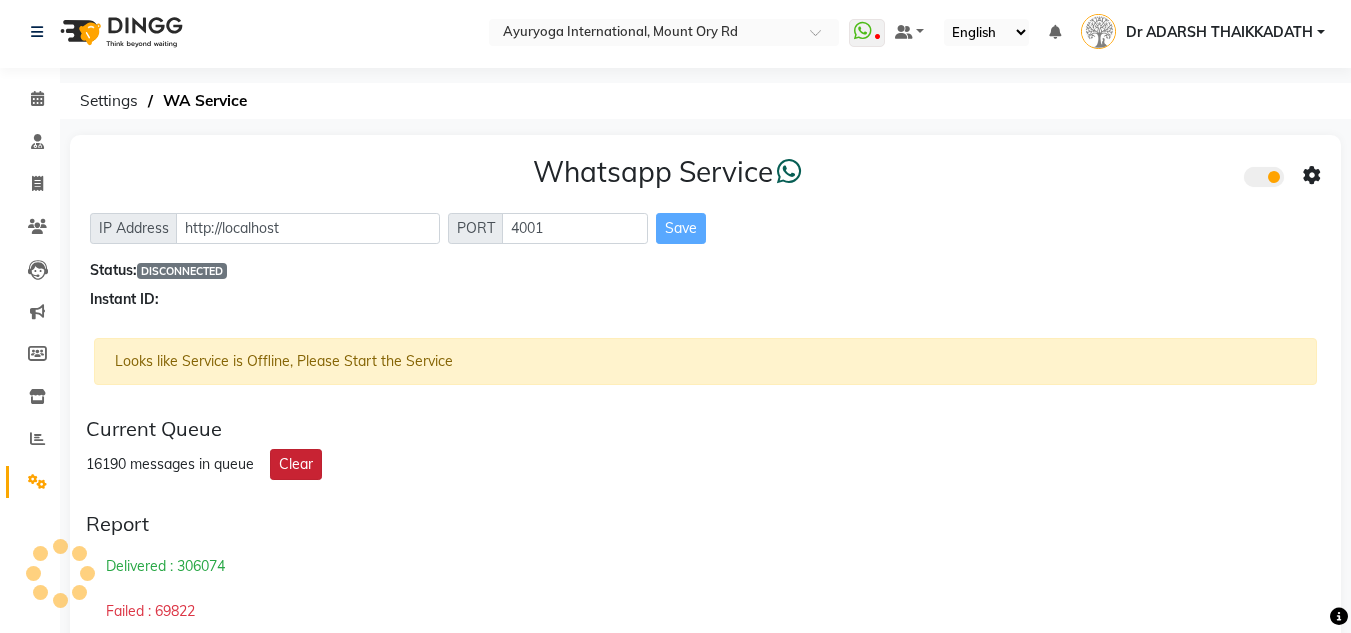 scroll, scrollTop: 0, scrollLeft: 0, axis: both 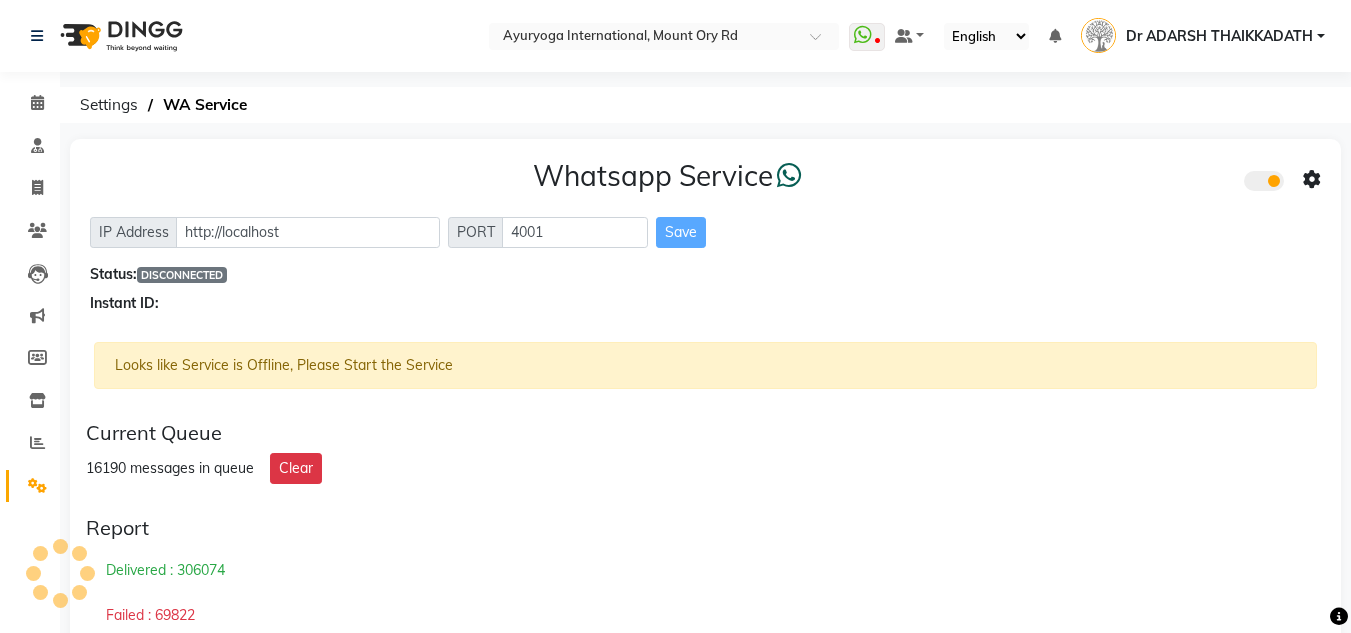 click on "DISCONNECTED" 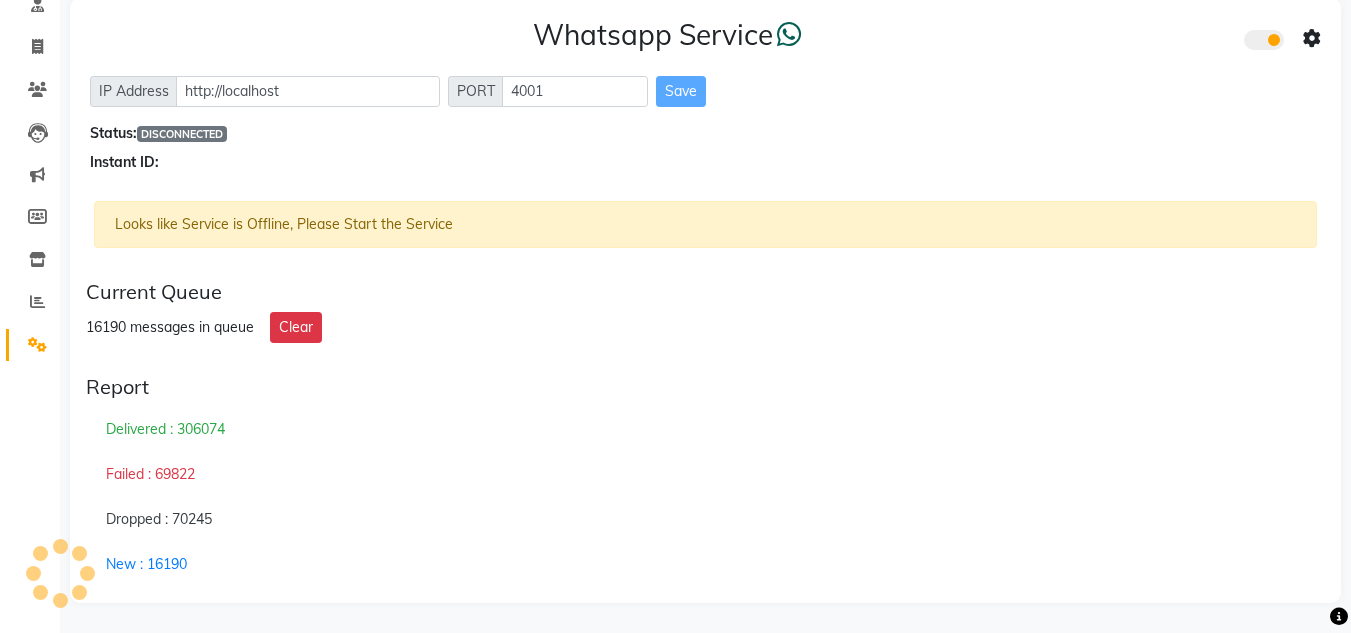 scroll, scrollTop: 0, scrollLeft: 0, axis: both 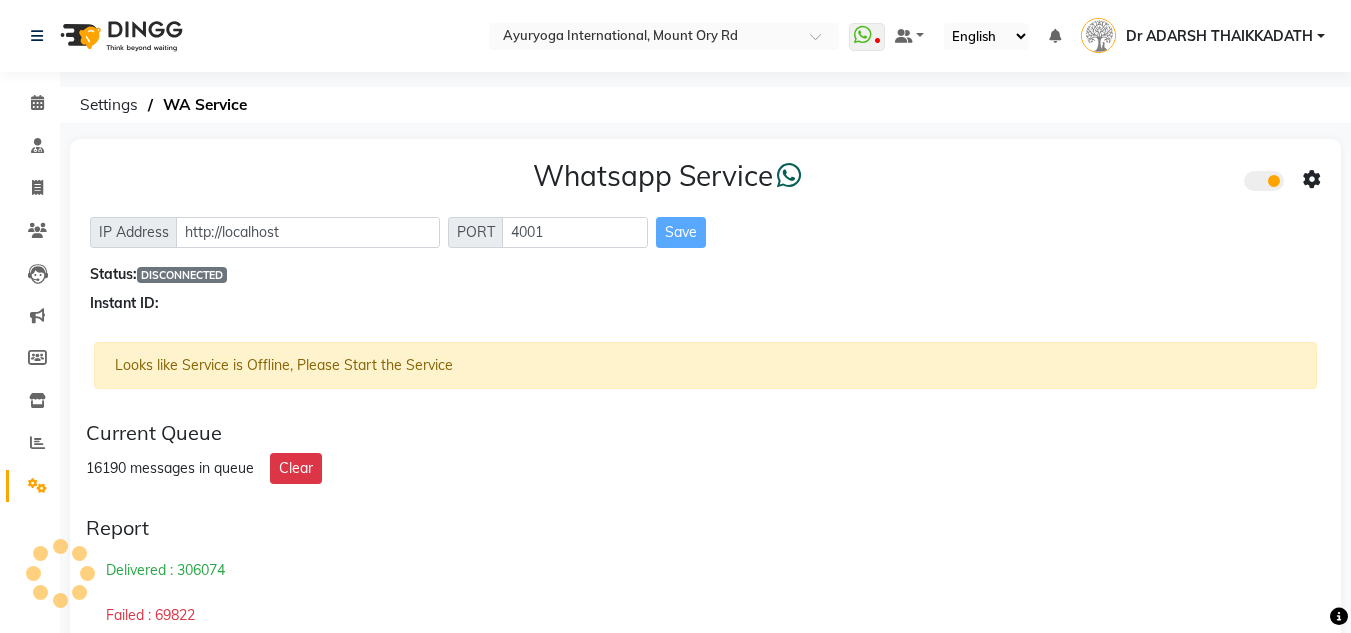 click 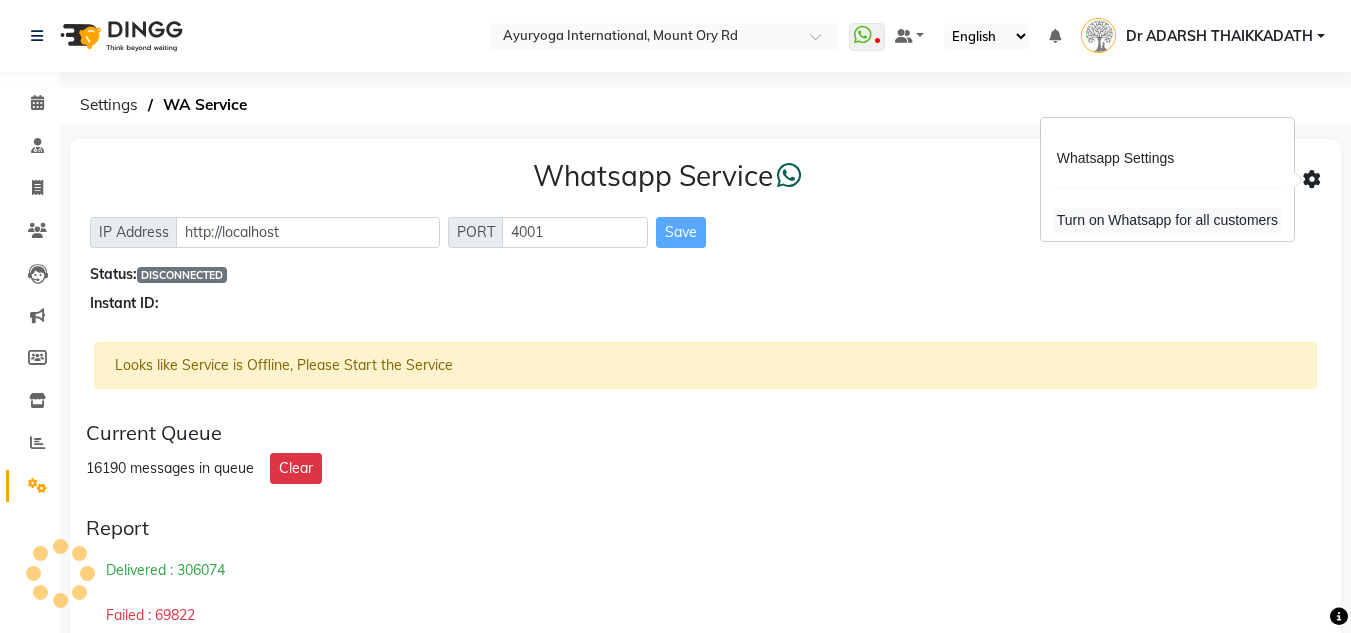 click on "Turn on Whatsapp for all customers" at bounding box center [1167, 220] 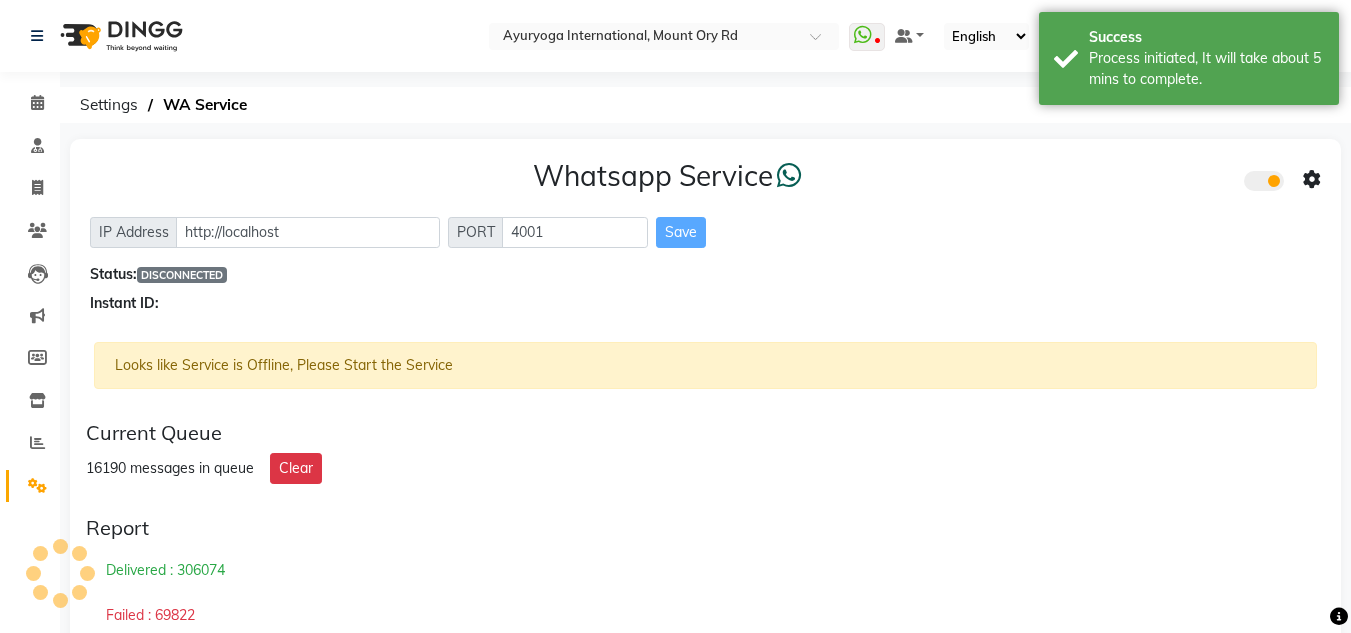 click 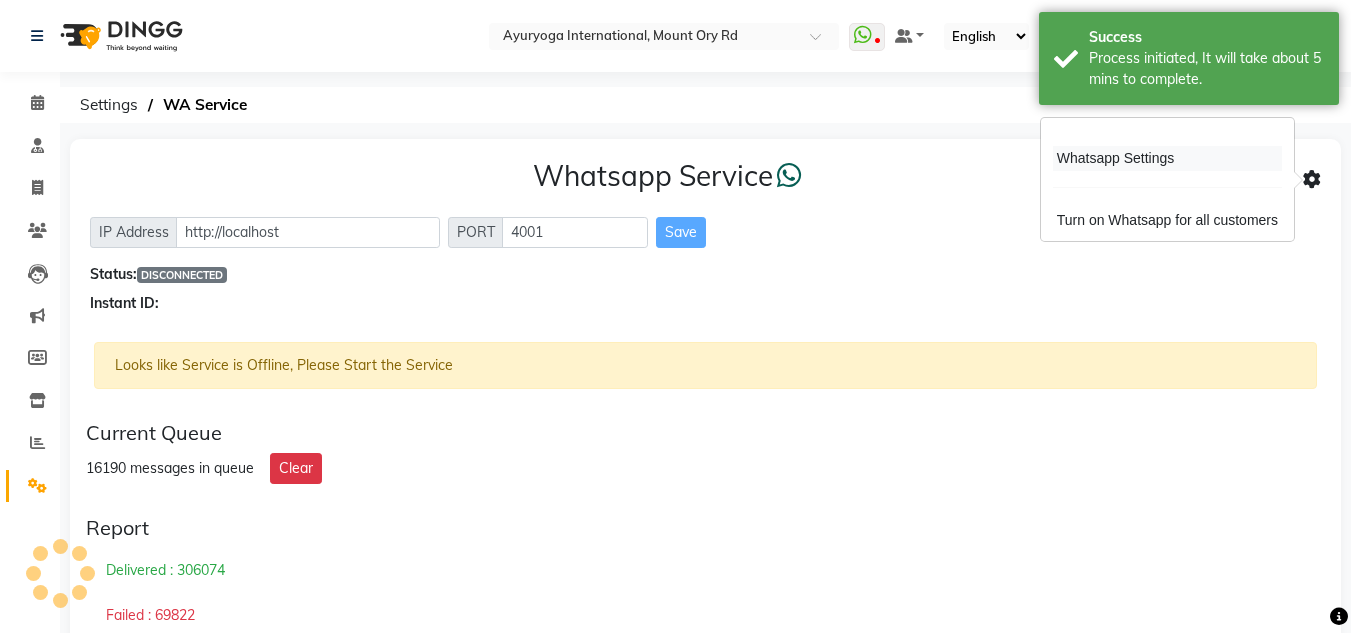 click on "Whatsapp Settings" at bounding box center [1167, 158] 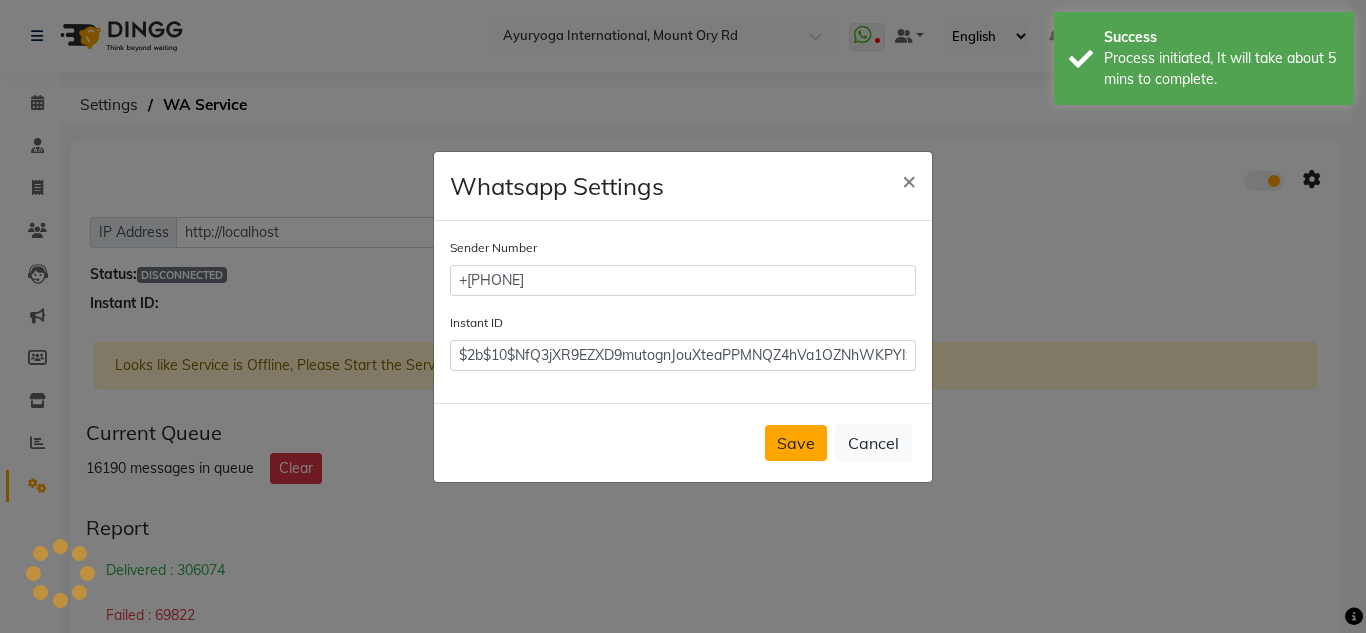 click on "Save" 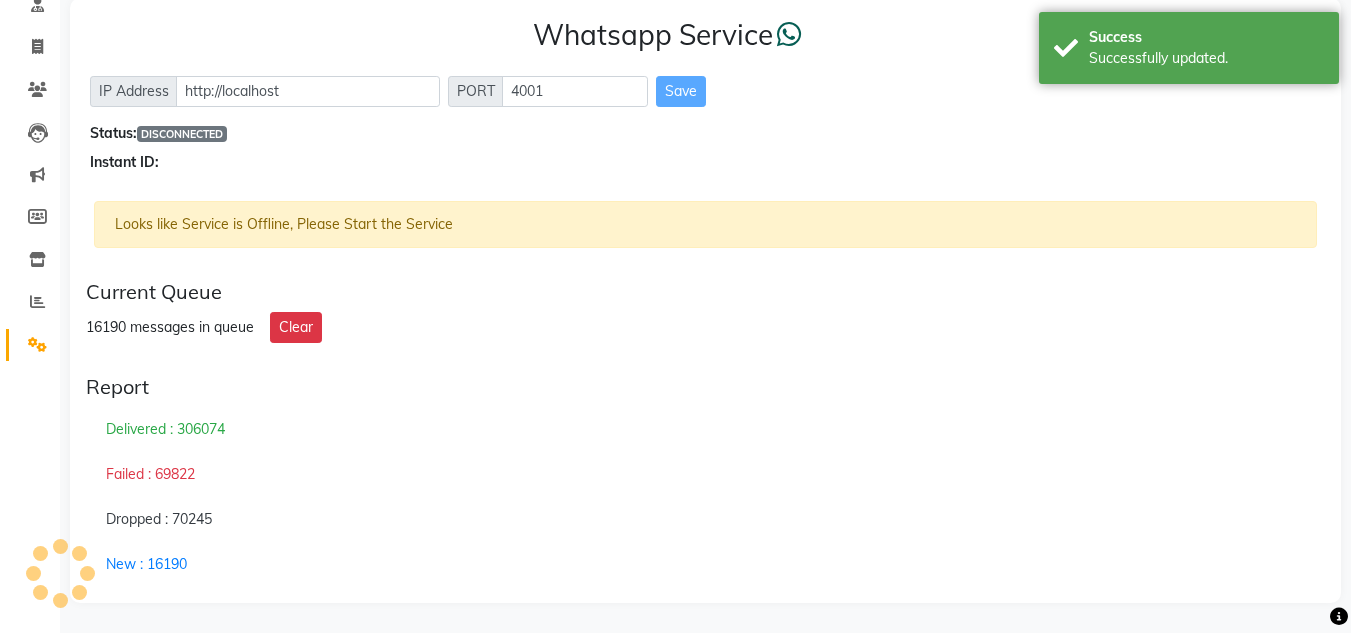 scroll, scrollTop: 0, scrollLeft: 0, axis: both 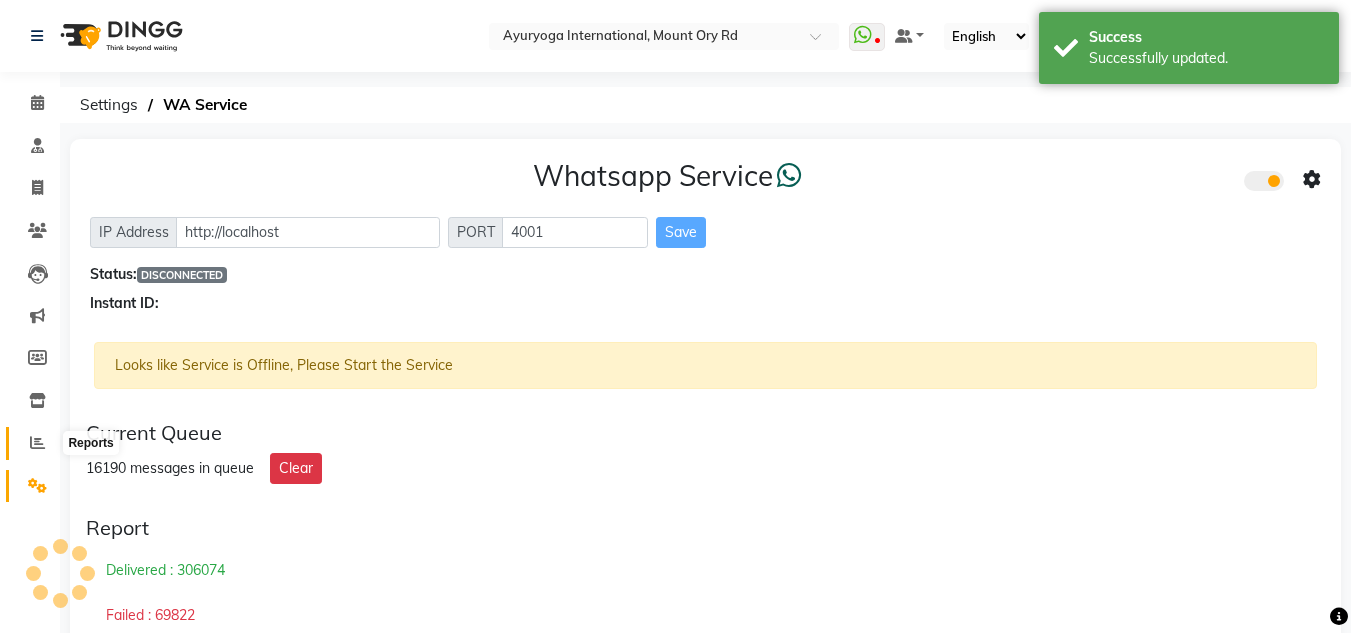 click 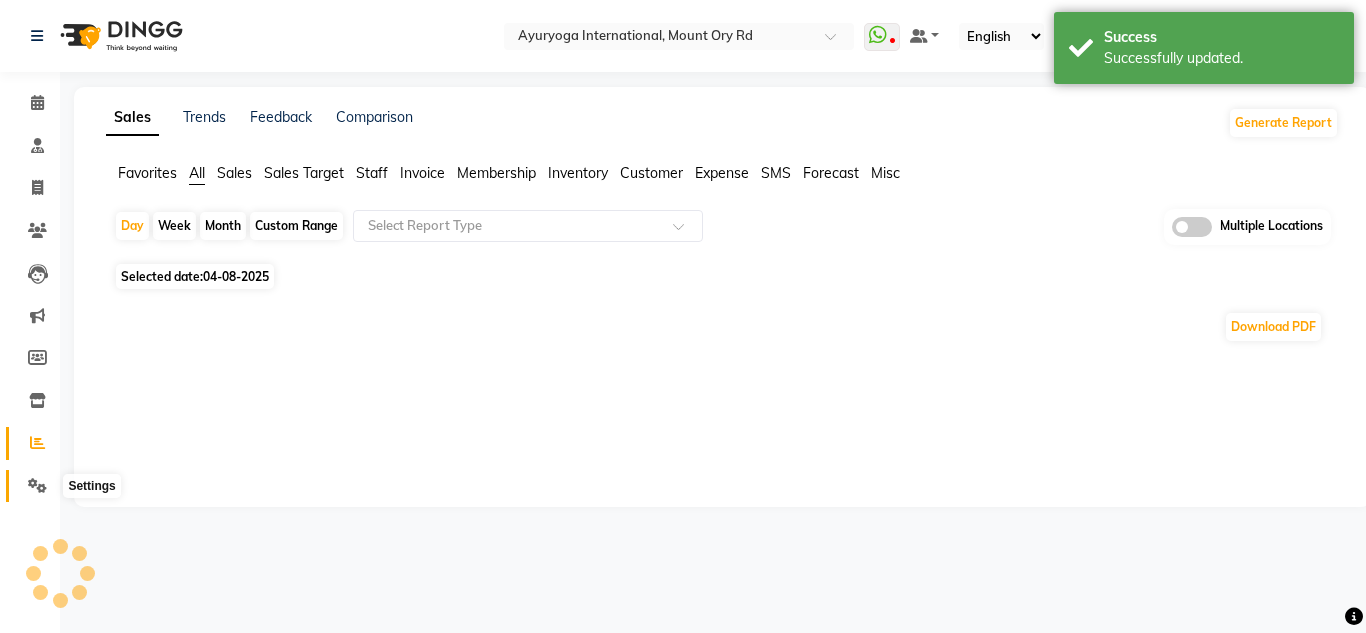 click 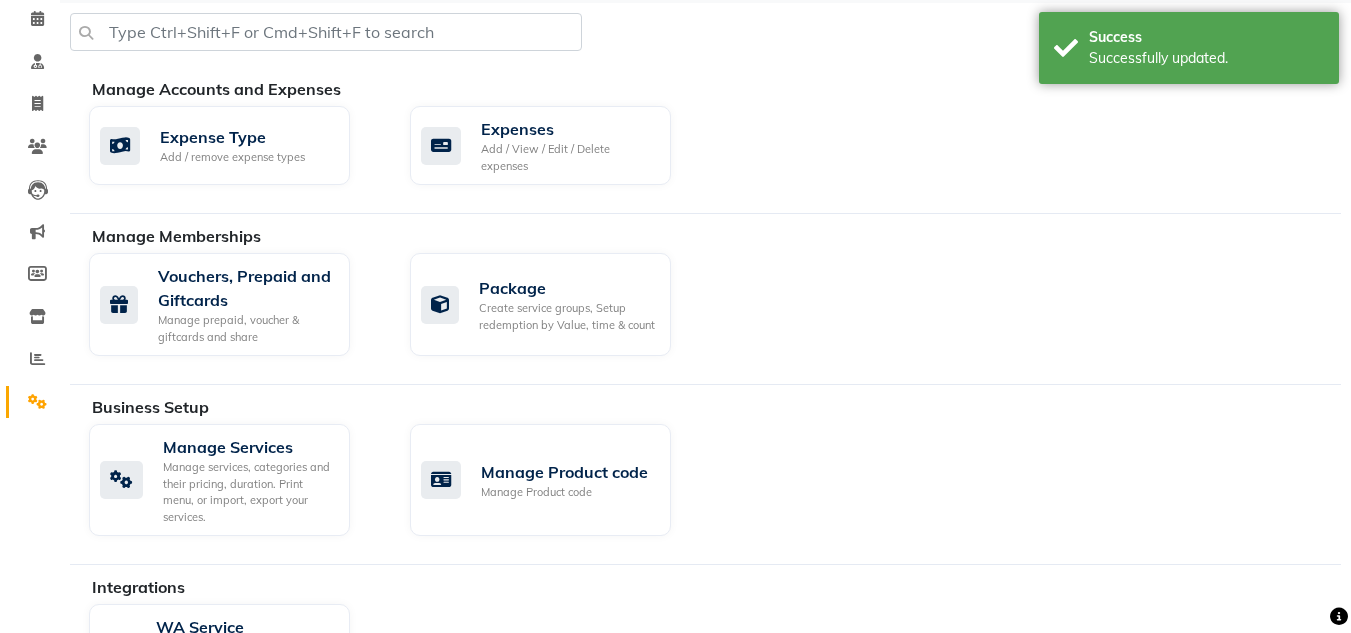 scroll, scrollTop: 171, scrollLeft: 0, axis: vertical 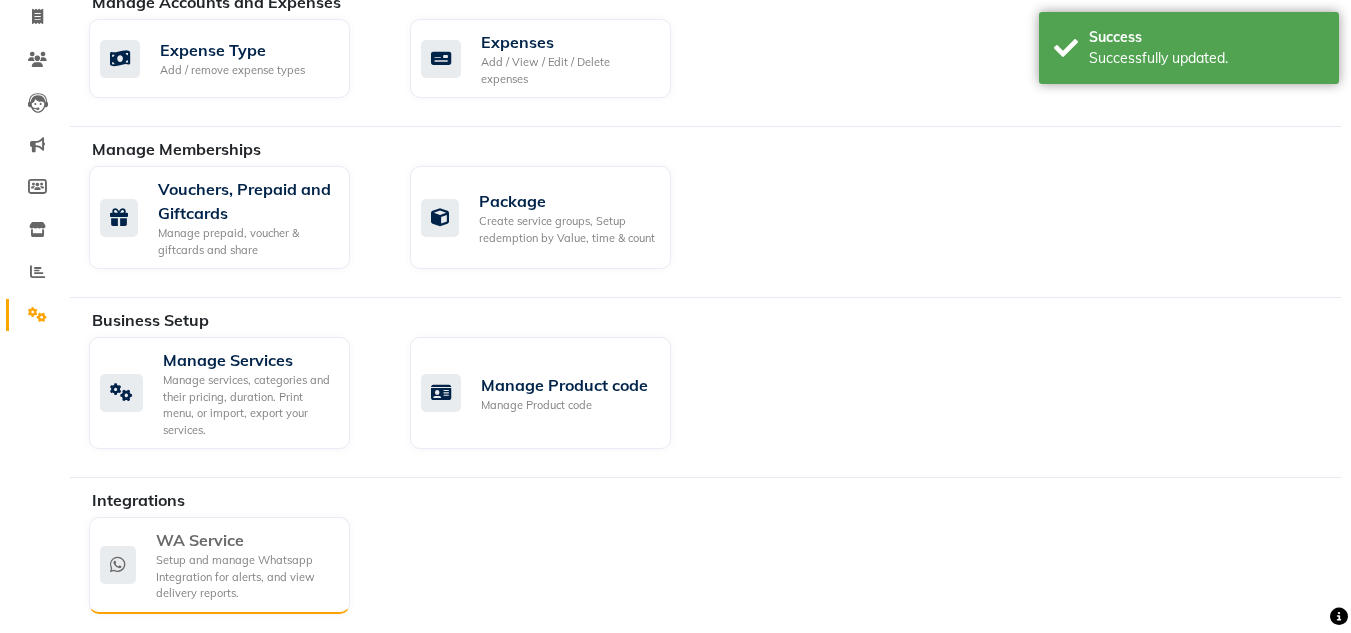 click on "WA Service" 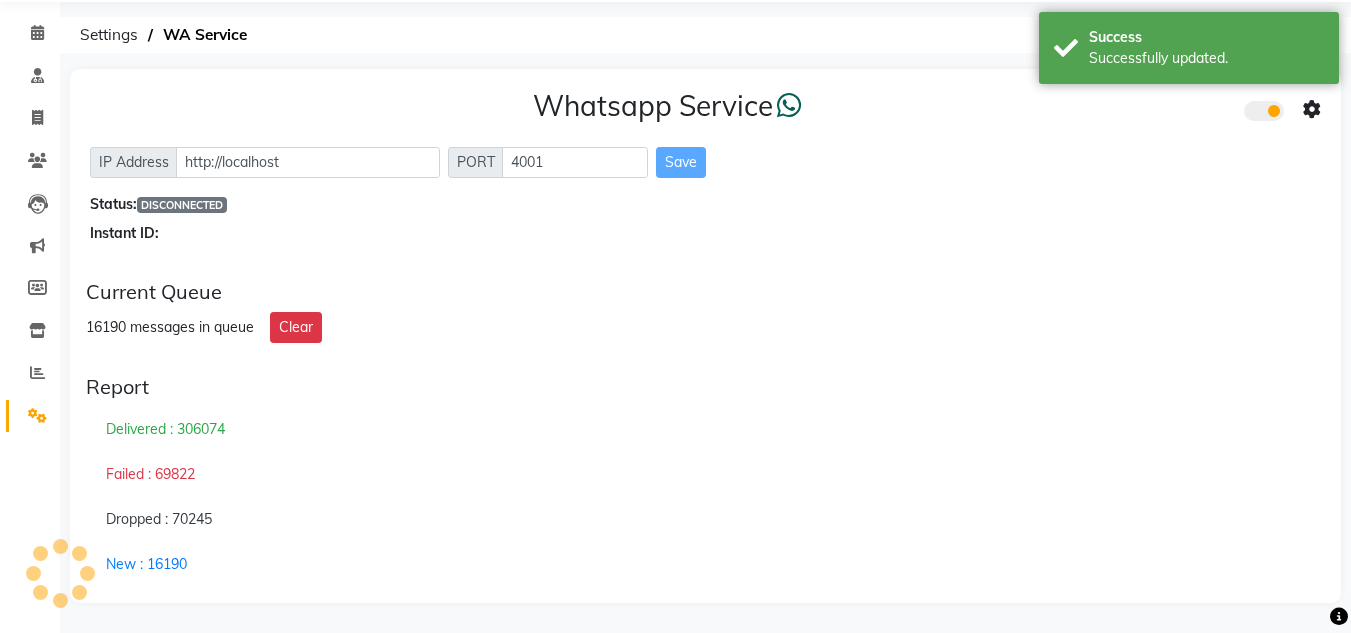 scroll, scrollTop: 0, scrollLeft: 0, axis: both 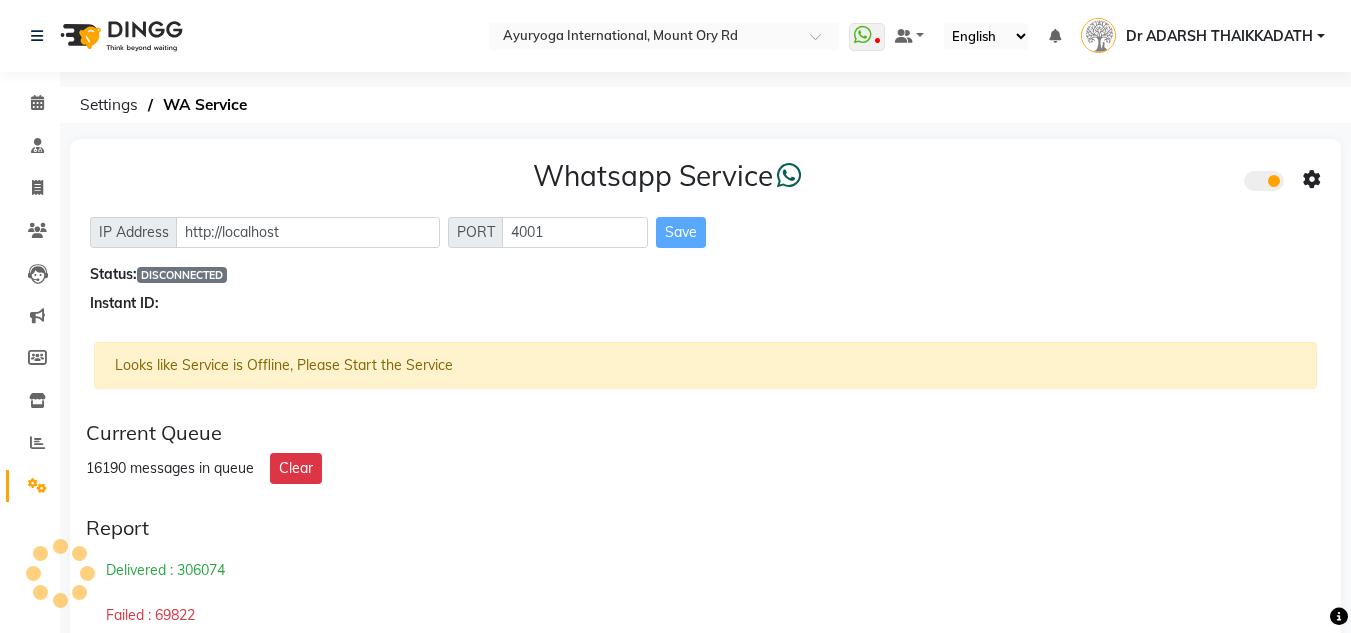 click on "DISCONNECTED" 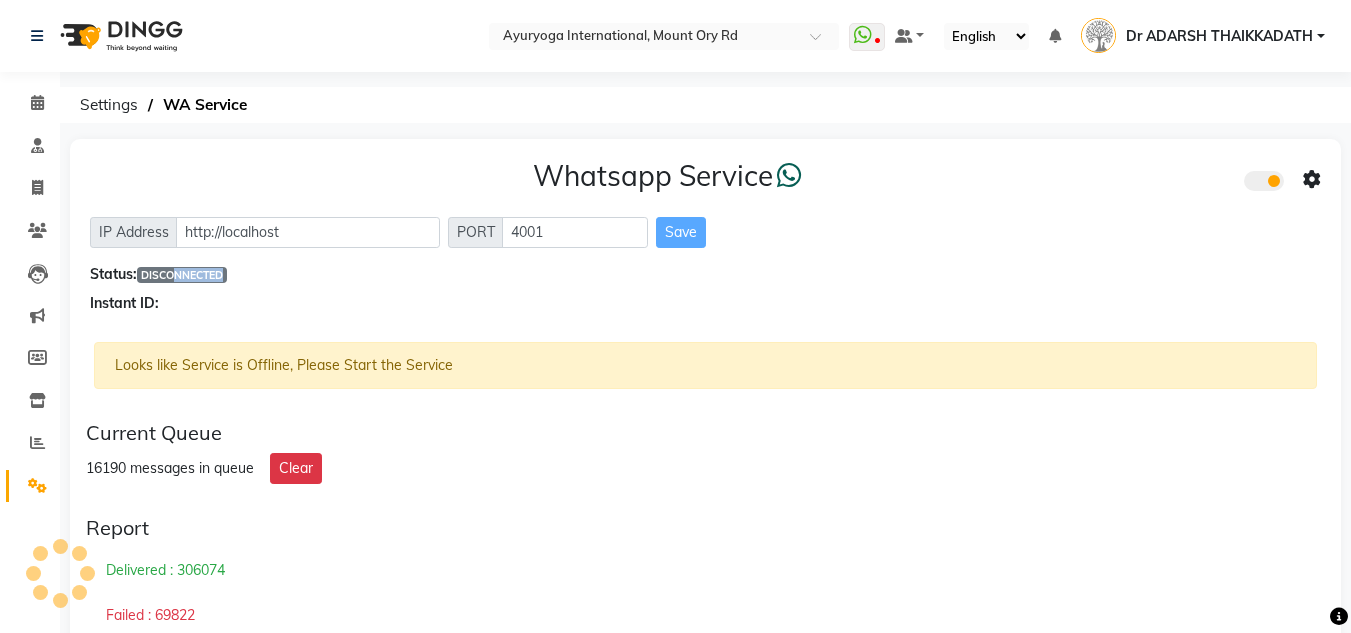 drag, startPoint x: 182, startPoint y: 272, endPoint x: 268, endPoint y: 275, distance: 86.05231 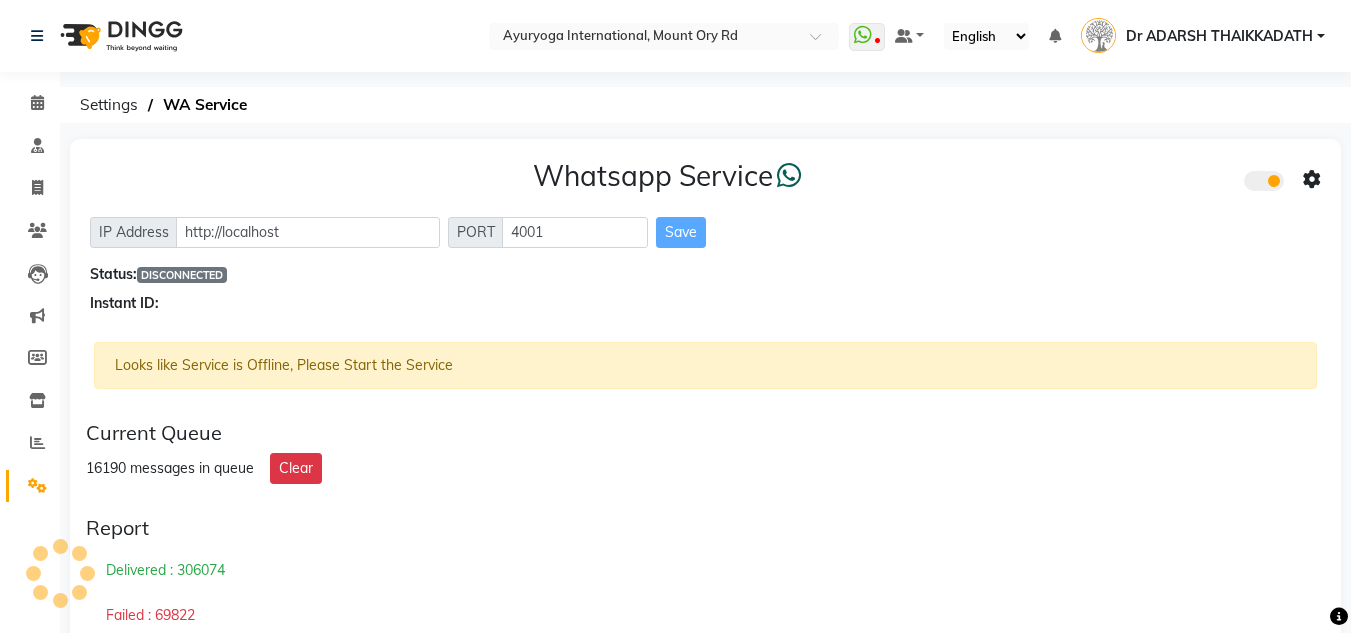 click on "Status:  DISCONNECTED" 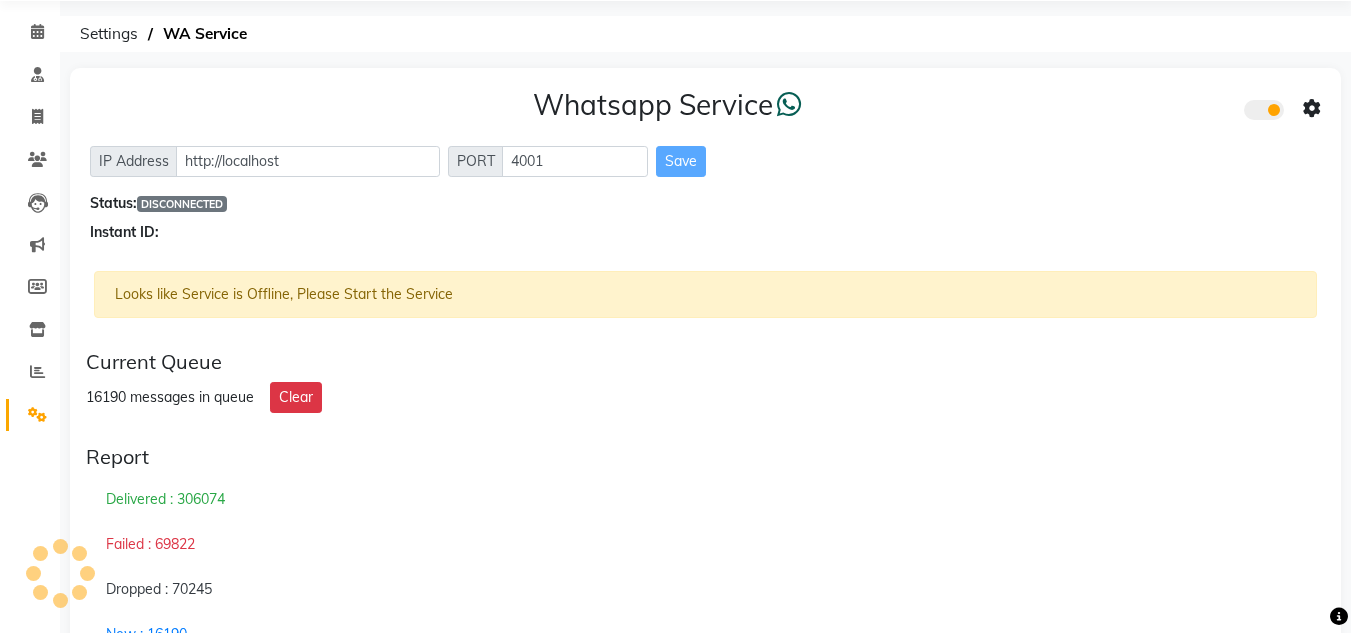scroll, scrollTop: 0, scrollLeft: 0, axis: both 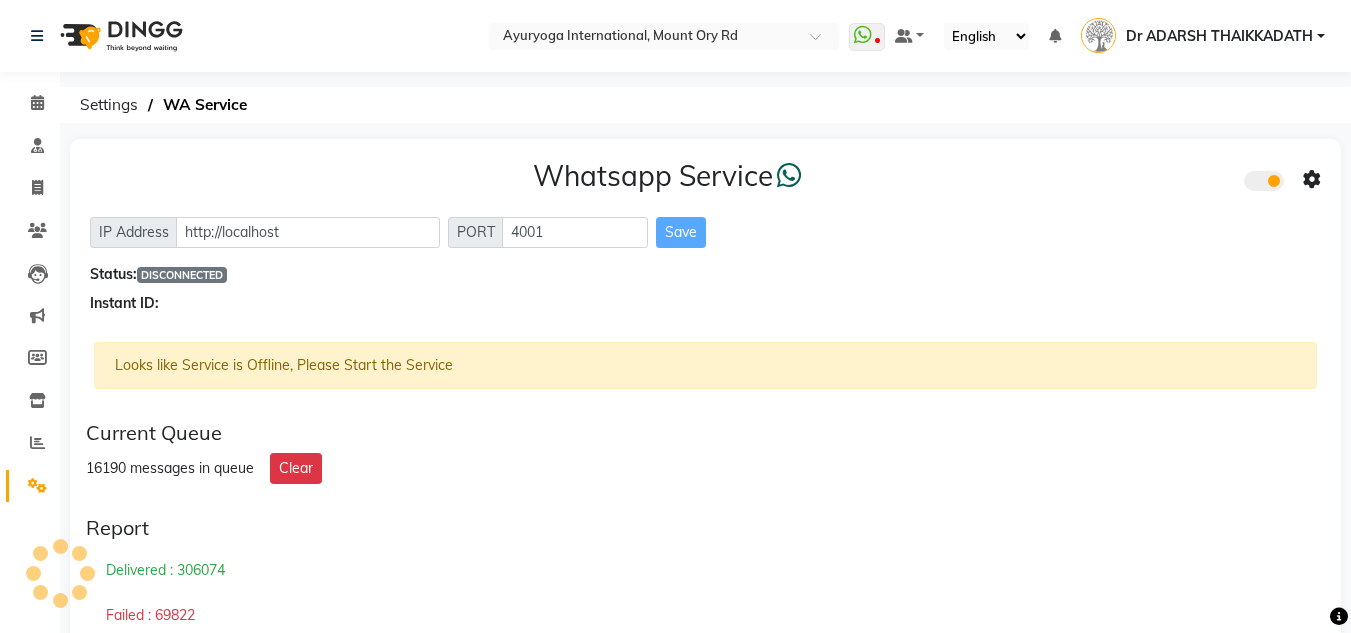 click 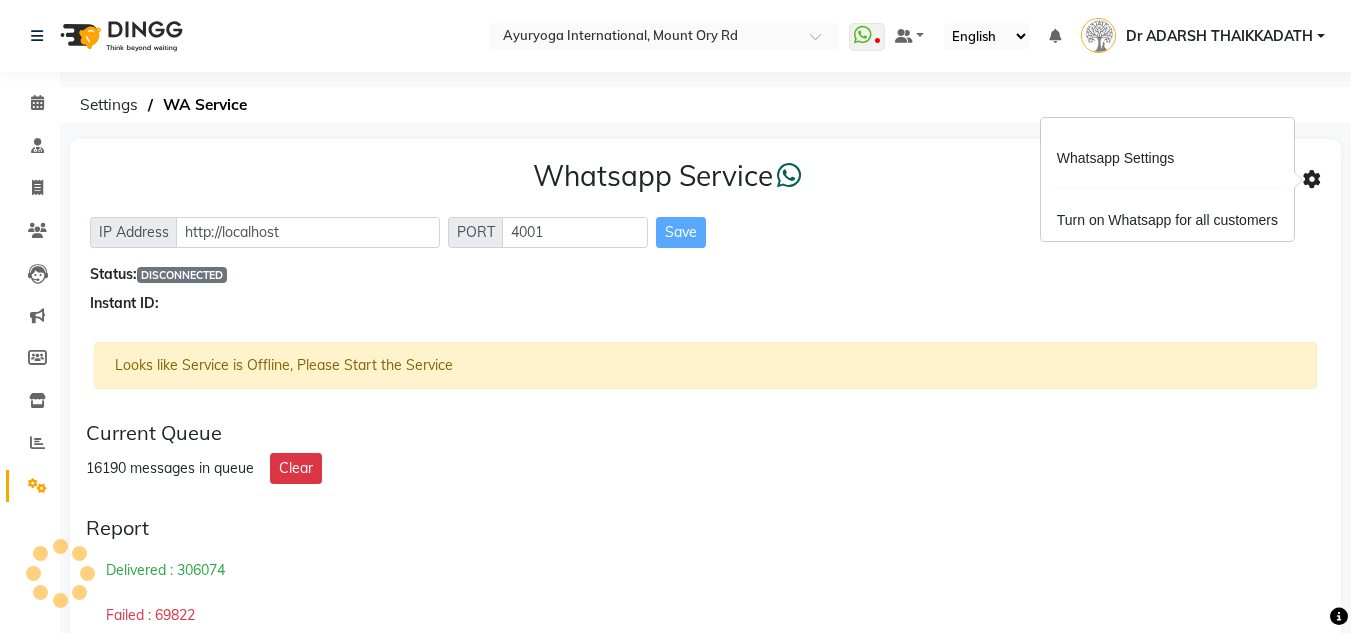click on "Whatsapp Service  IP Address http://localhost PORT 4001 Save Status:  DISCONNECTED Instant ID: Looks like Service is Offline, Please Start the Service Current Queue 16190 messages in queue Clear Report  Delivered : 306074  Failed : 69822  Dropped : 70245  New : 16190" 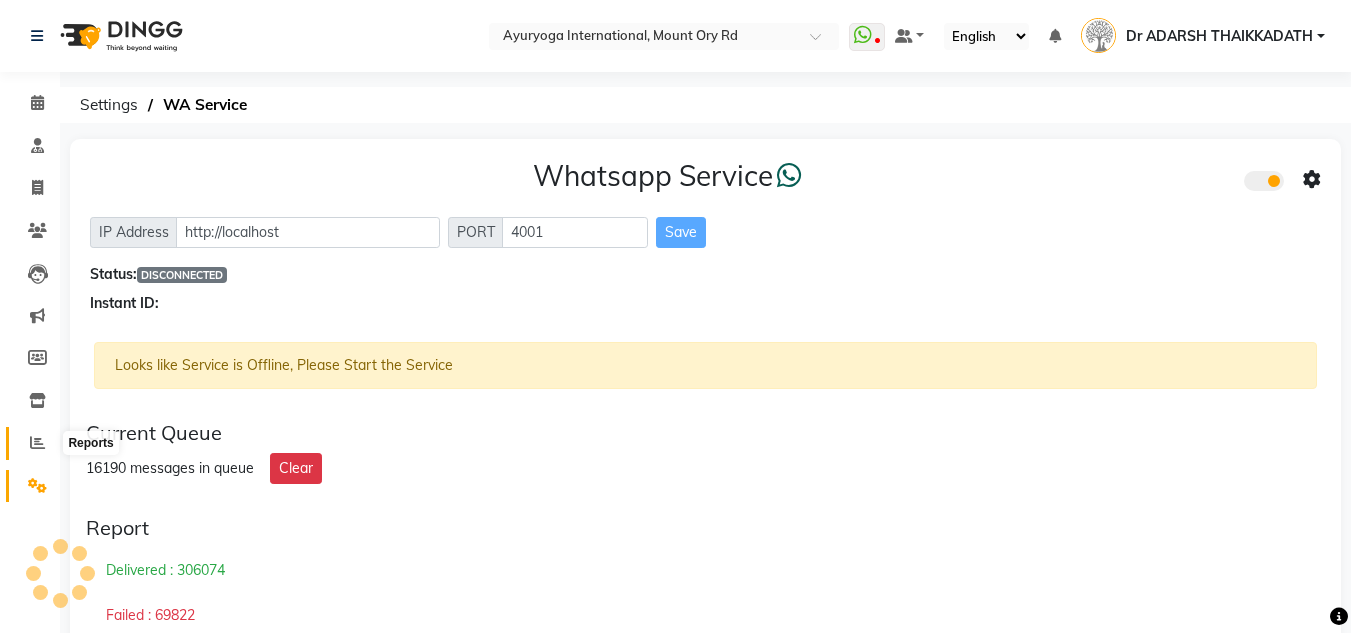 click 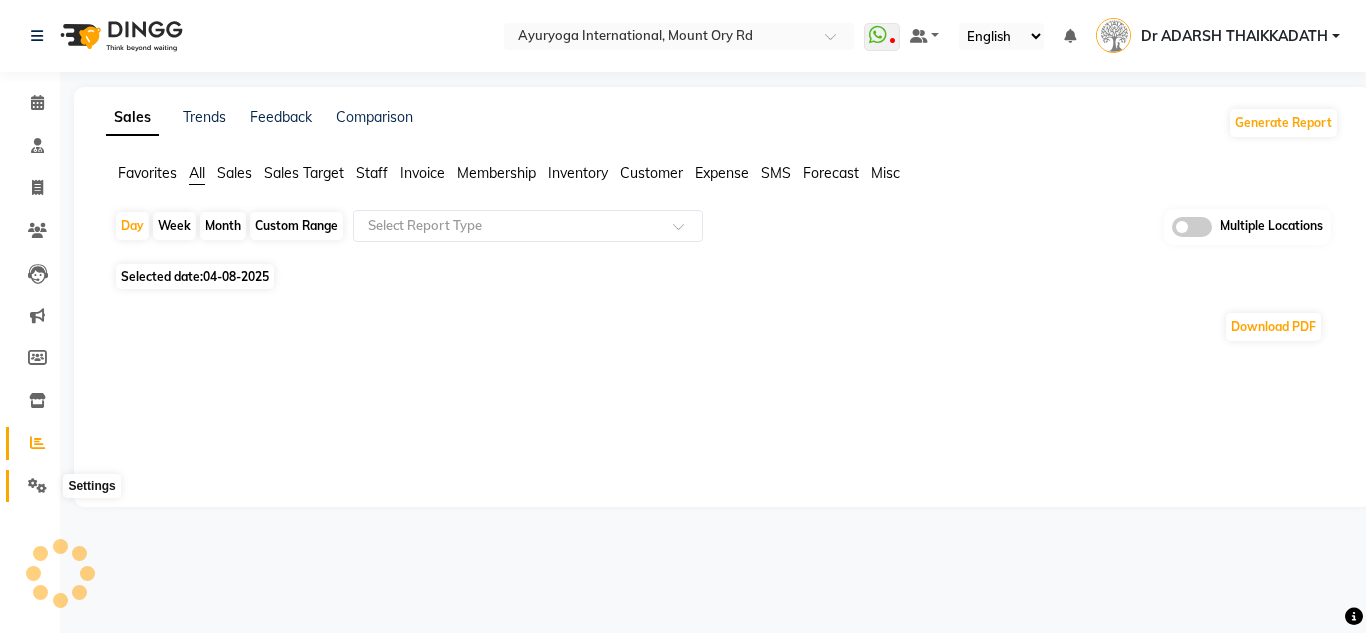 click 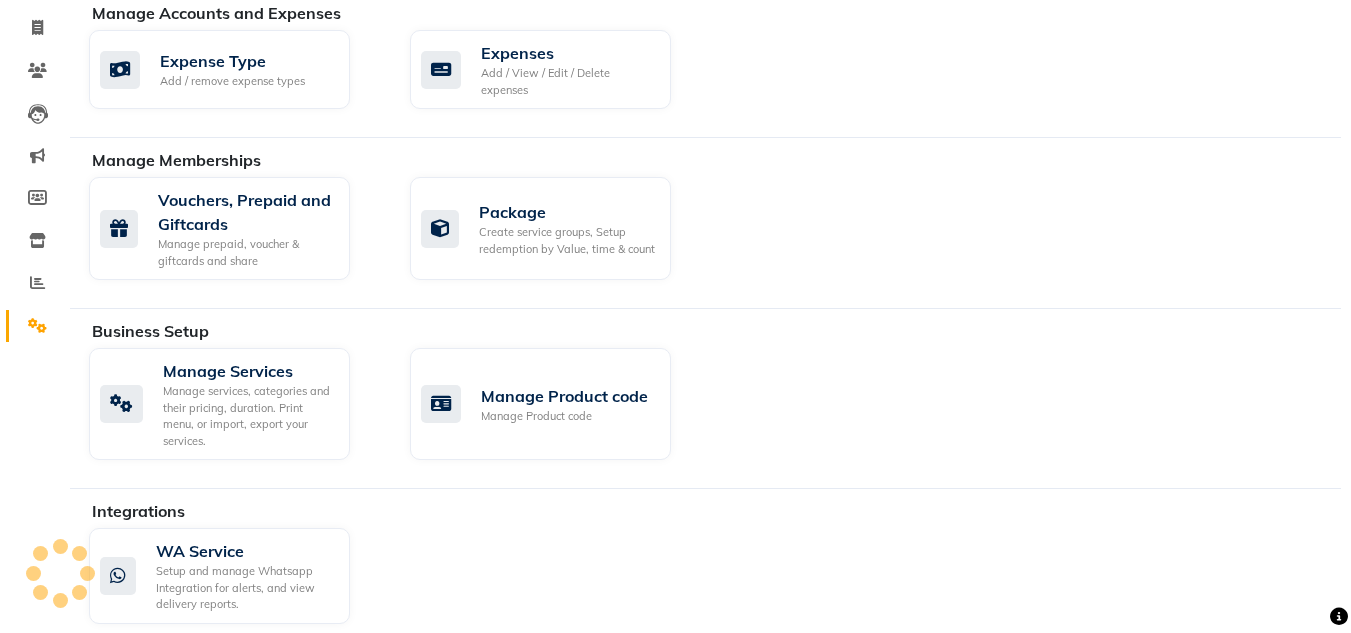 scroll, scrollTop: 171, scrollLeft: 0, axis: vertical 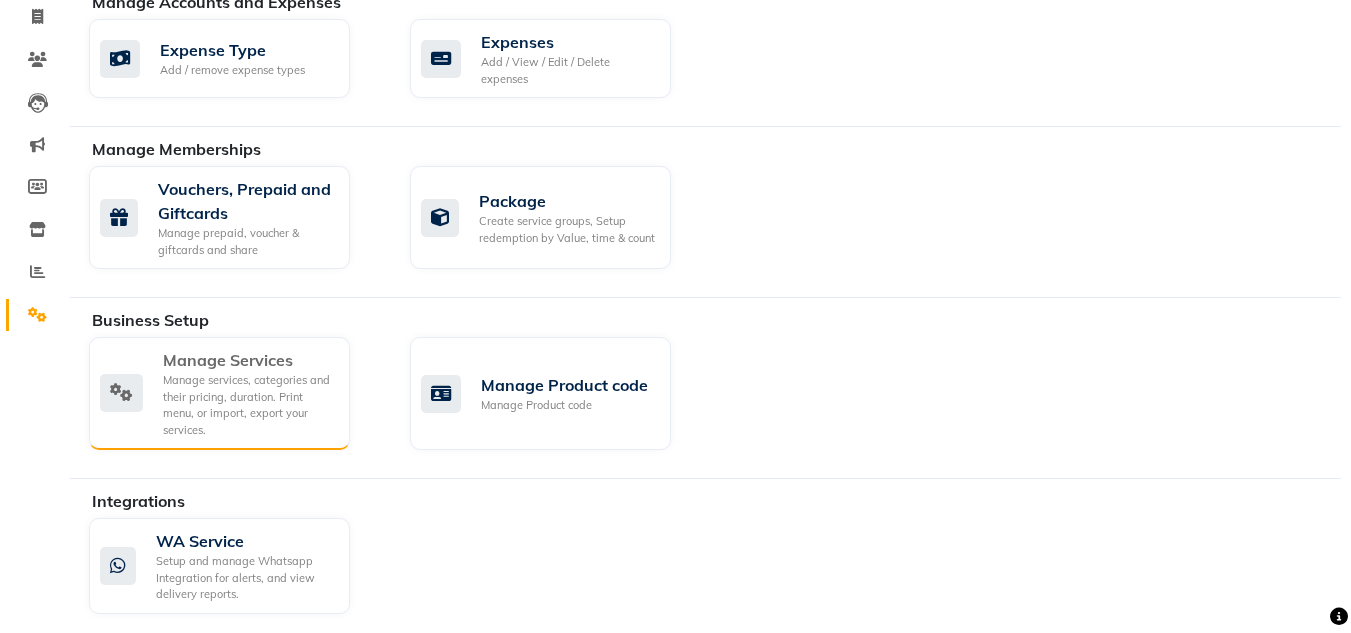click on "Manage services, categories and their pricing, duration. Print menu, or import, export your services." 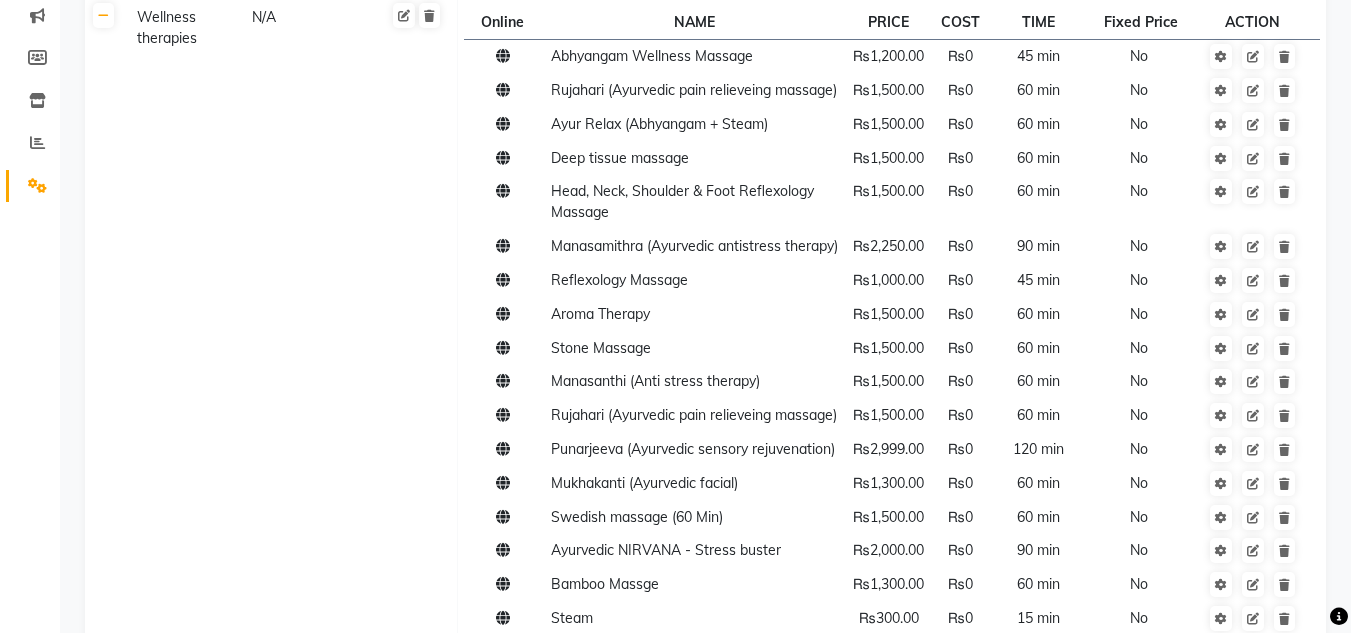 scroll, scrollTop: 0, scrollLeft: 0, axis: both 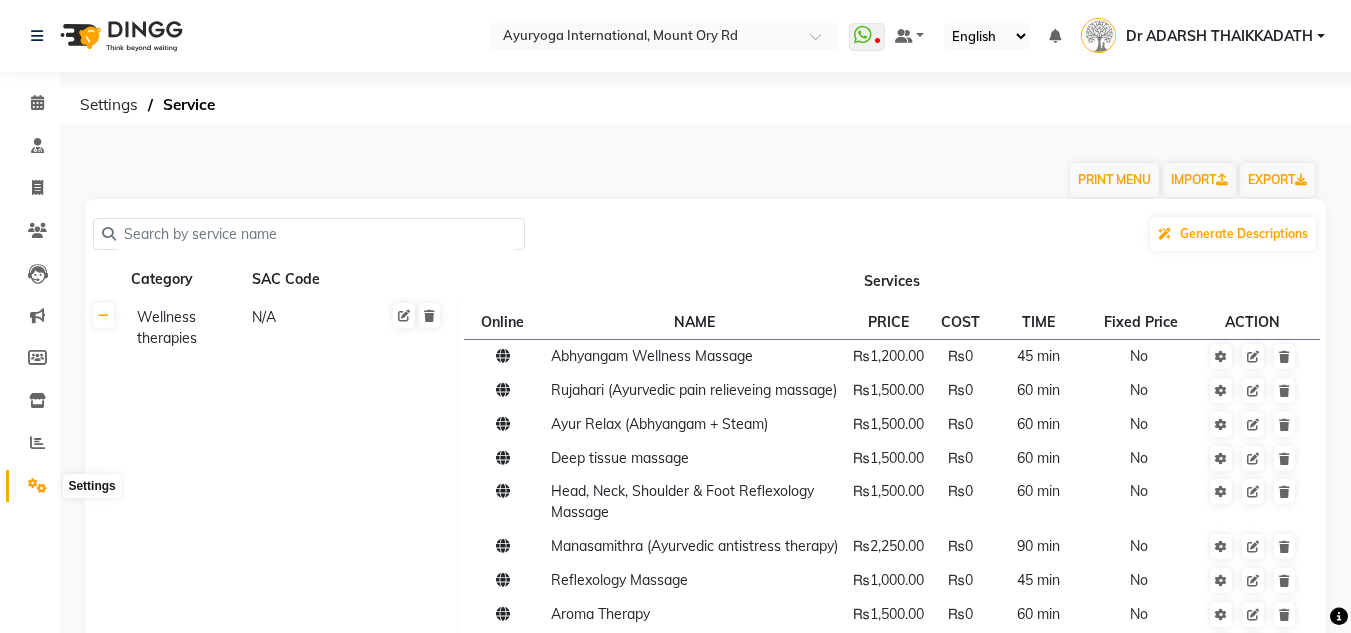 click 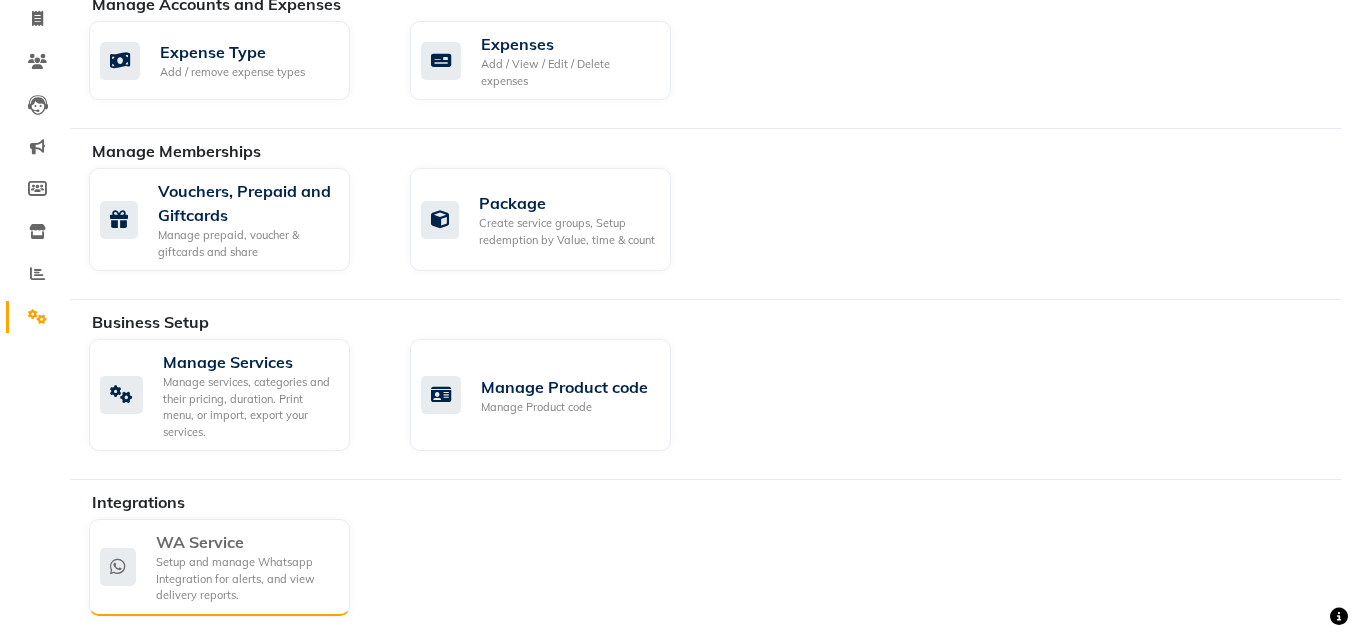 scroll, scrollTop: 172, scrollLeft: 0, axis: vertical 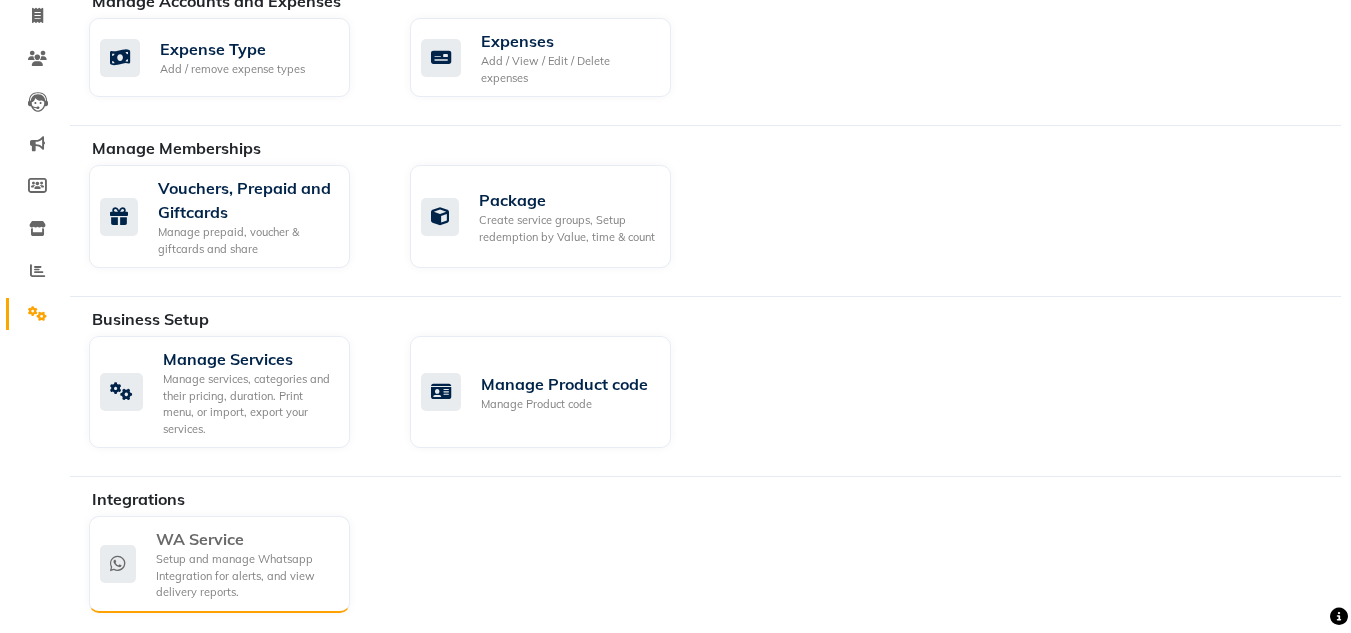 click on "WA Service" 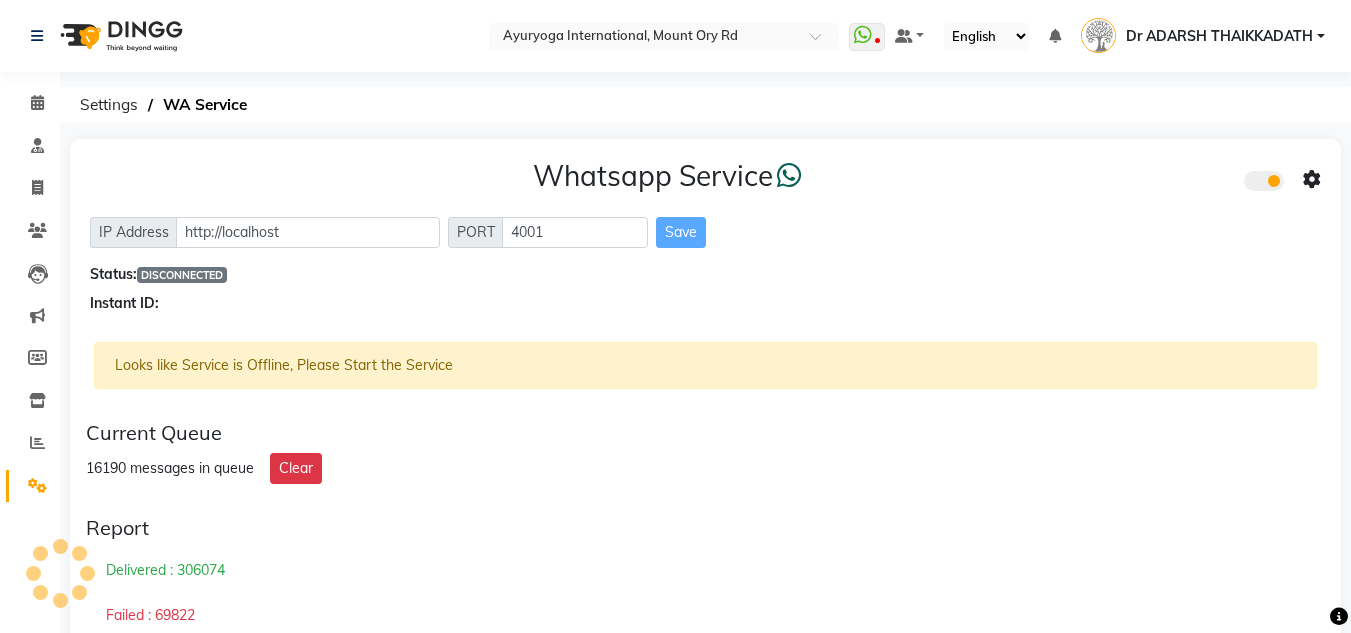click on "Looks like Service is Offline, Please Start the Service" 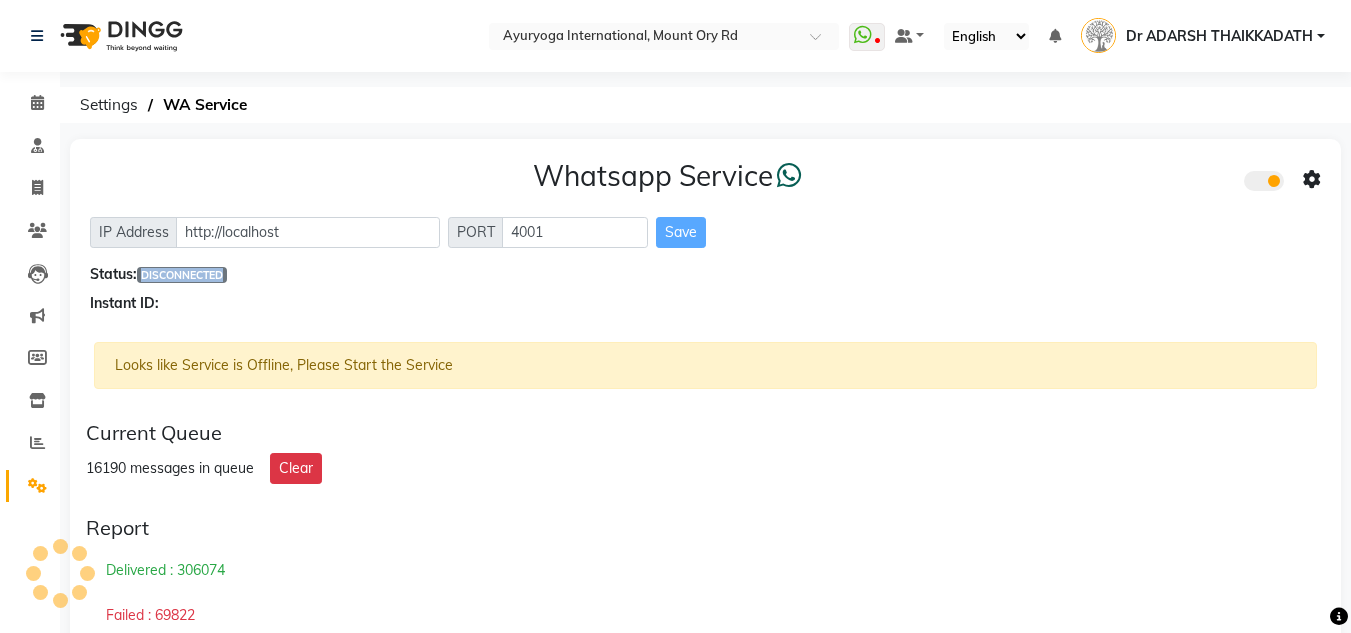 click on "DISCONNECTED" 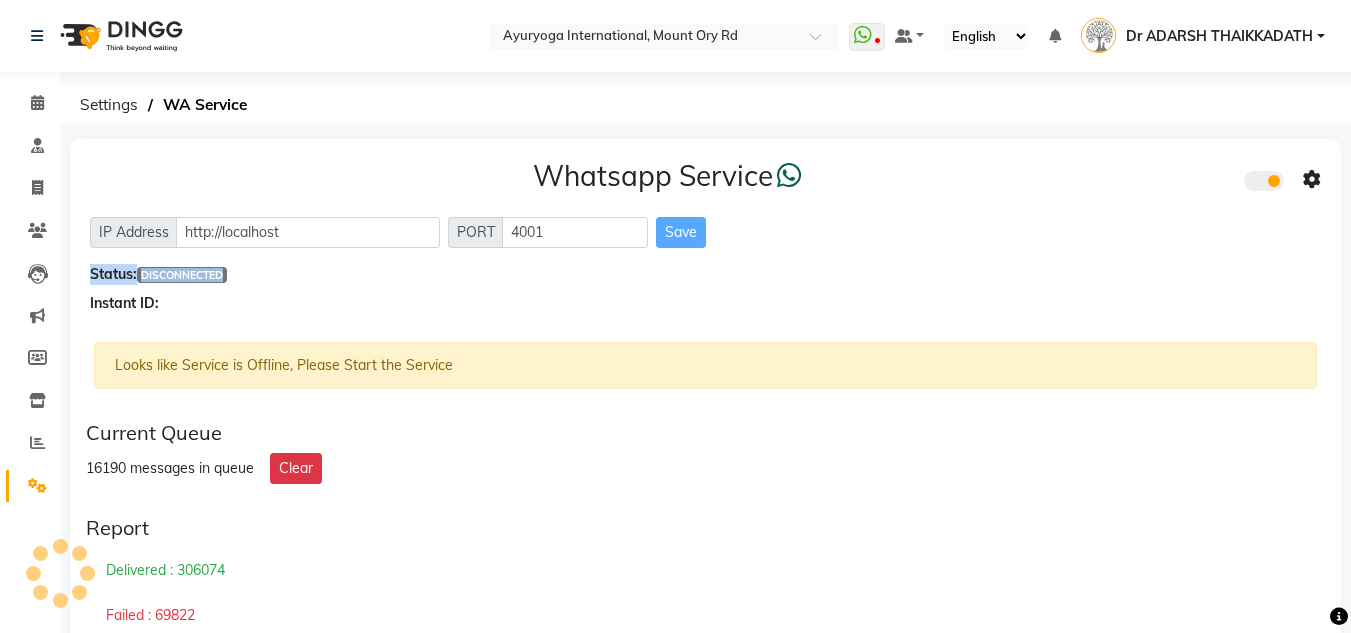 click on "DISCONNECTED" 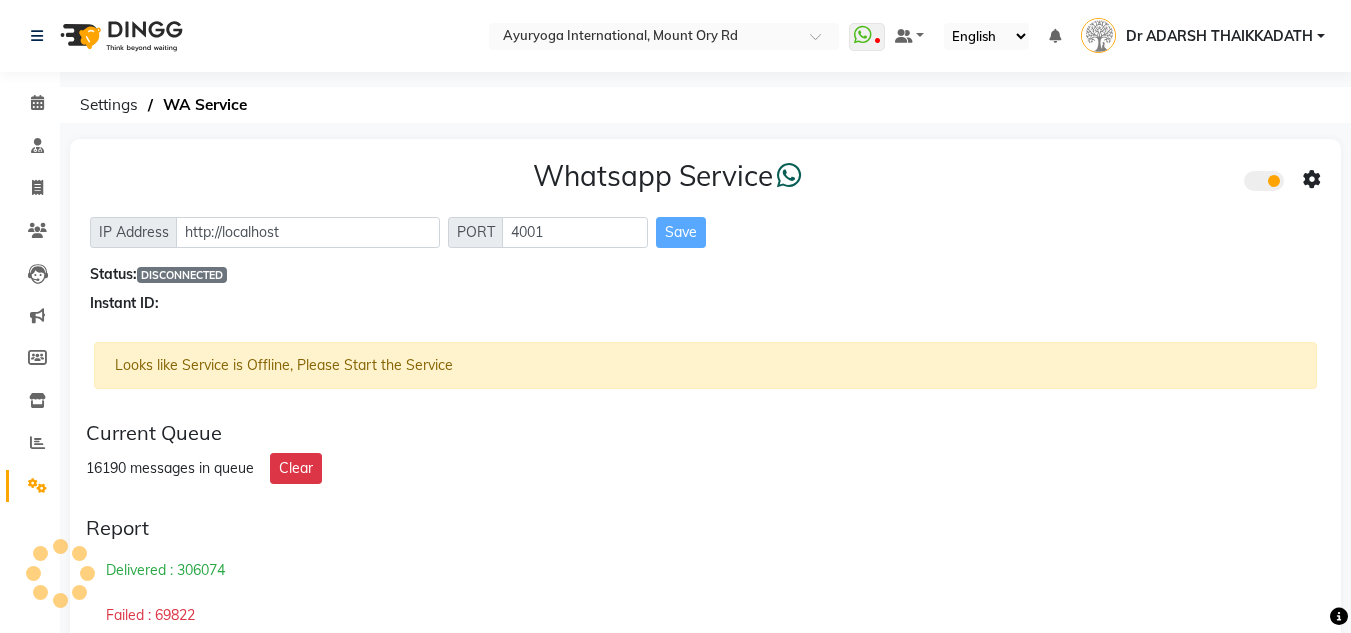 click on "Whatsapp Service  IP Address http://localhost PORT 4001 Save Status:  DISCONNECTED Instant ID:" 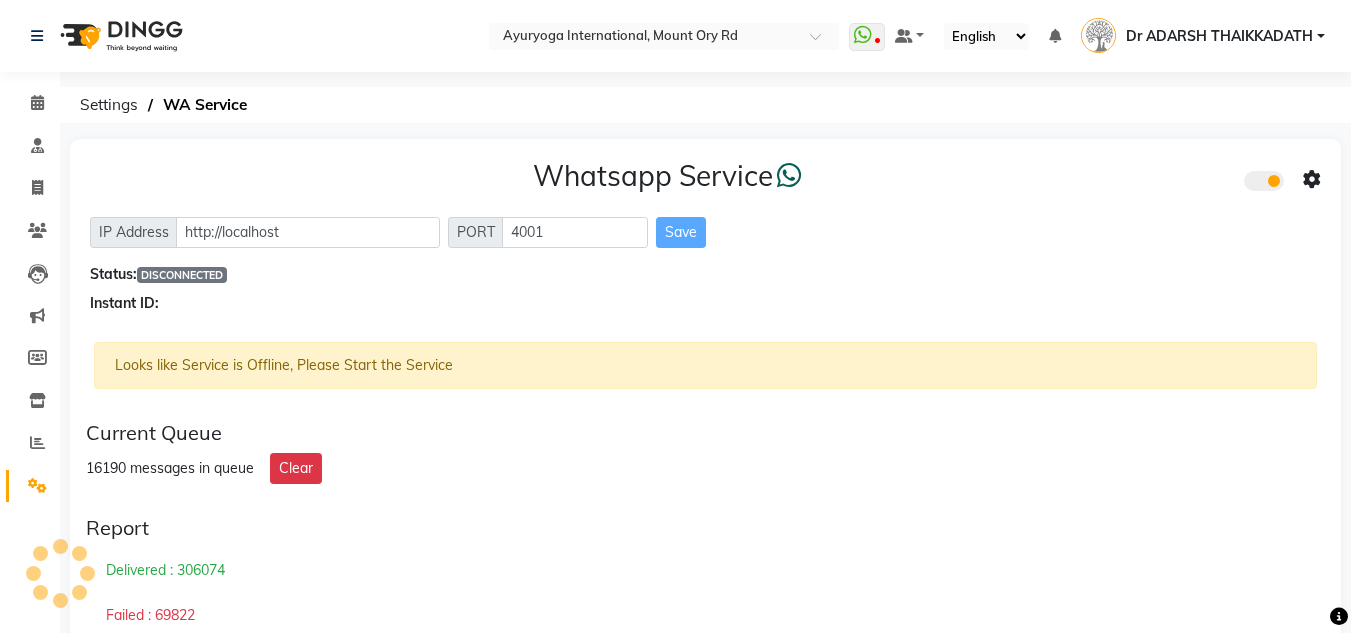 click on "IP Address" at bounding box center [134, 232] 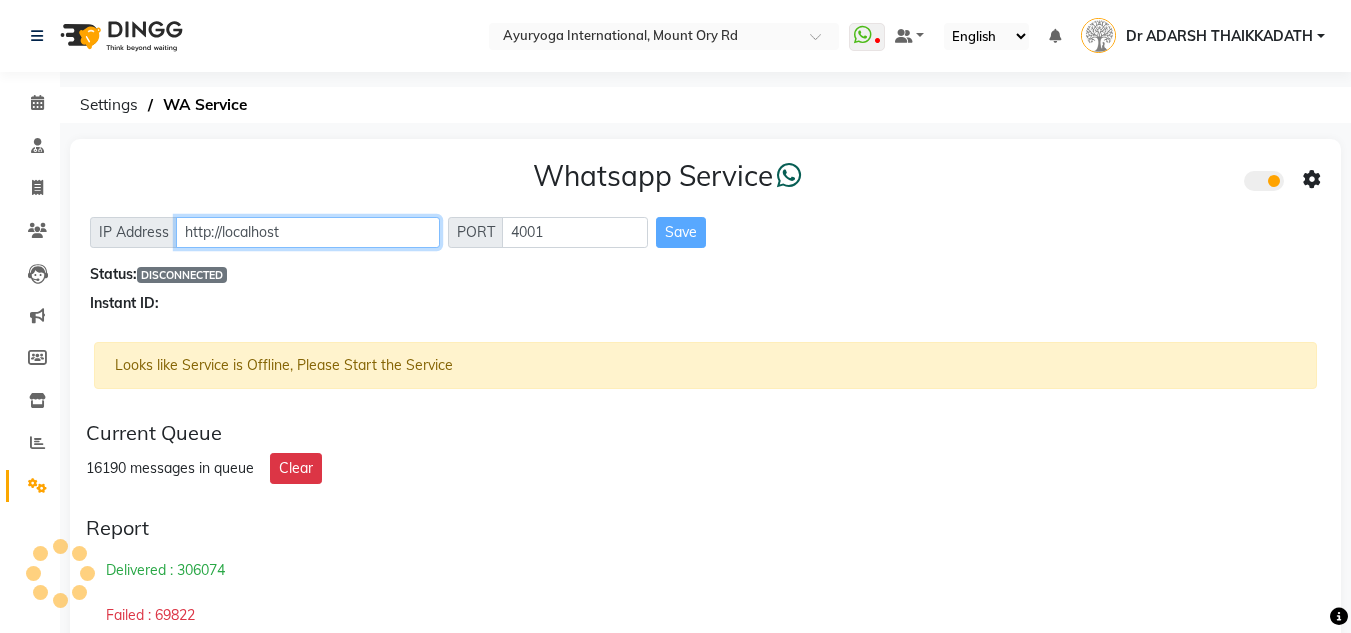 click on "http://localhost" 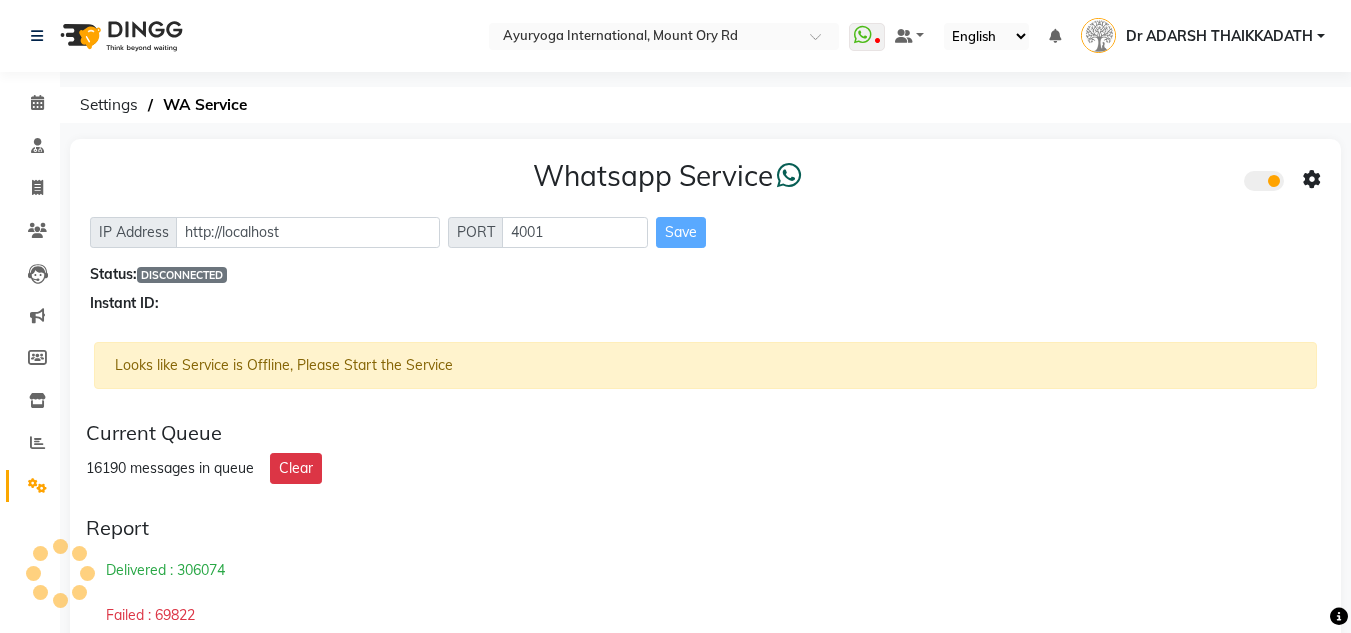 click on "Looks like Service is Offline, Please Start the Service" 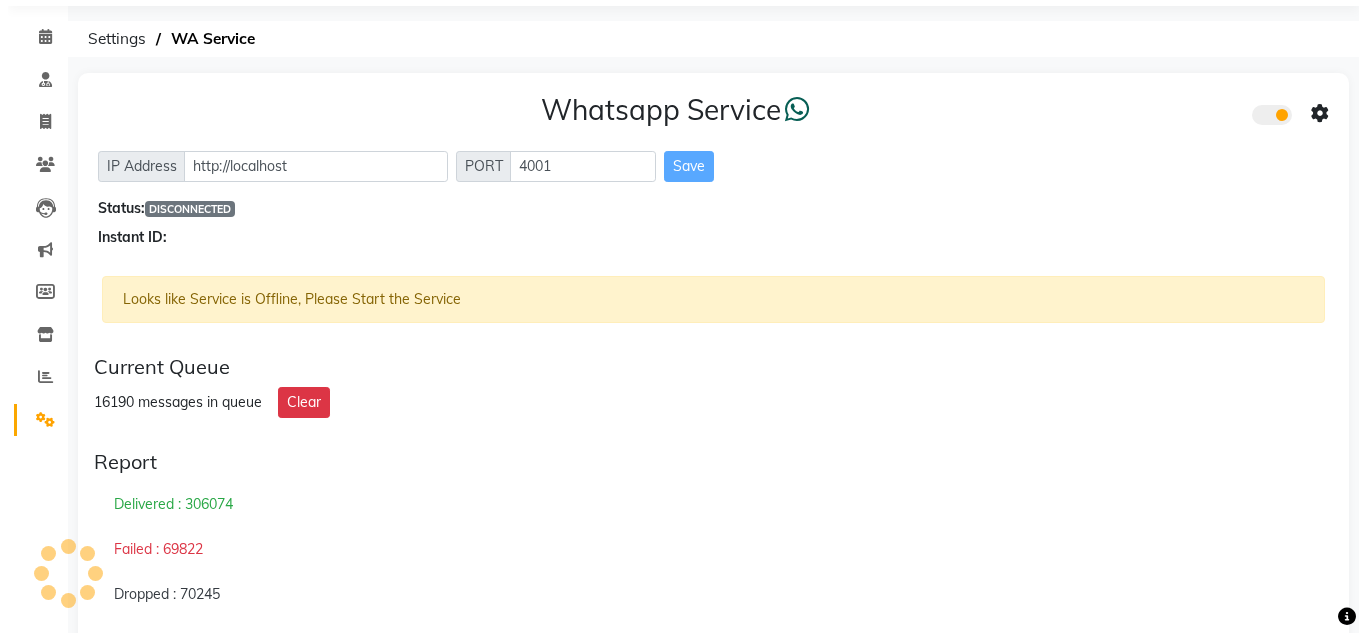 scroll, scrollTop: 0, scrollLeft: 0, axis: both 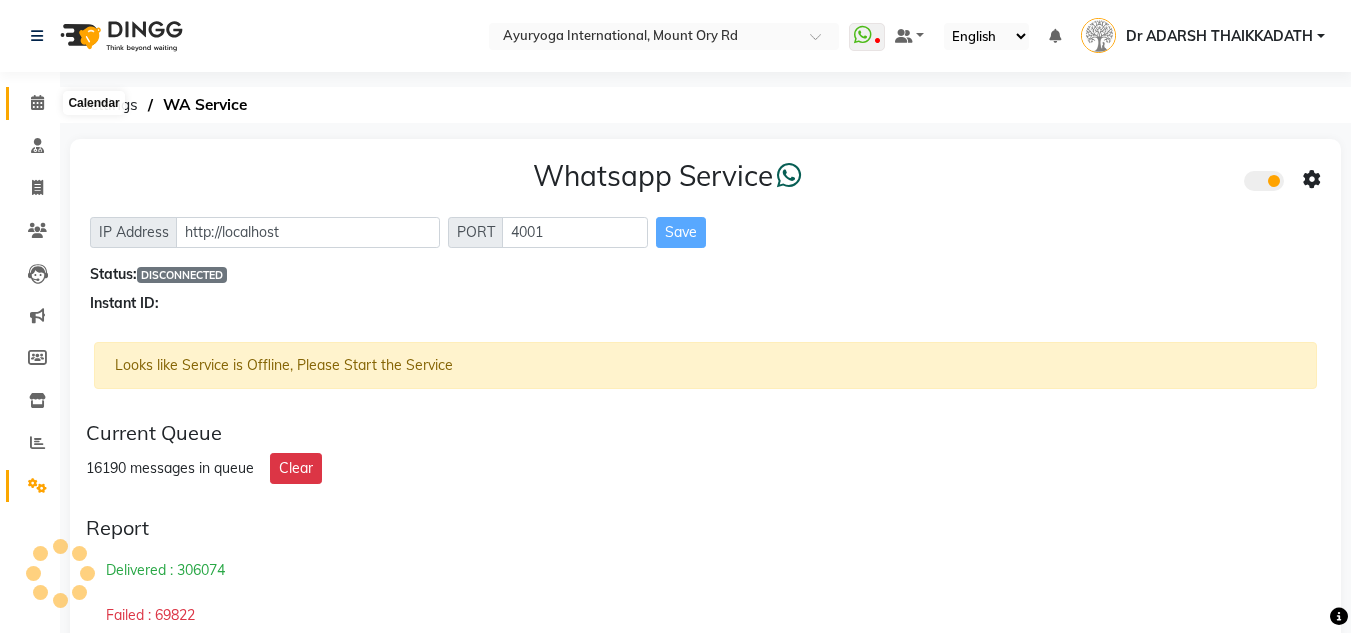 click 